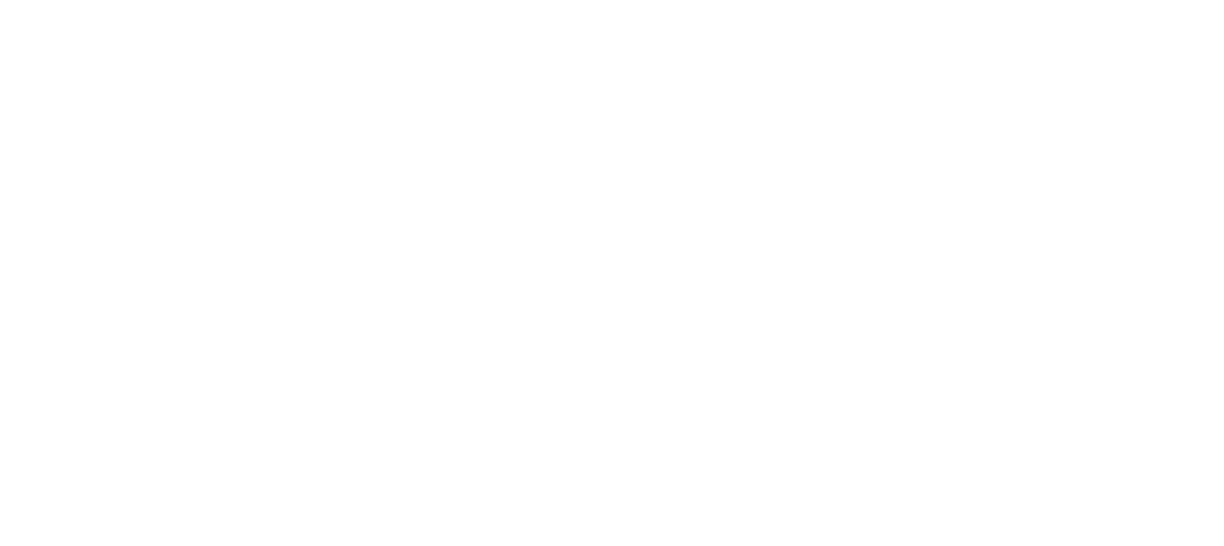 scroll, scrollTop: 0, scrollLeft: 0, axis: both 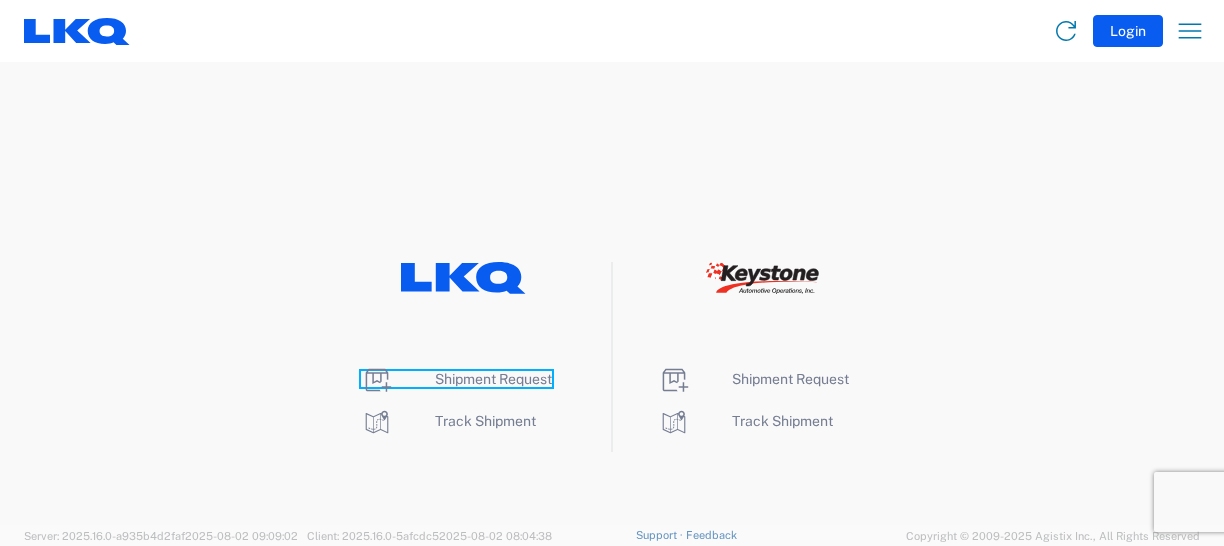 click on "Shipment Request" 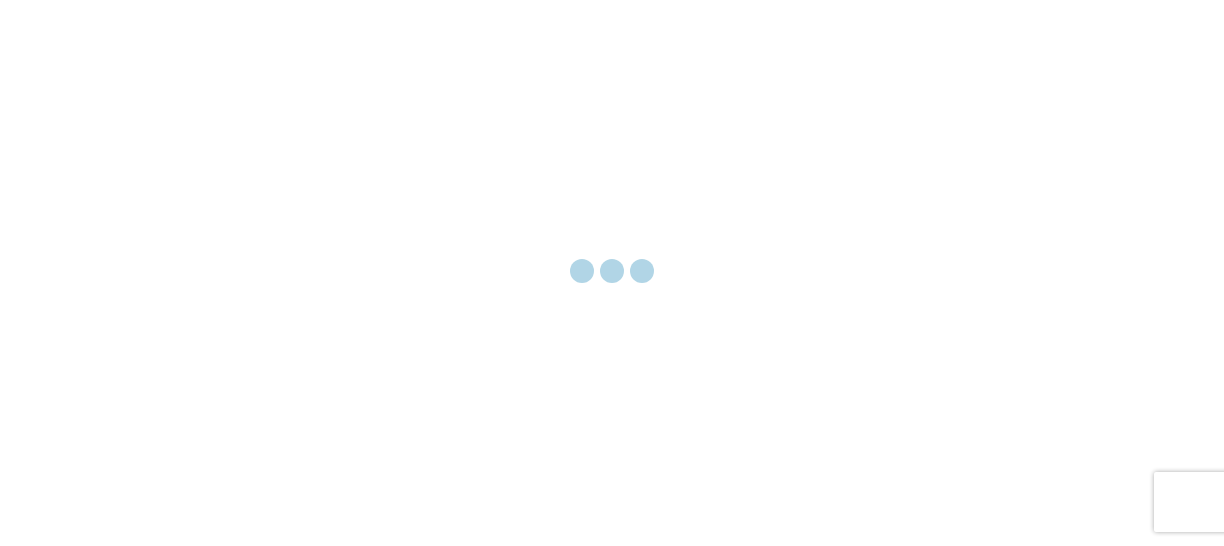 scroll, scrollTop: 0, scrollLeft: 0, axis: both 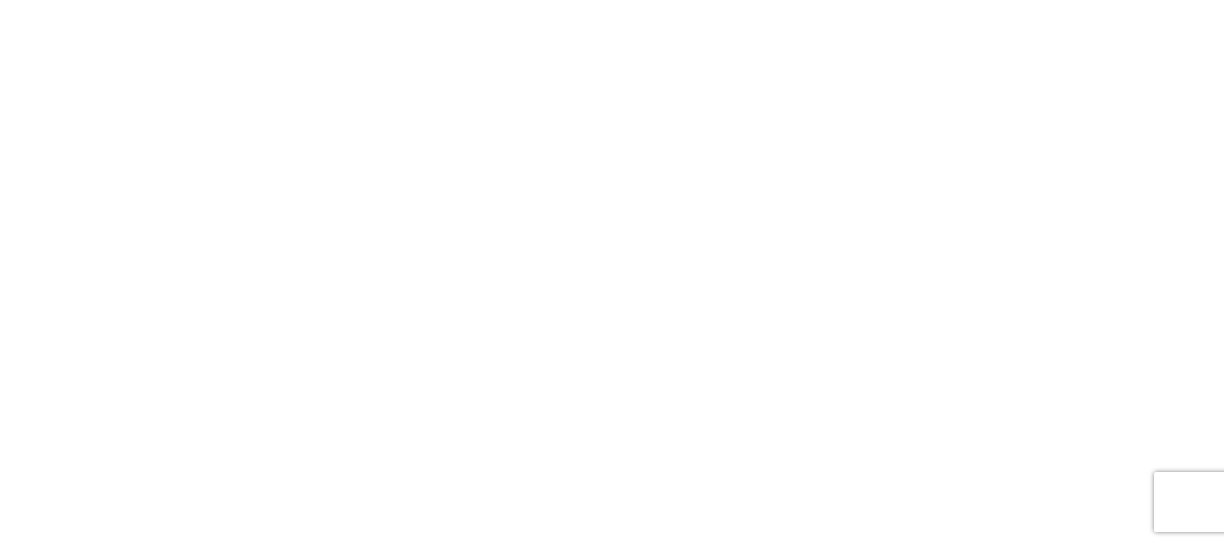 select on "FULL" 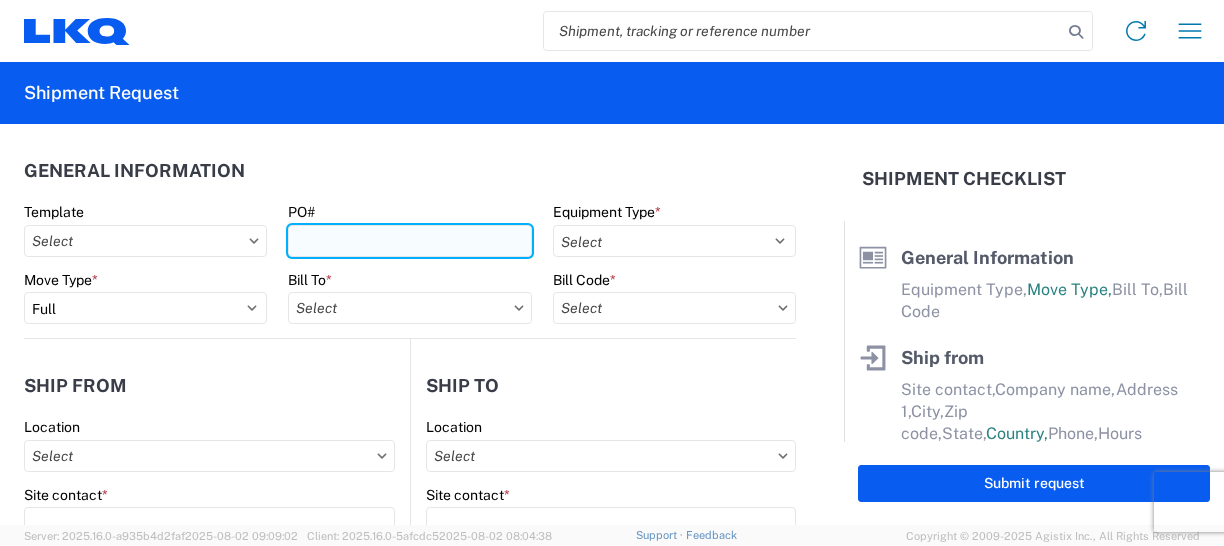 click on "PO#" at bounding box center [409, 241] 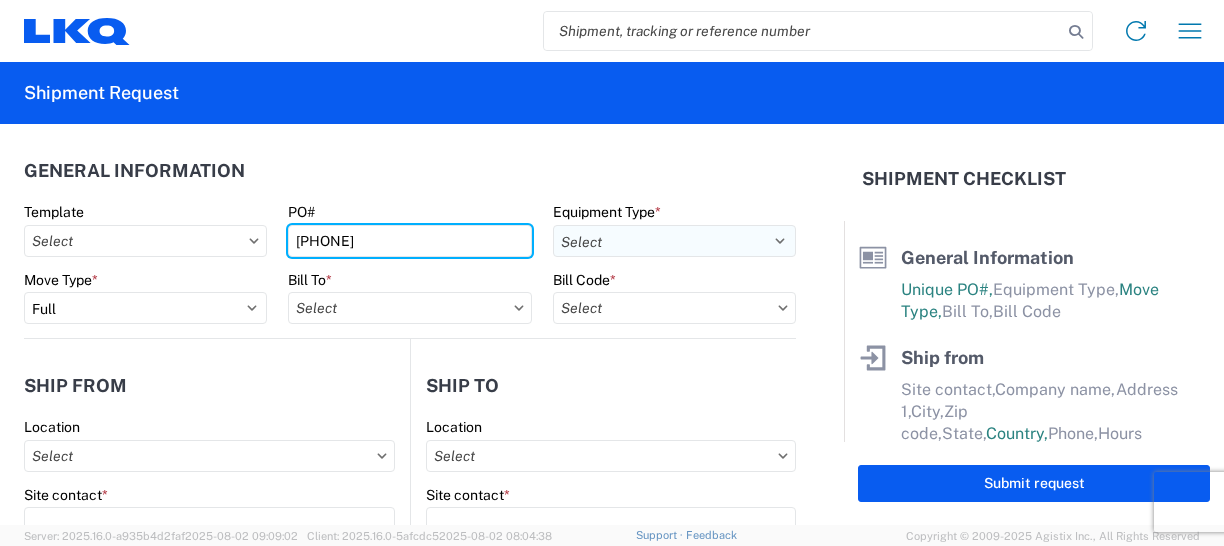 type on "[PHONE]" 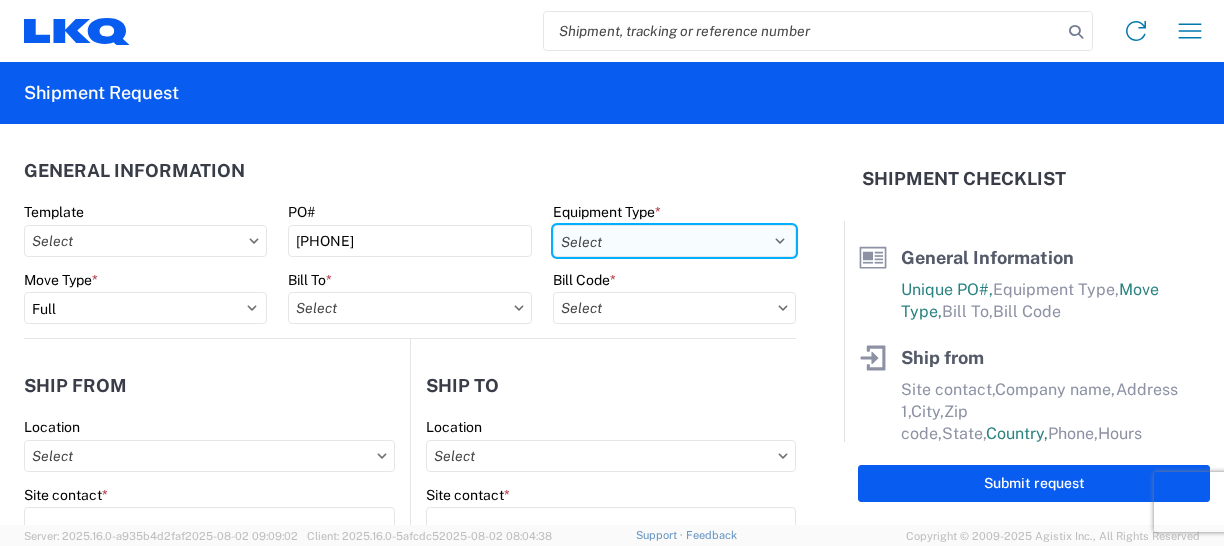 click on "Select 53’ Dry Van Flatbed Dropdeck (van) Lowboy (flatbed) Rail" at bounding box center (674, 241) 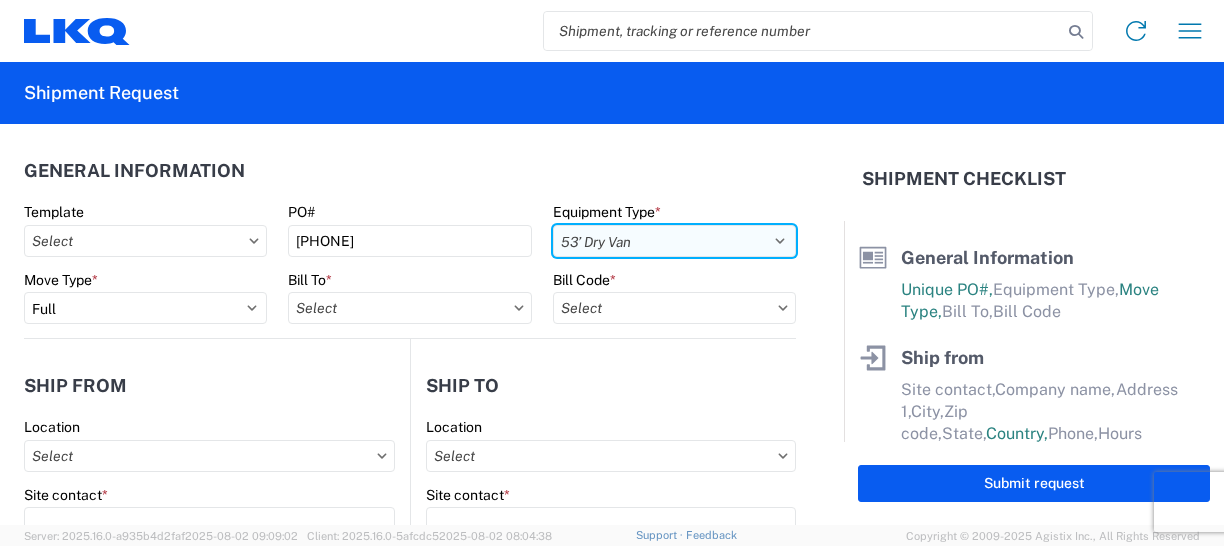 click on "Select 53’ Dry Van Flatbed Dropdeck (van) Lowboy (flatbed) Rail" at bounding box center [674, 241] 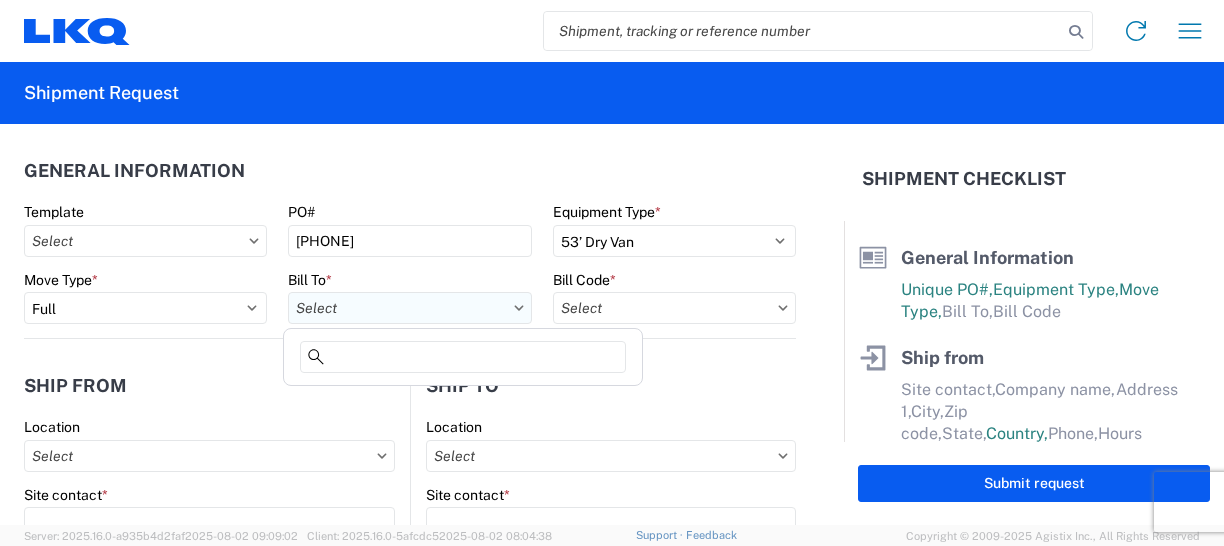 click on "Bill To  *" at bounding box center [409, 308] 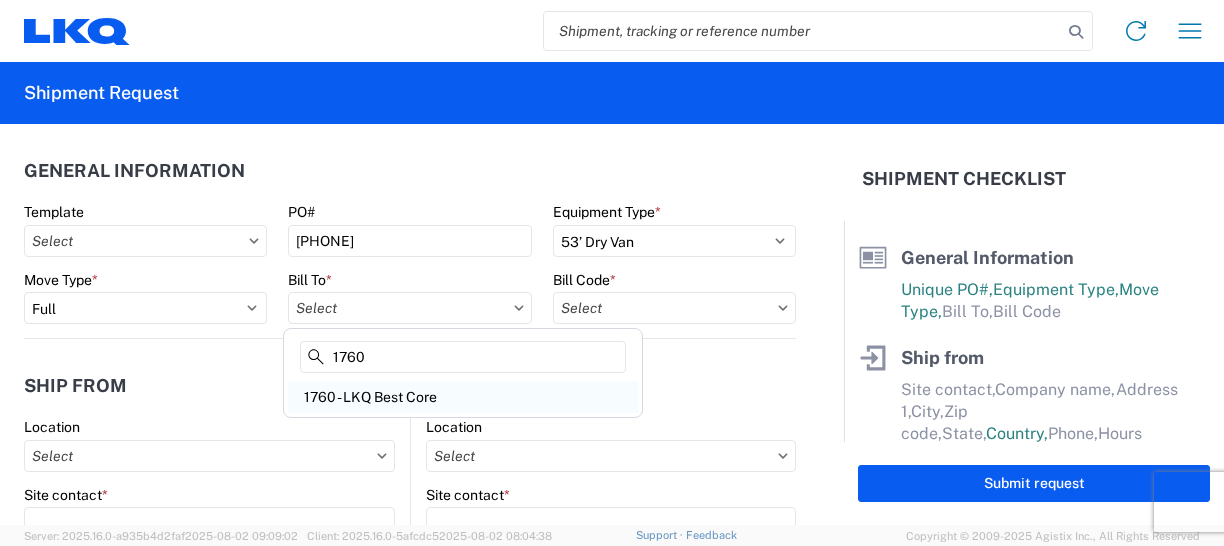 type on "1760" 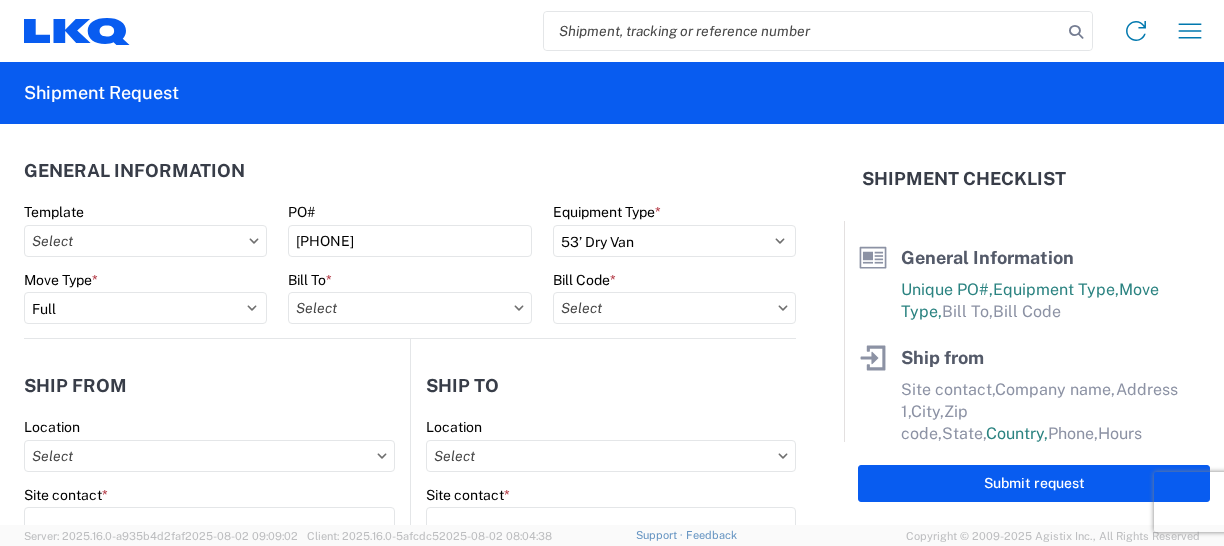 type on "1760 - LKQ Best Core" 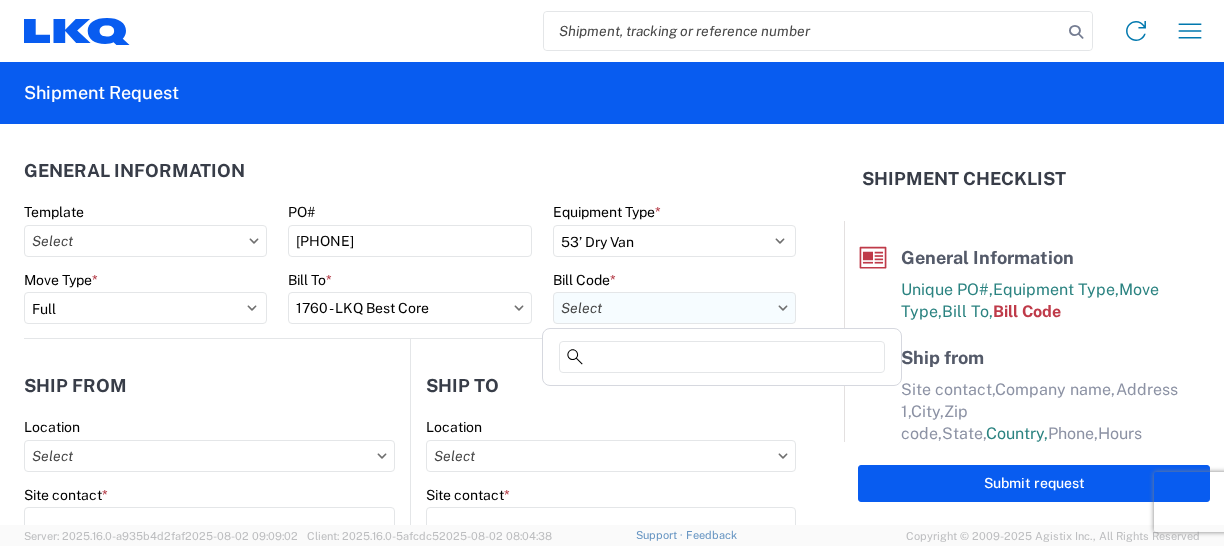 click on "Bill Code  *" at bounding box center [674, 308] 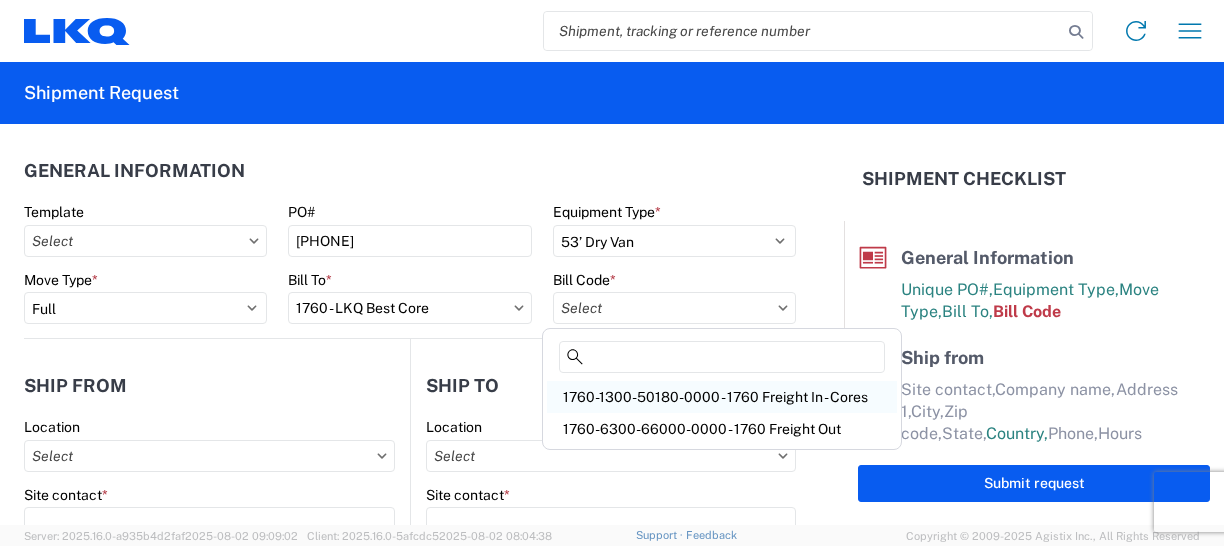 click on "1760-1300-50180-0000 - 1760 Freight In - Cores" 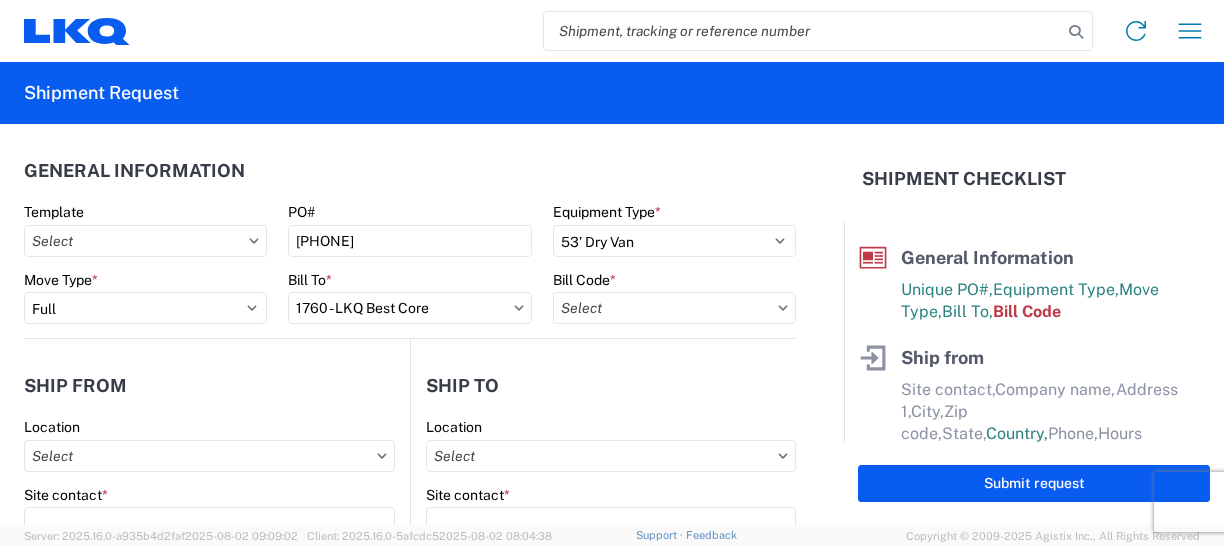 type on "1760-1300-50180-0000 - 1760 Freight In - Cores" 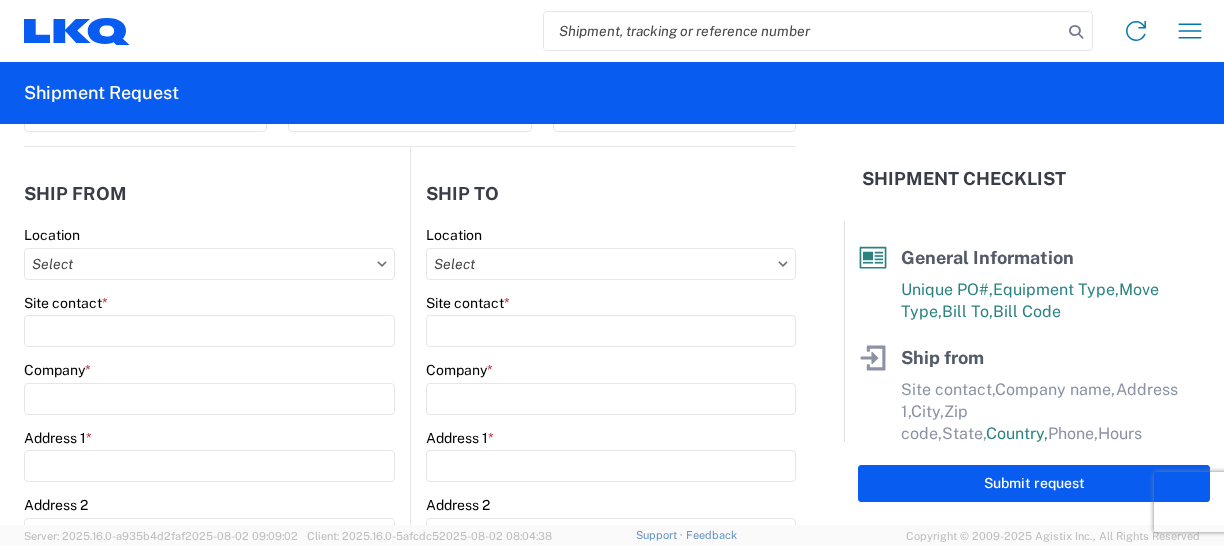 scroll, scrollTop: 200, scrollLeft: 0, axis: vertical 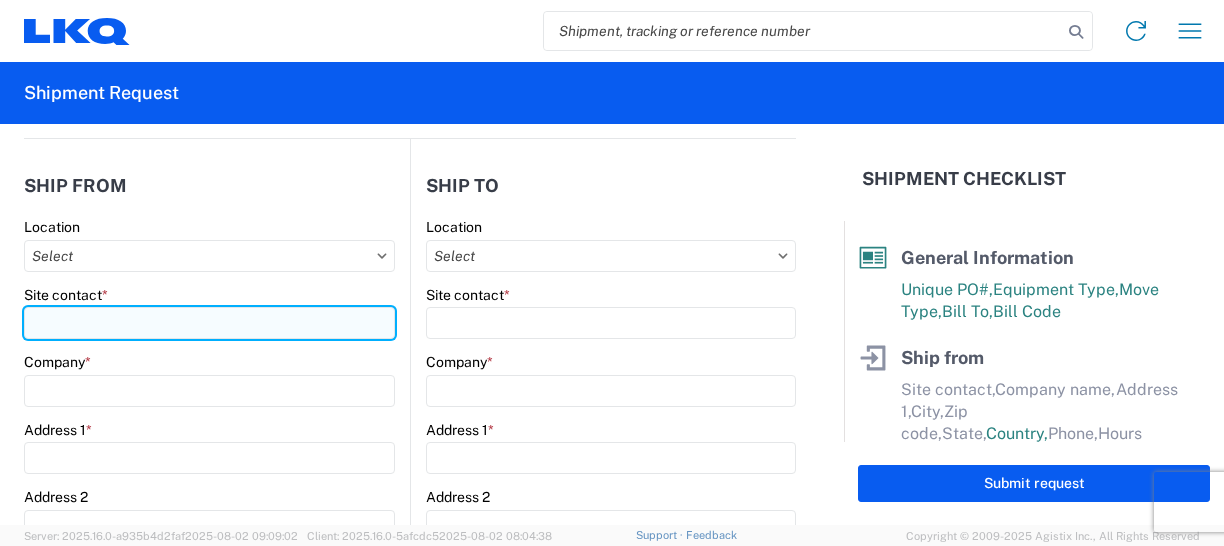 click on "Site contact  *" at bounding box center [209, 323] 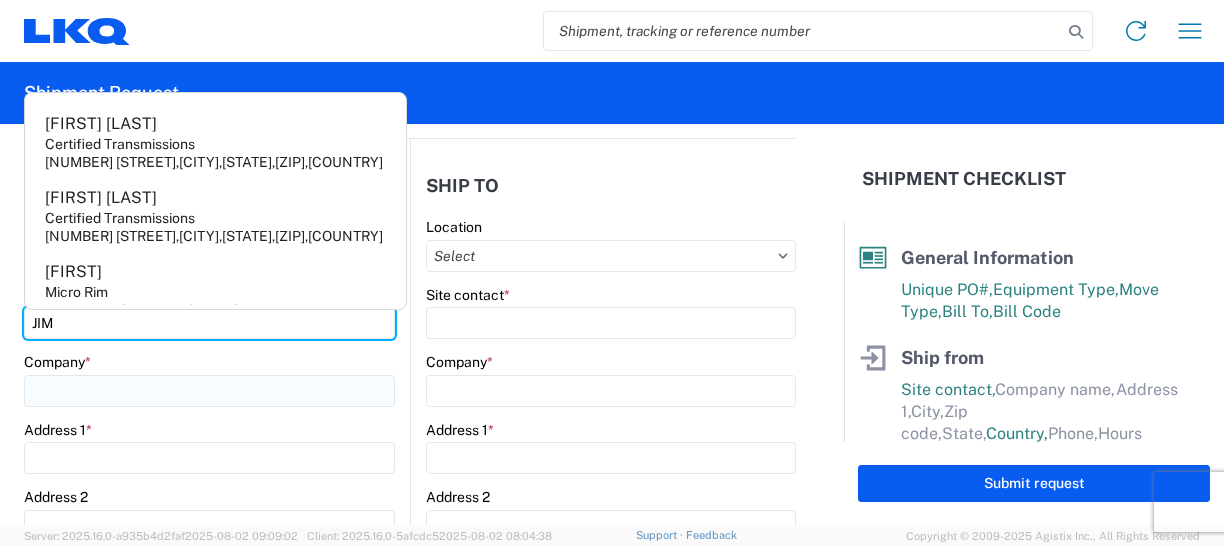 type on "JIM" 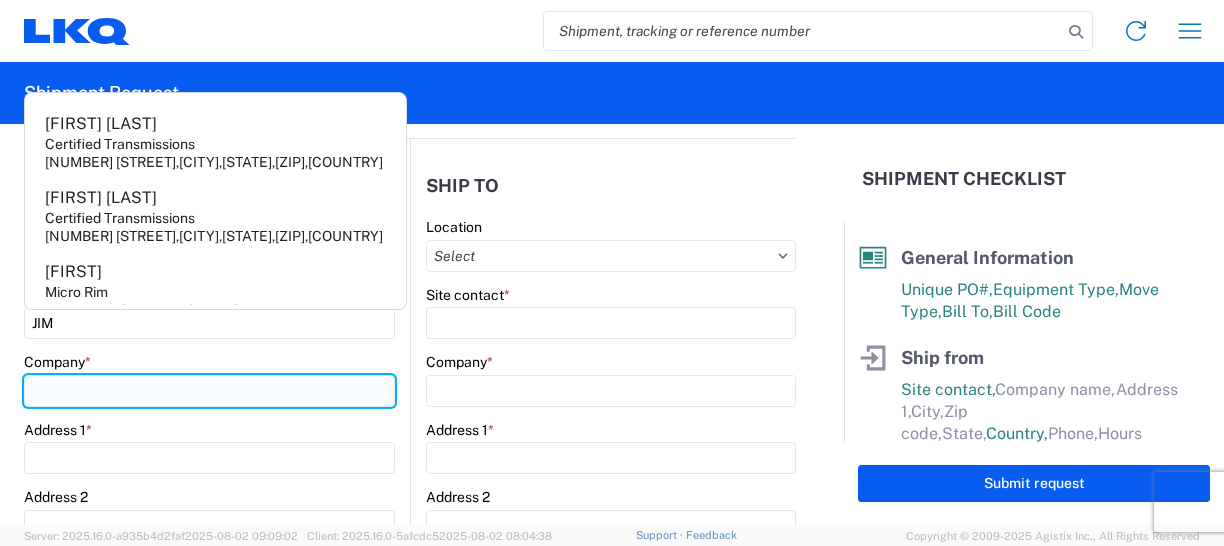 click on "Company  *" at bounding box center (209, 391) 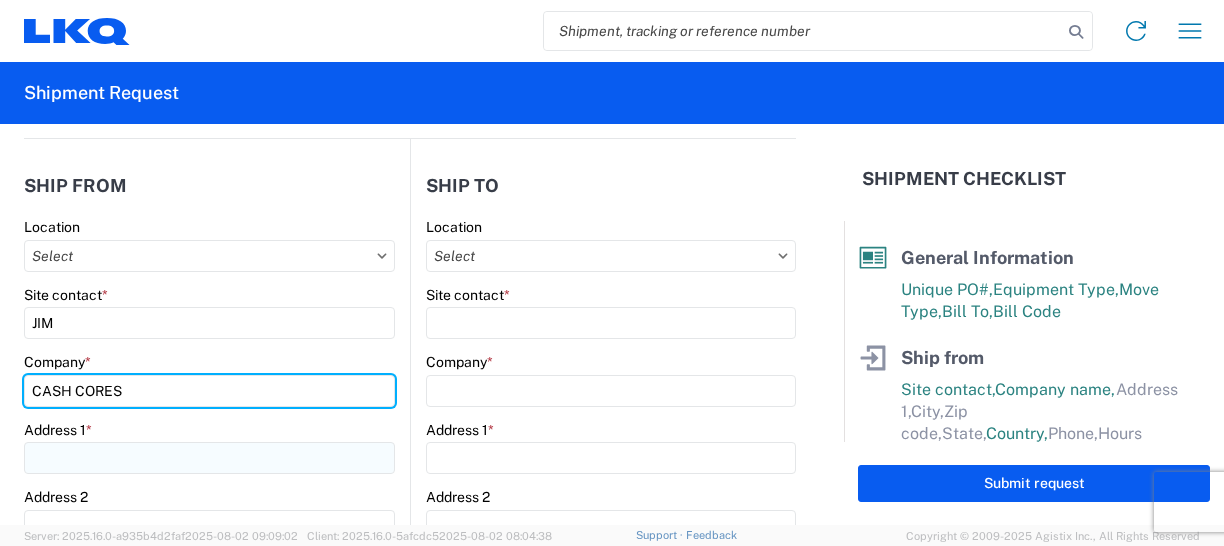type on "CASH CORES" 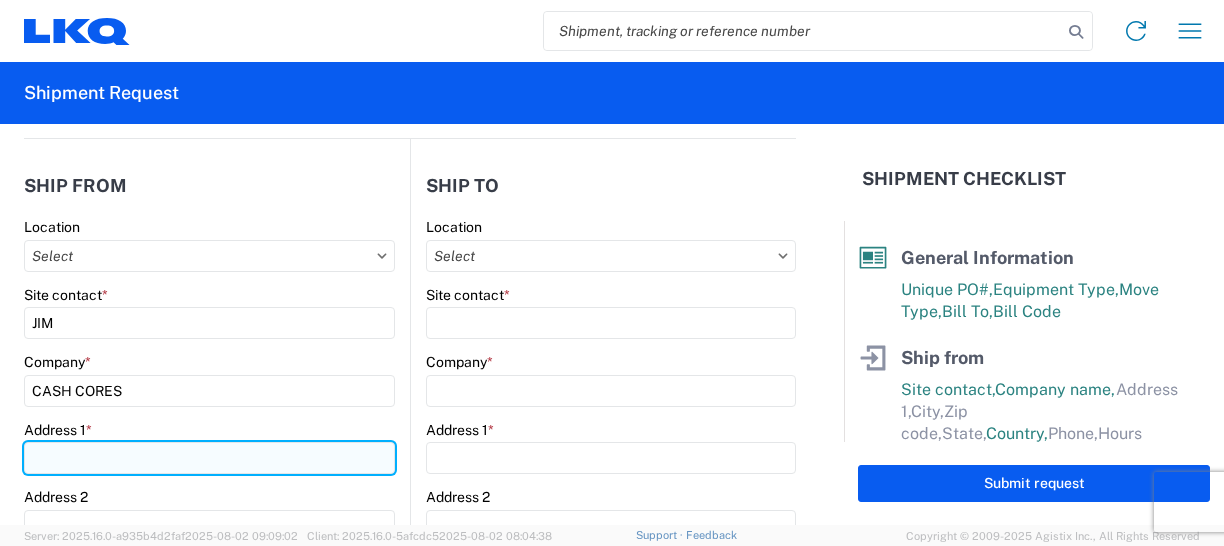 click on "Address 1  *" at bounding box center [209, 458] 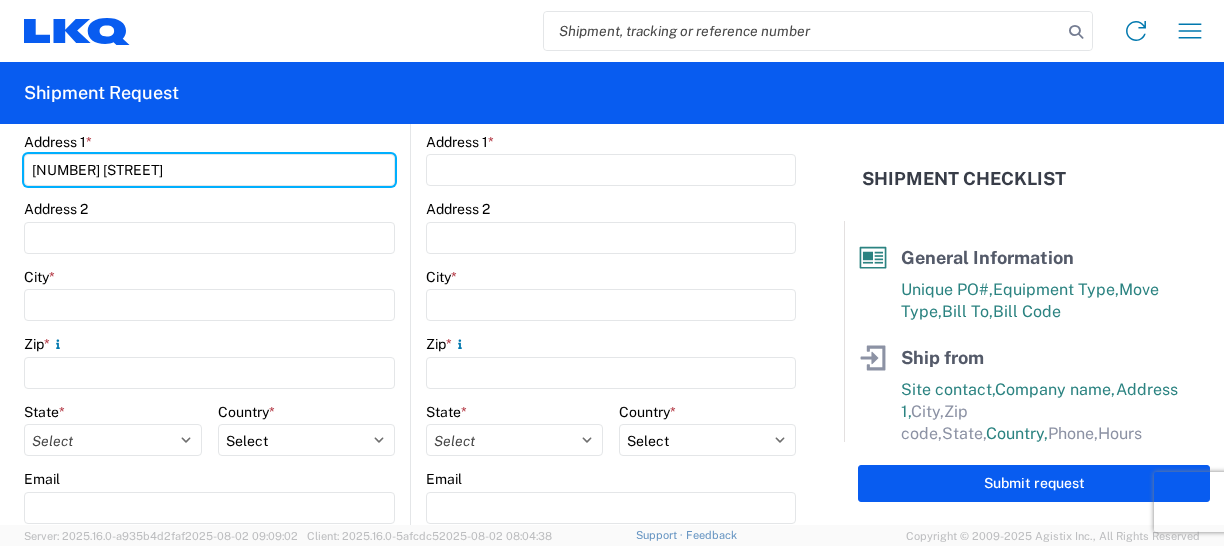 scroll, scrollTop: 492, scrollLeft: 0, axis: vertical 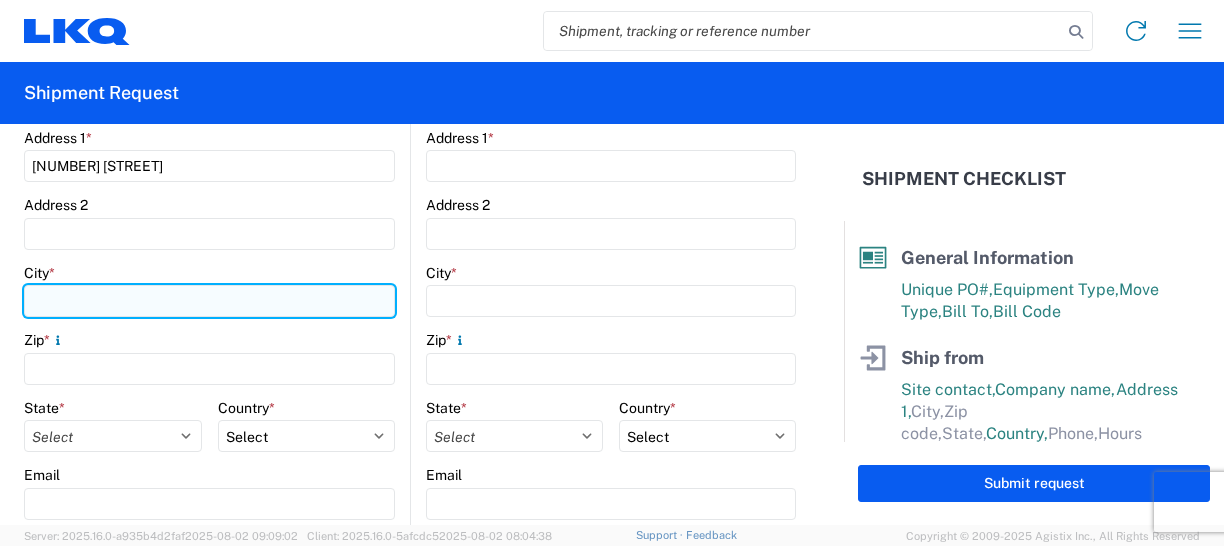 click on "City  *" at bounding box center [209, 301] 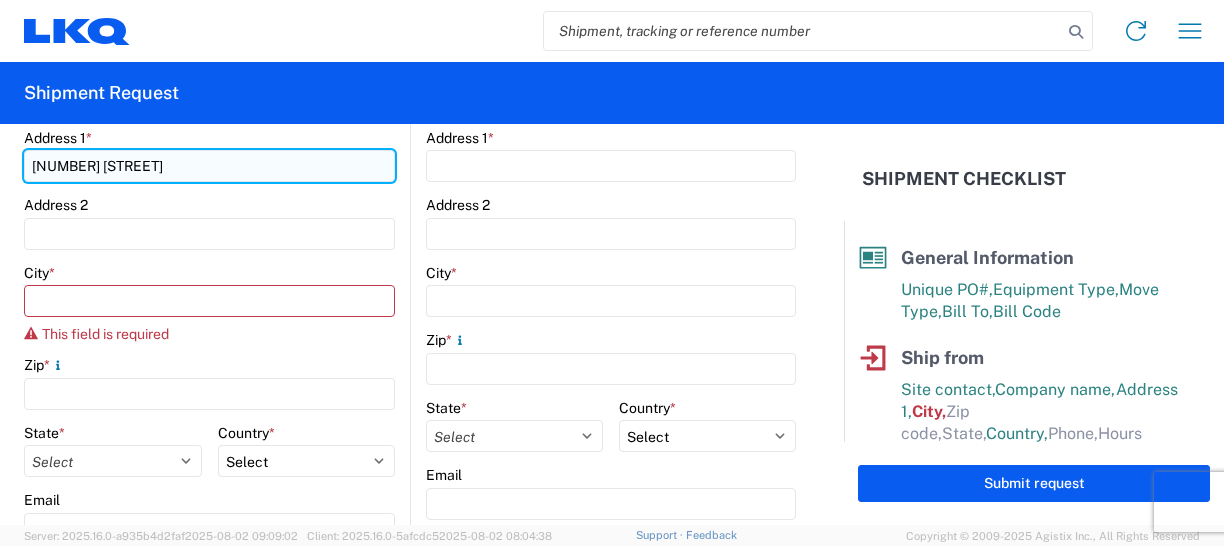 click on "[NUMBER] [STREET]" at bounding box center [209, 166] 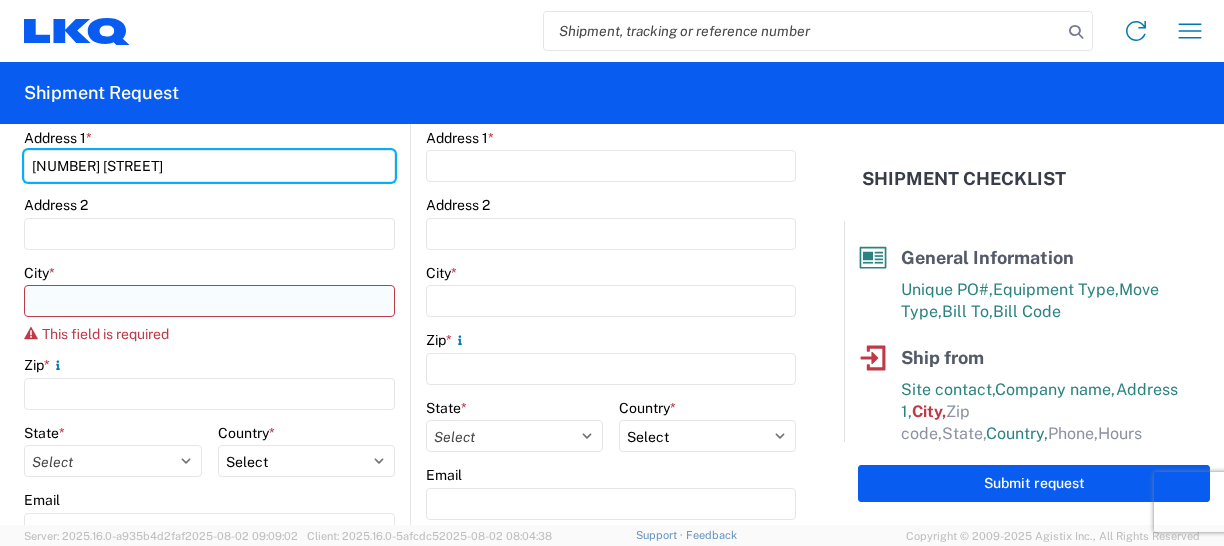 type on "[NUMBER] [STREET]" 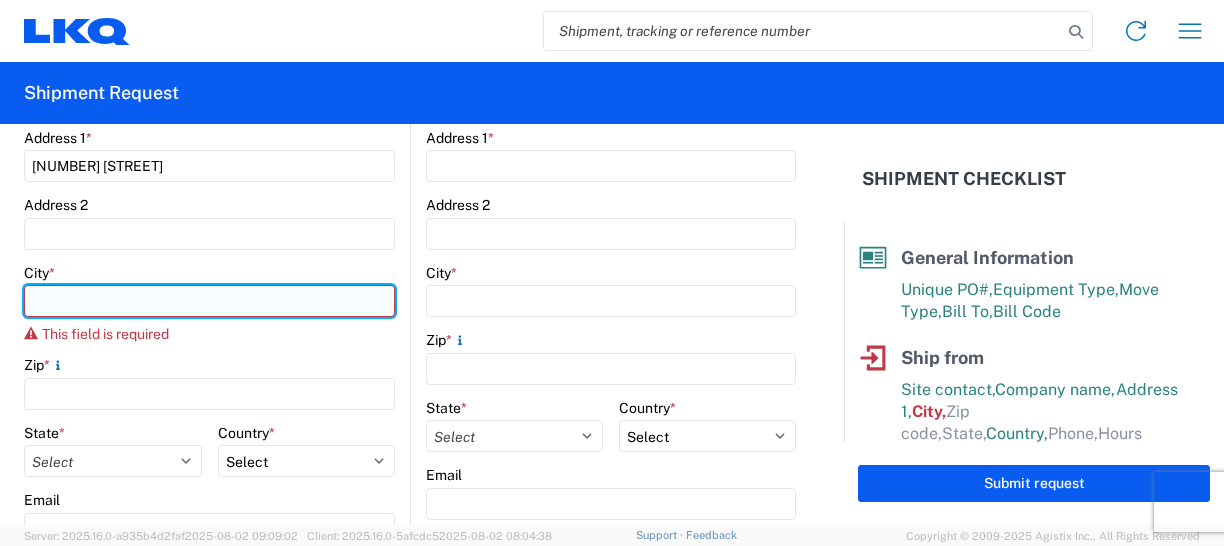 click on "City  *" at bounding box center (209, 301) 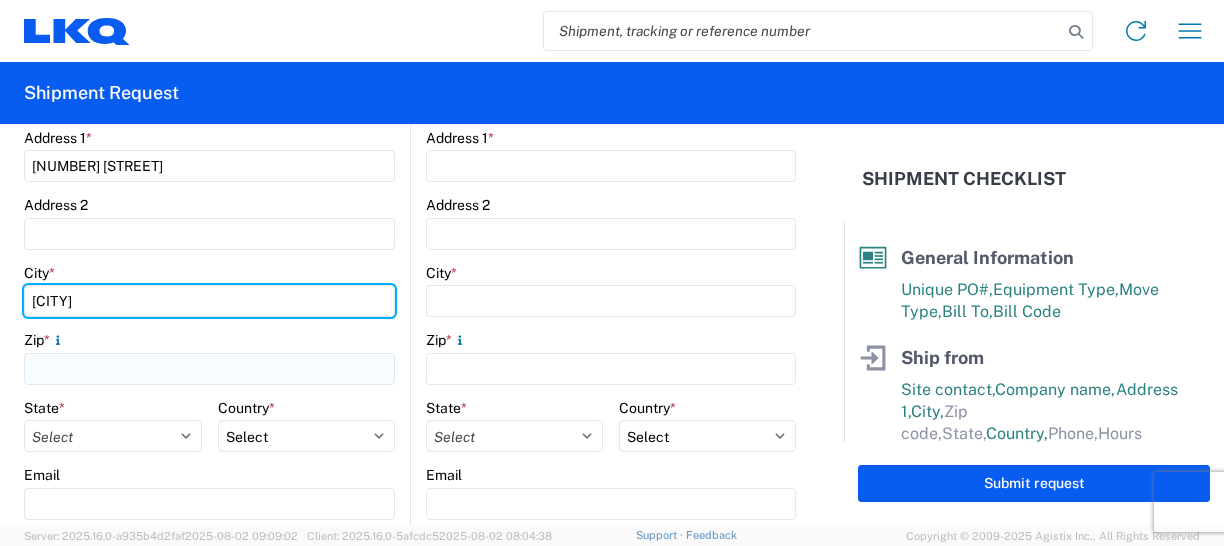 type on "[CITY]" 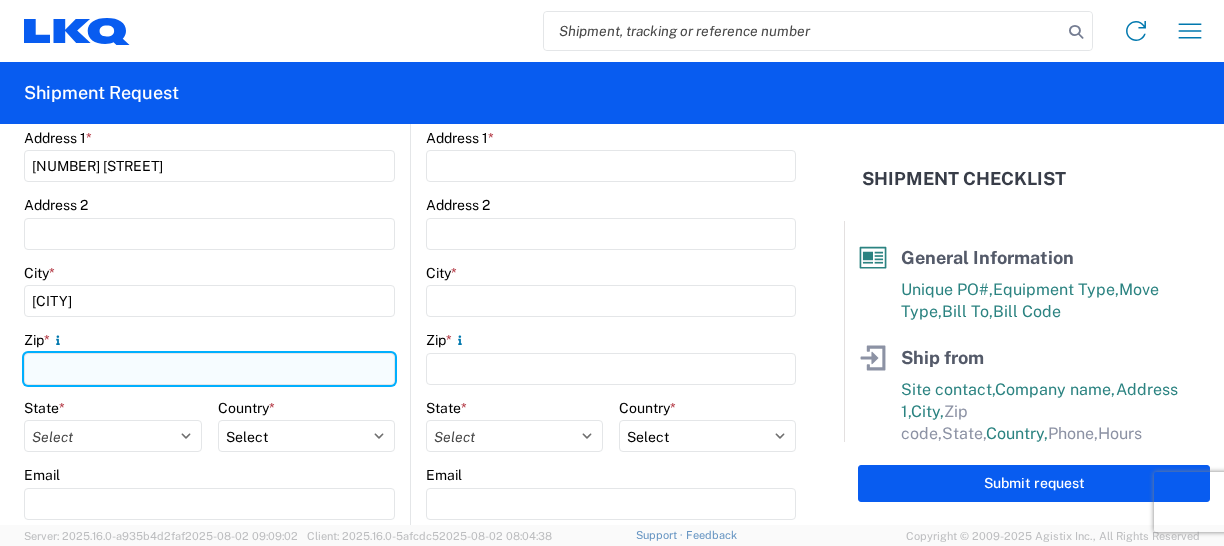 click on "Zip  *" at bounding box center (209, 369) 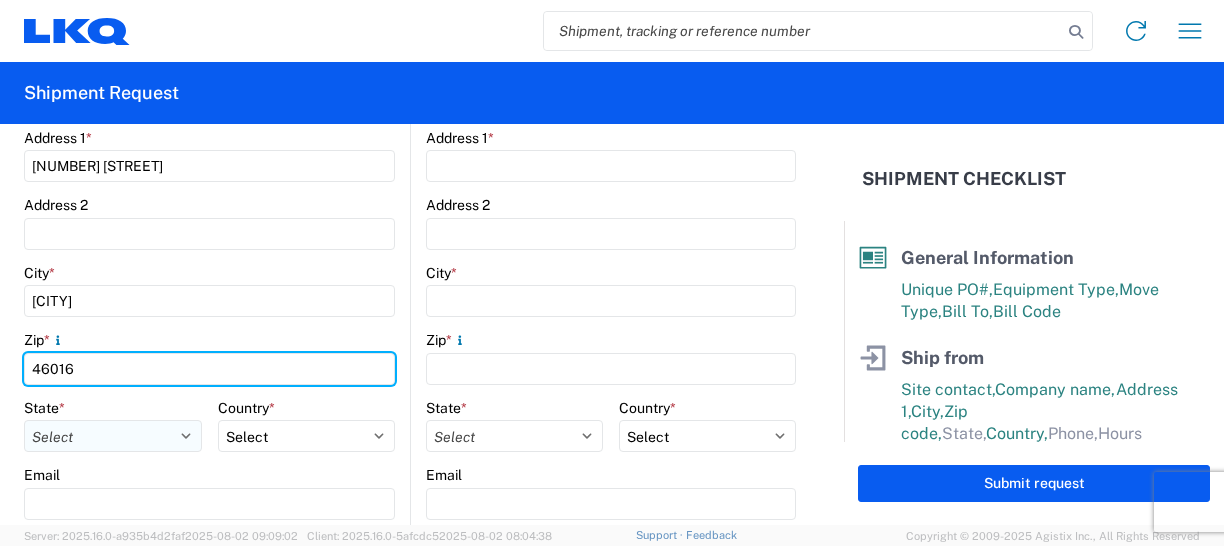 type on "46016" 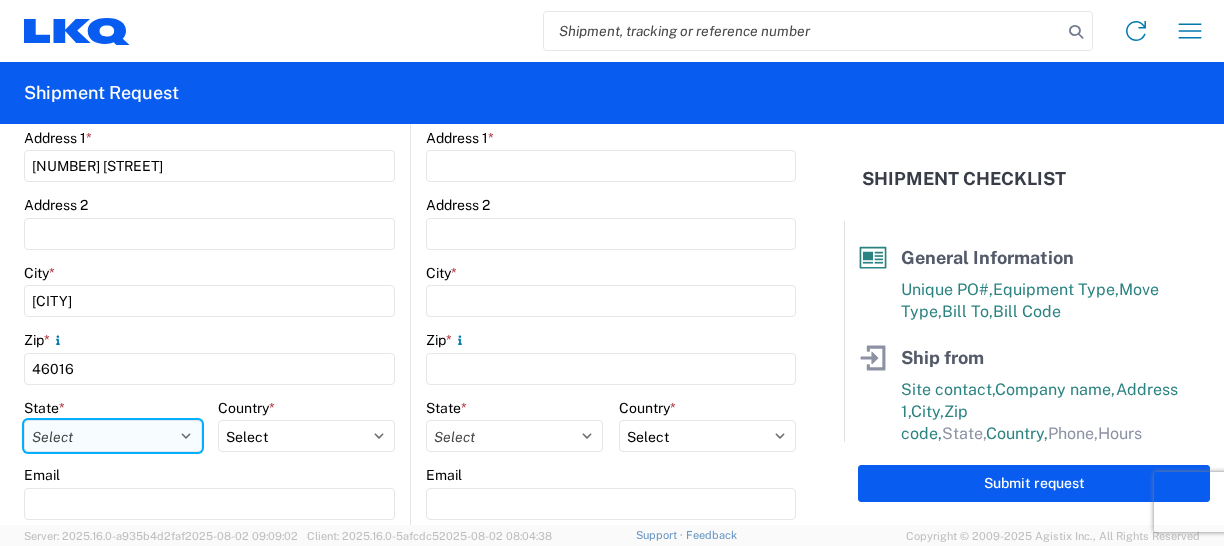 click on "Select Alabama Alaska Arizona Arkansas Armed Forces Americas Armed Forces Europe Armed Forces Pacific California Colorado Connecticut Delaware District of Columbia Florida Georgia Hawaii Idaho Illinois Indiana Iowa Kansas Kentucky Louisiana Maine Maryland Massachusetts Michigan Minnesota Mississippi Missouri Montana Nebraska Nevada New Hampshire New Jersey New Mexico New York North Carolina North Dakota Ohio Oklahoma Oregon Palau Pennsylvania Puerto Rico Rhode Island South Carolina South Dakota Tennessee Texas Utah Vermont Virginia Washington West Virginia Wisconsin Wyoming" at bounding box center [113, 436] 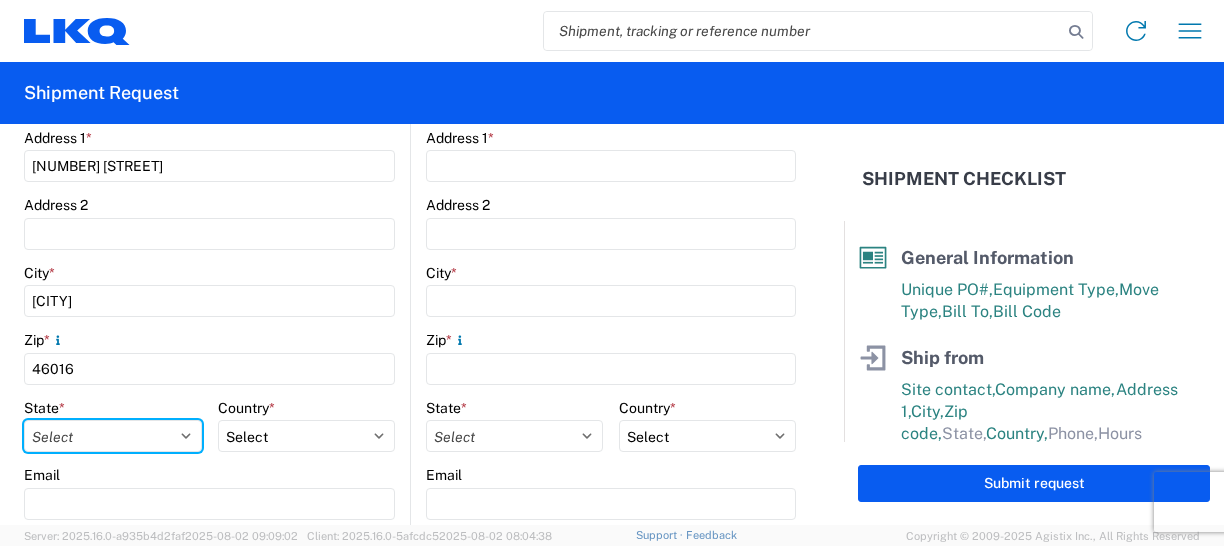 select on "IN" 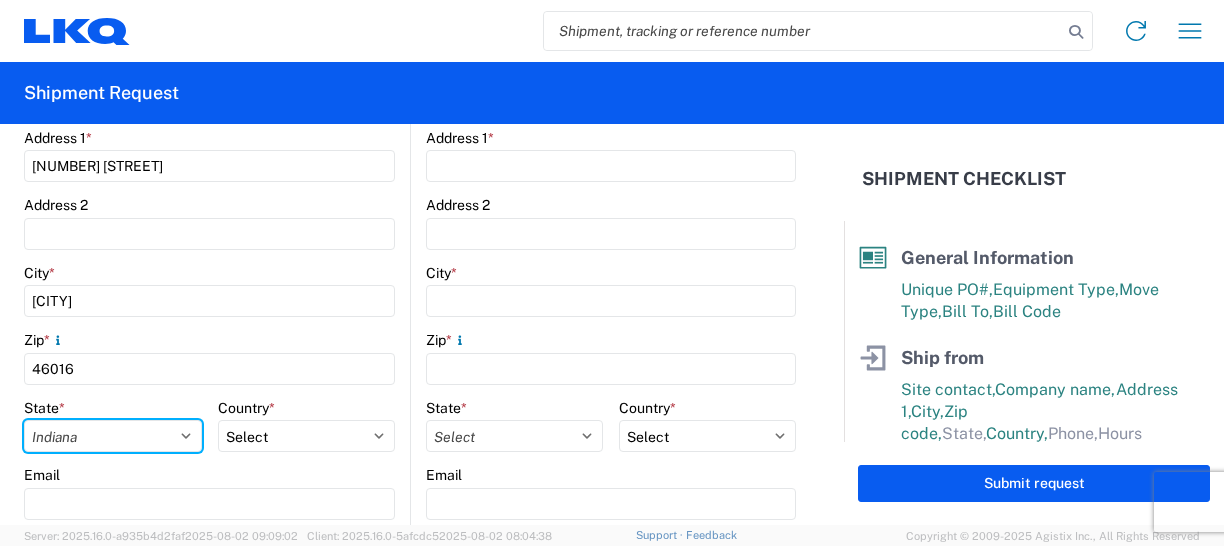 click on "Select Alabama Alaska Arizona Arkansas Armed Forces Americas Armed Forces Europe Armed Forces Pacific California Colorado Connecticut Delaware District of Columbia Florida Georgia Hawaii Idaho Illinois Indiana Iowa Kansas Kentucky Louisiana Maine Maryland Massachusetts Michigan Minnesota Mississippi Missouri Montana Nebraska Nevada New Hampshire New Jersey New Mexico New York North Carolina North Dakota Ohio Oklahoma Oregon Palau Pennsylvania Puerto Rico Rhode Island South Carolina South Dakota Tennessee Texas Utah Vermont Virginia Washington West Virginia Wisconsin Wyoming" at bounding box center [113, 436] 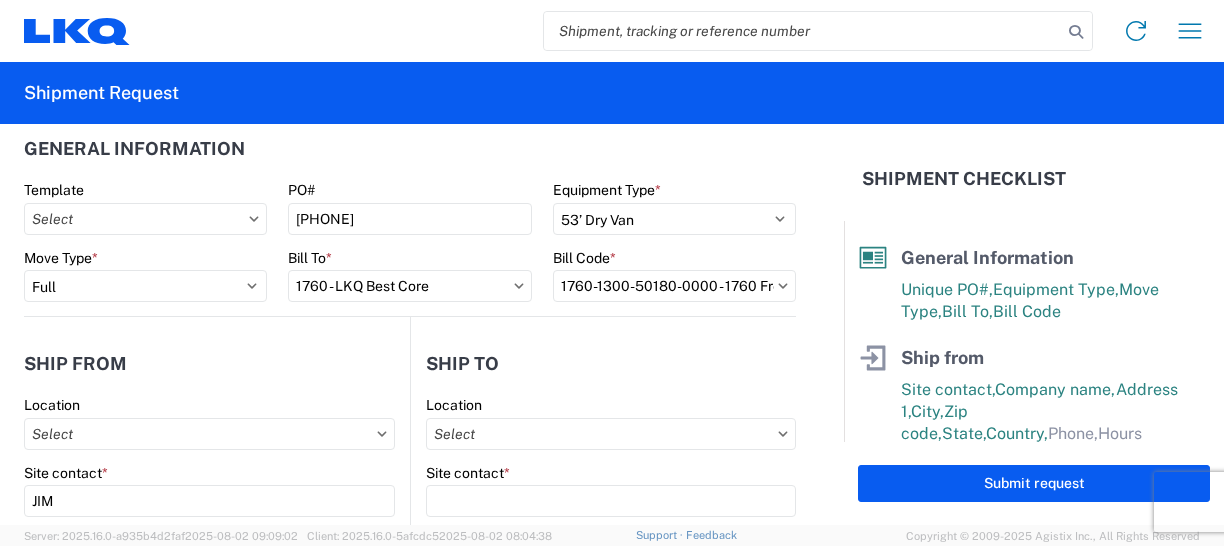 scroll, scrollTop: 0, scrollLeft: 0, axis: both 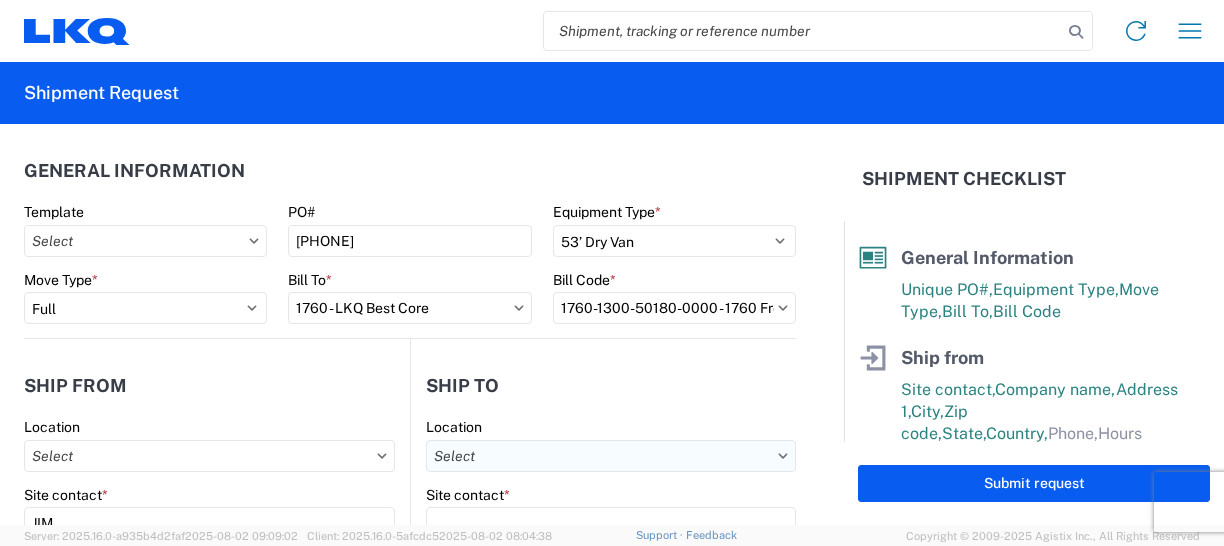 click on "Location" at bounding box center [611, 456] 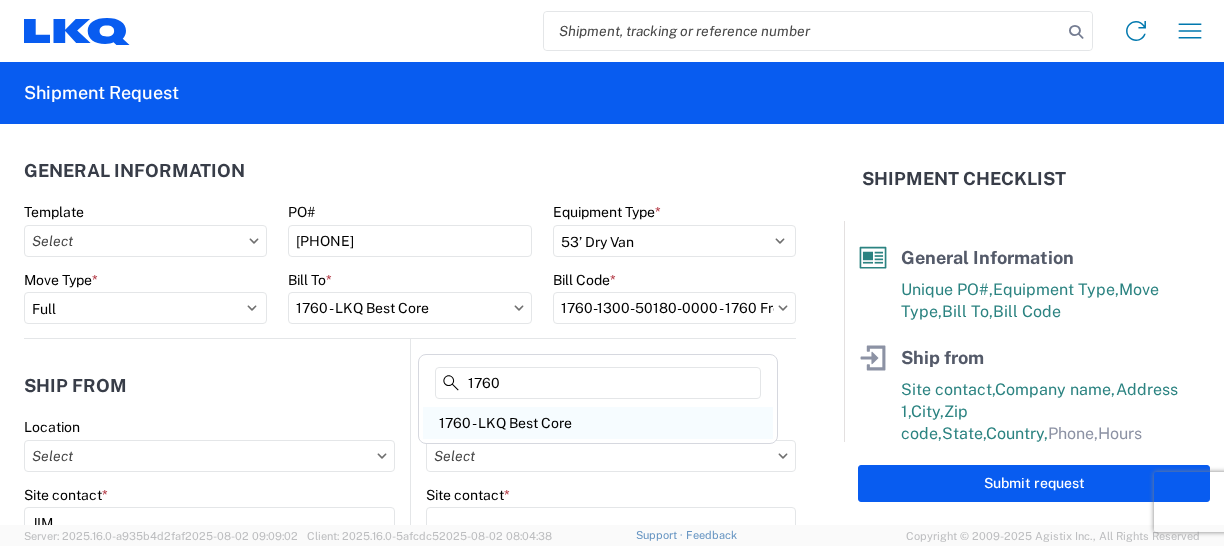 type on "1760" 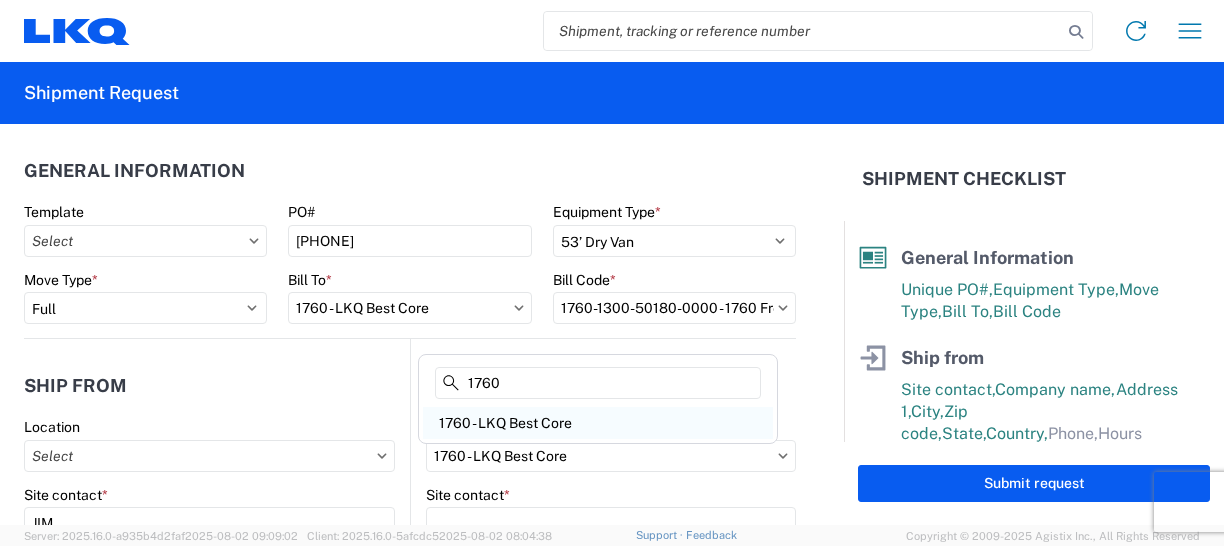 select on "US" 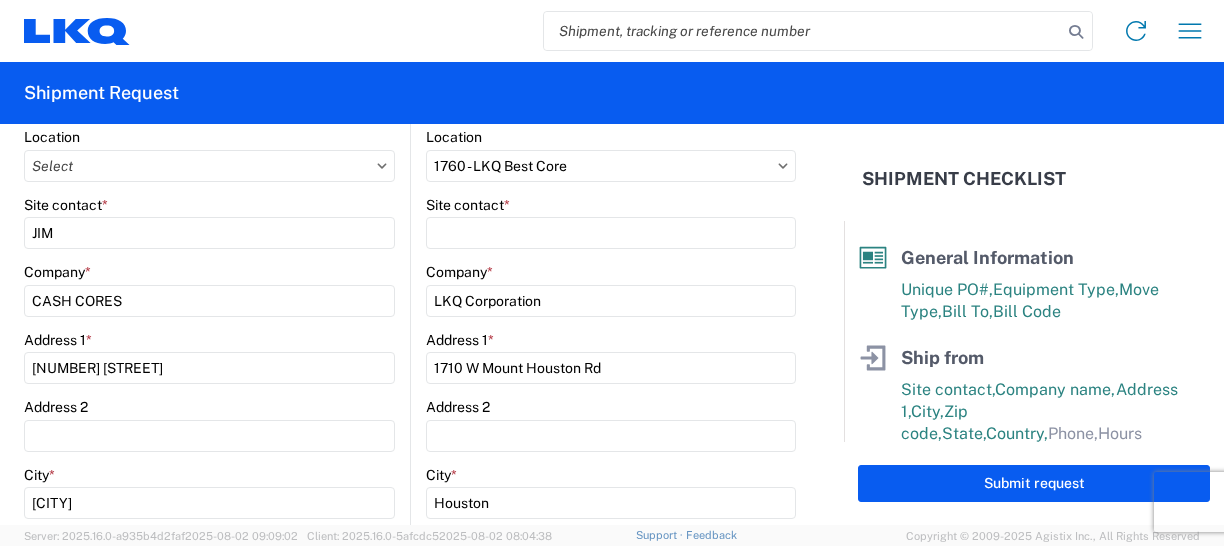 scroll, scrollTop: 276, scrollLeft: 0, axis: vertical 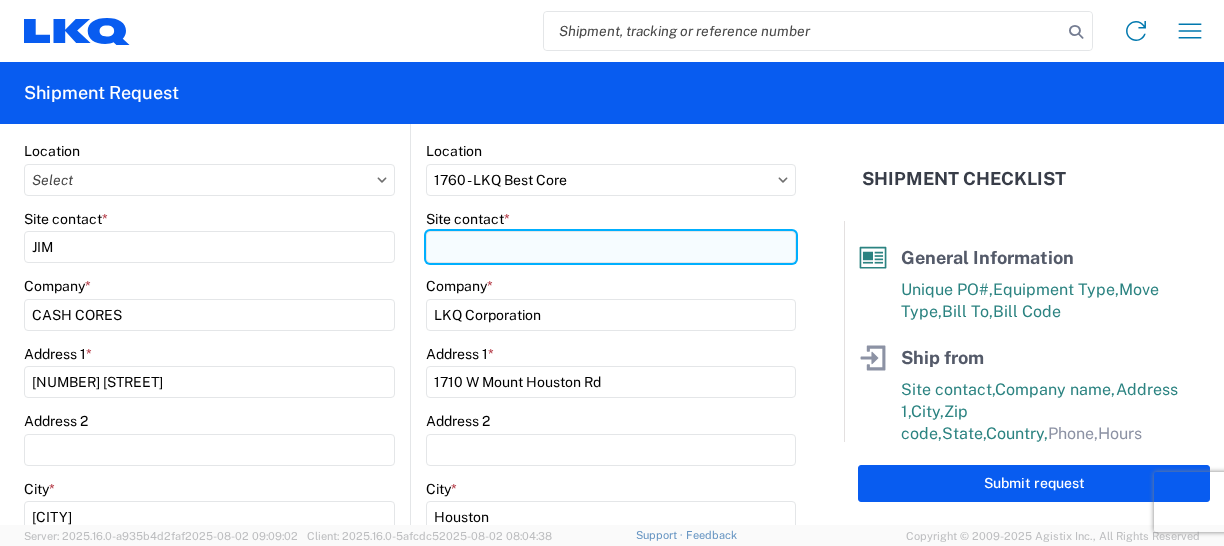 click on "Site contact  *" at bounding box center (611, 247) 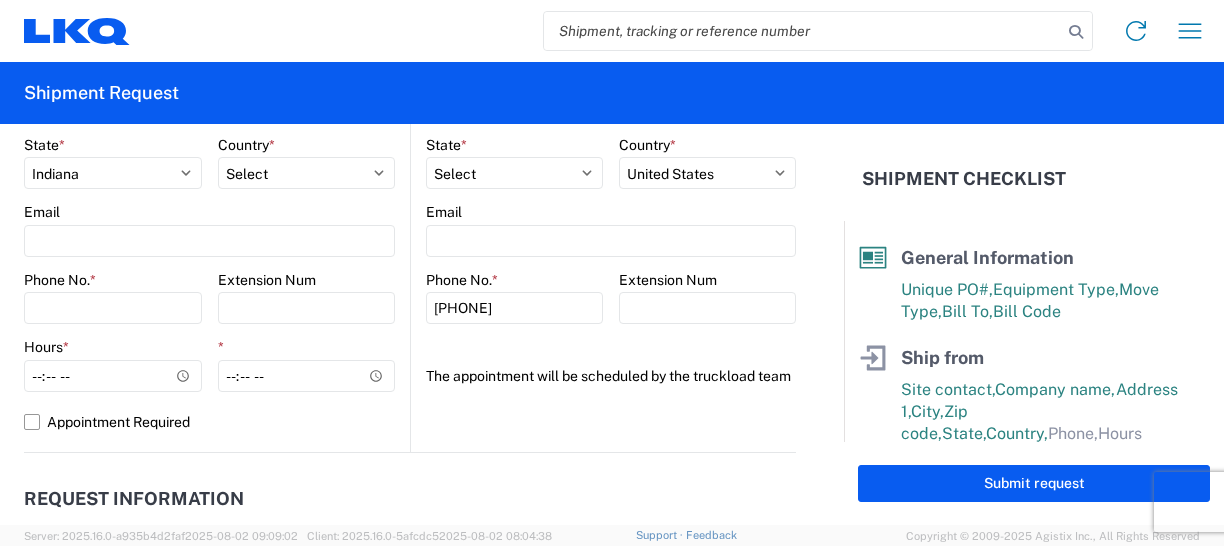 scroll, scrollTop: 750, scrollLeft: 0, axis: vertical 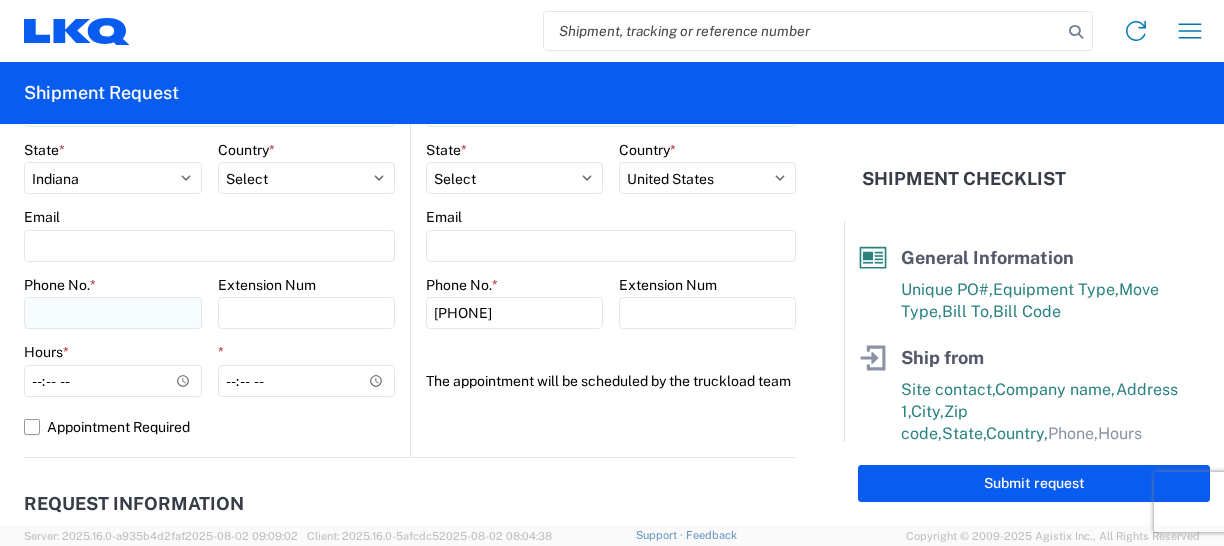 type on "[FIRST]" 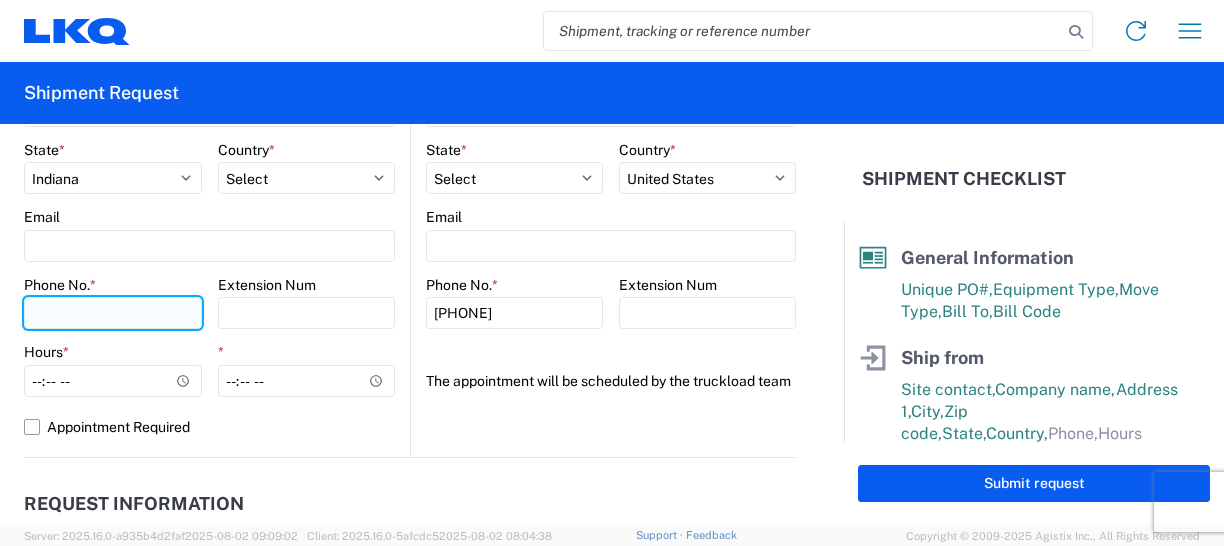 click on "Phone No.  *" at bounding box center [113, 313] 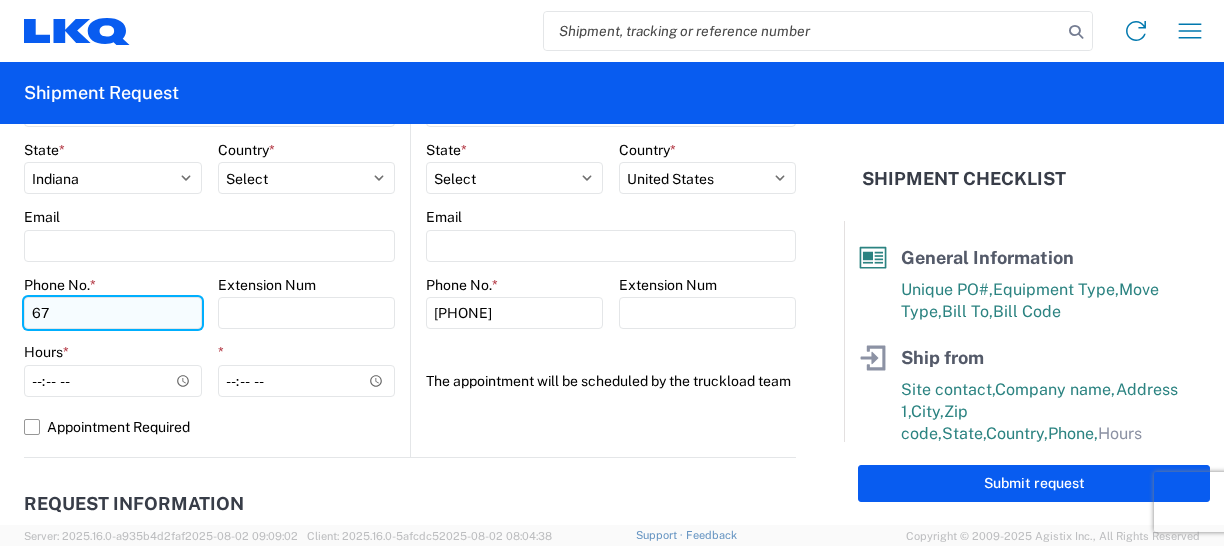 type on "6" 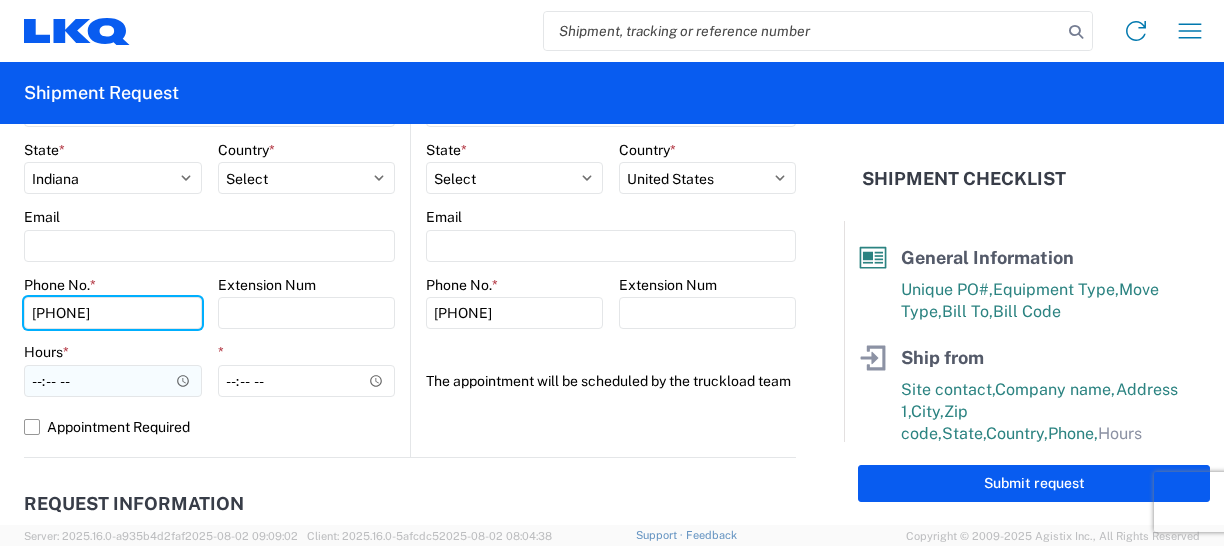 type on "[PHONE]" 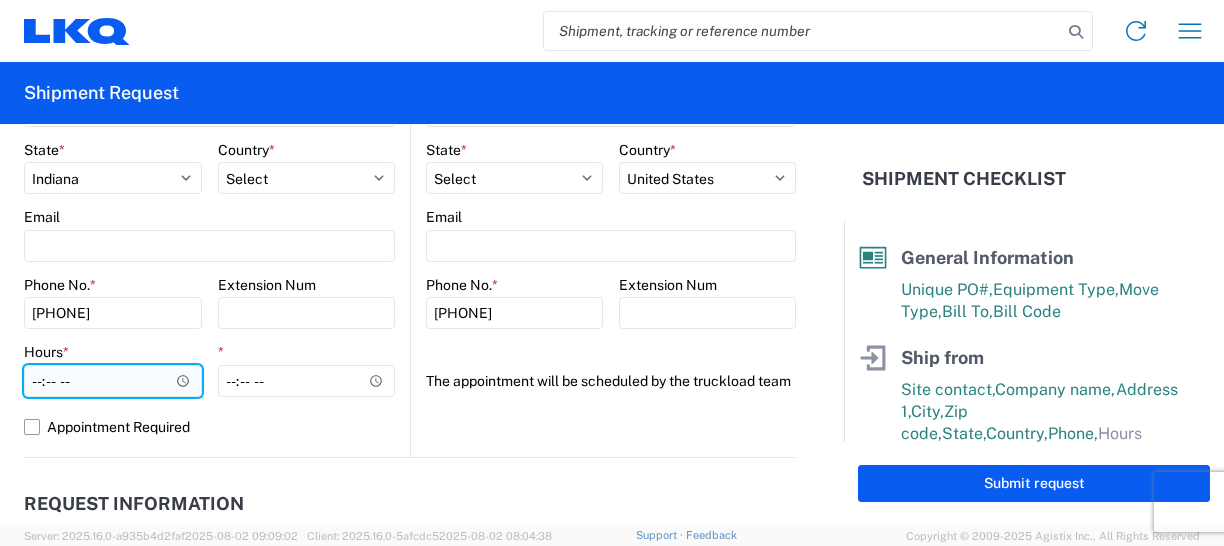 click on "Hours  *" at bounding box center [113, 381] 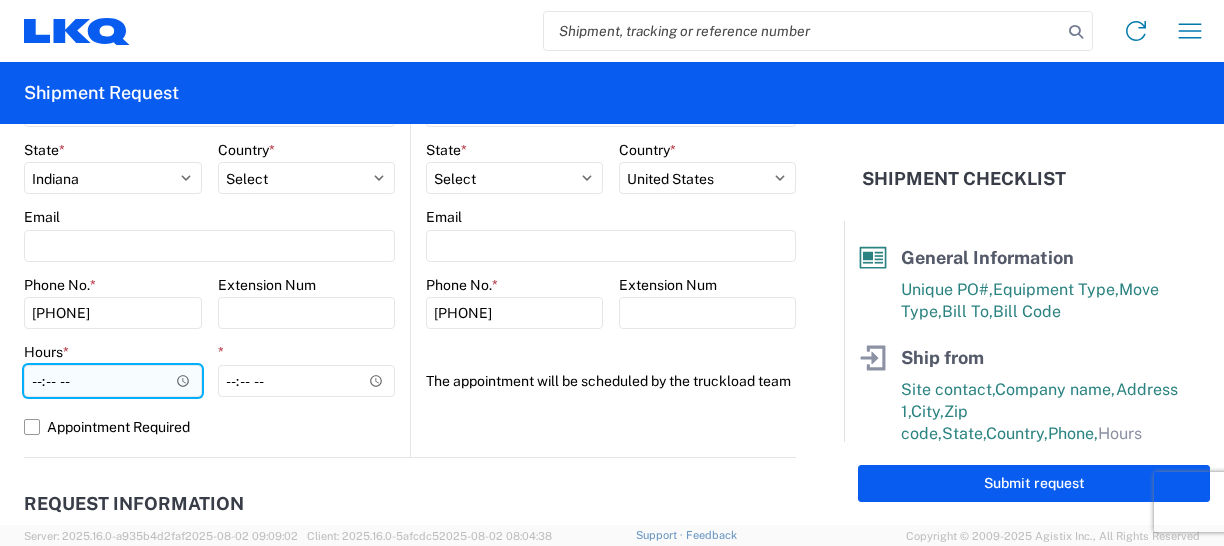 type on "09:00" 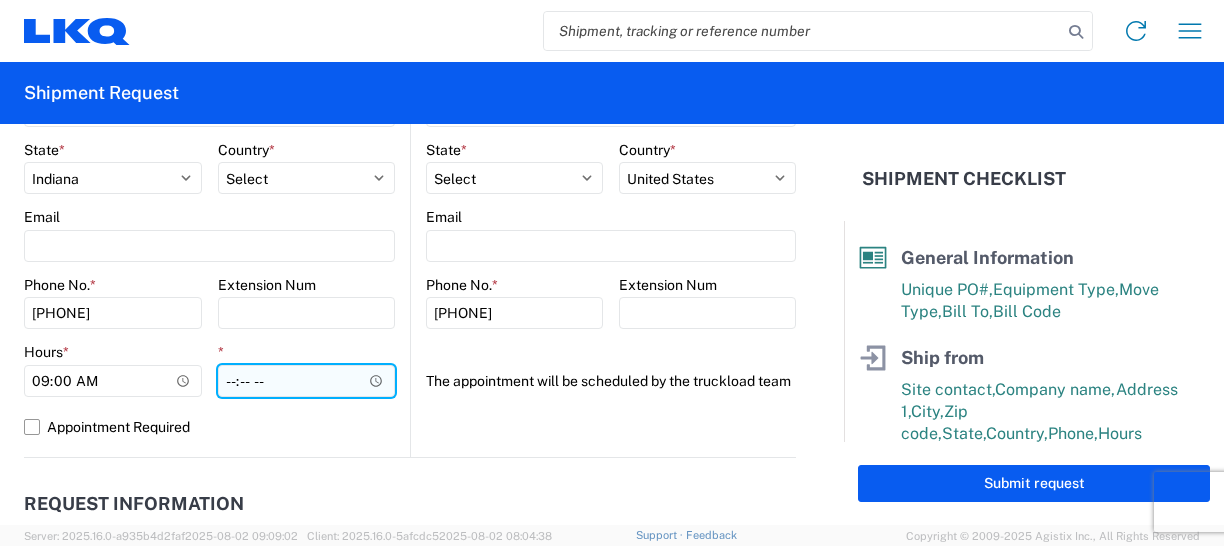 click on "*" at bounding box center [307, 381] 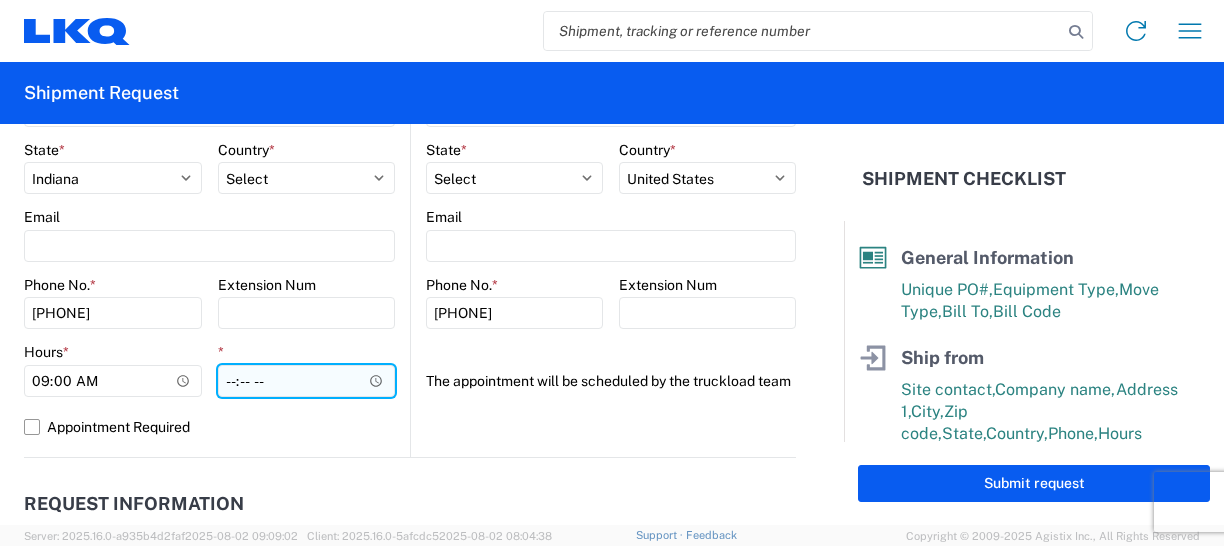 type on "16:00" 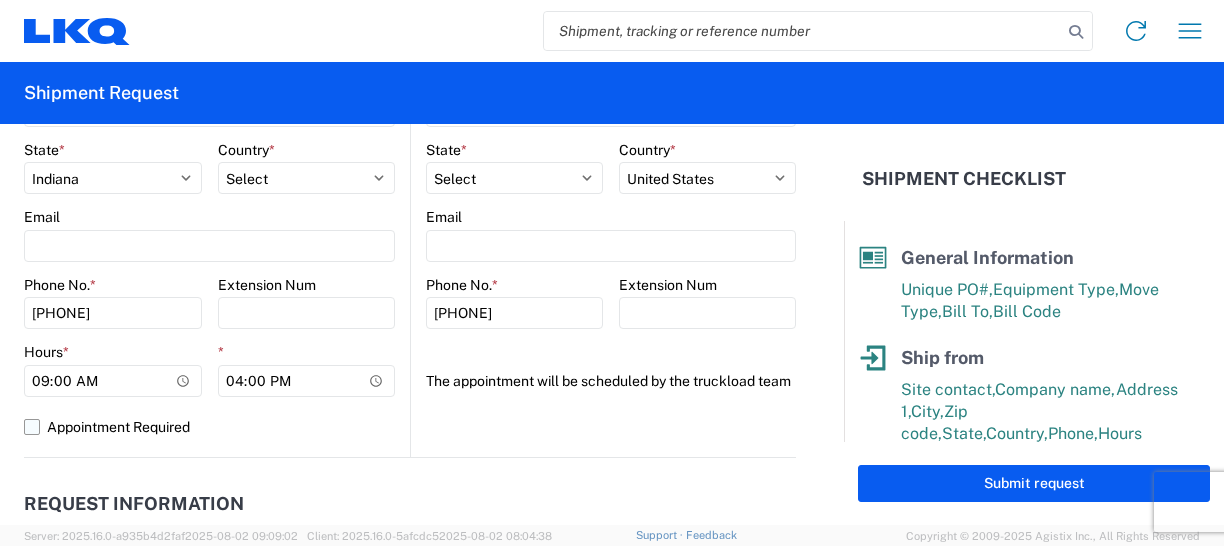click on "Appointment Required" 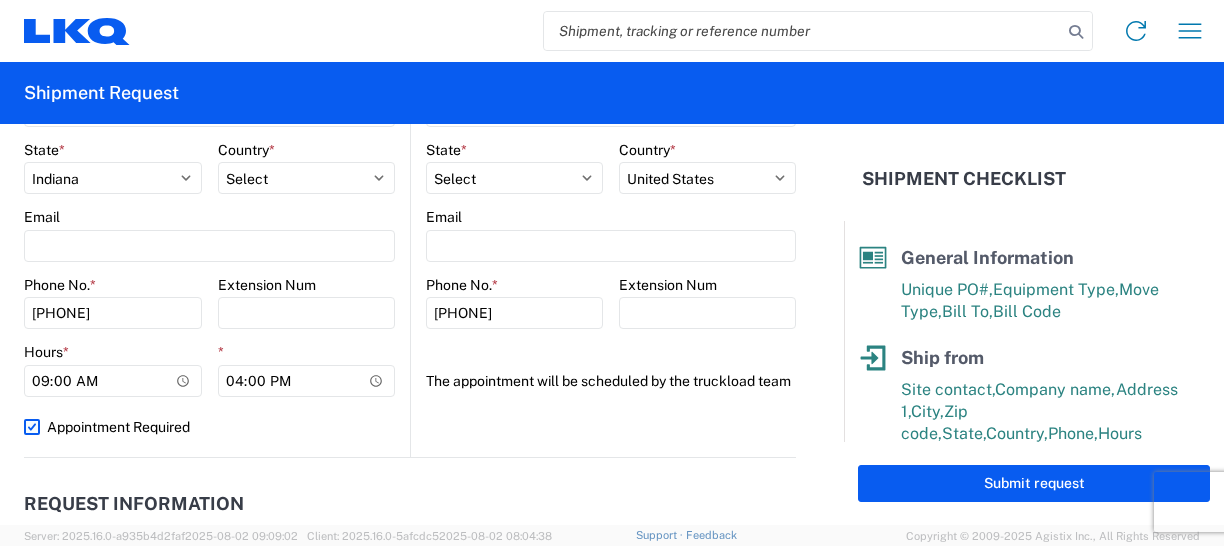 select on "US" 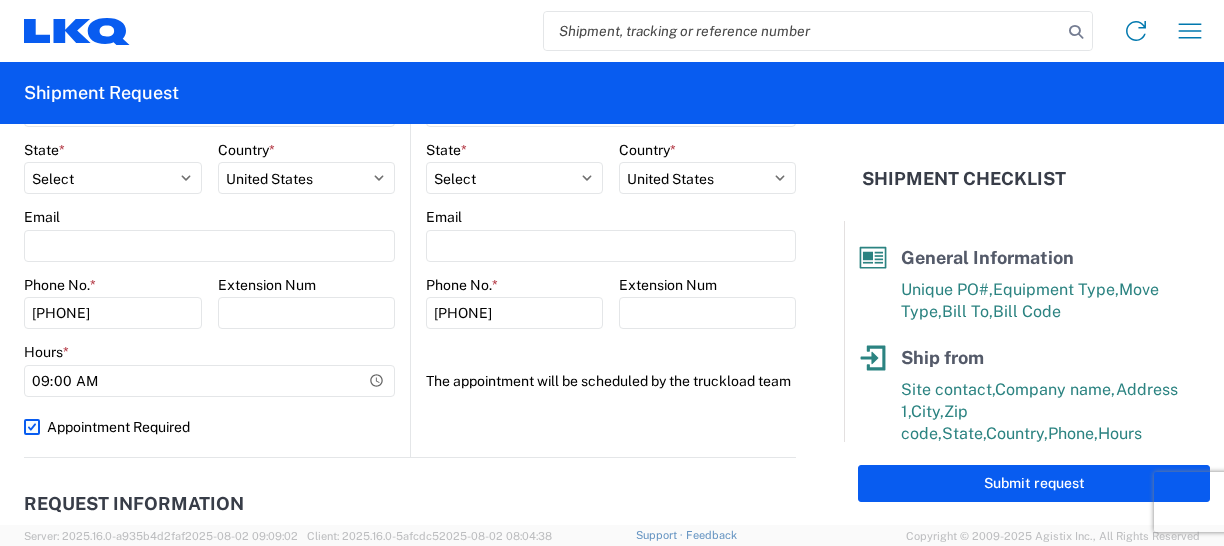 scroll, scrollTop: 750, scrollLeft: 0, axis: vertical 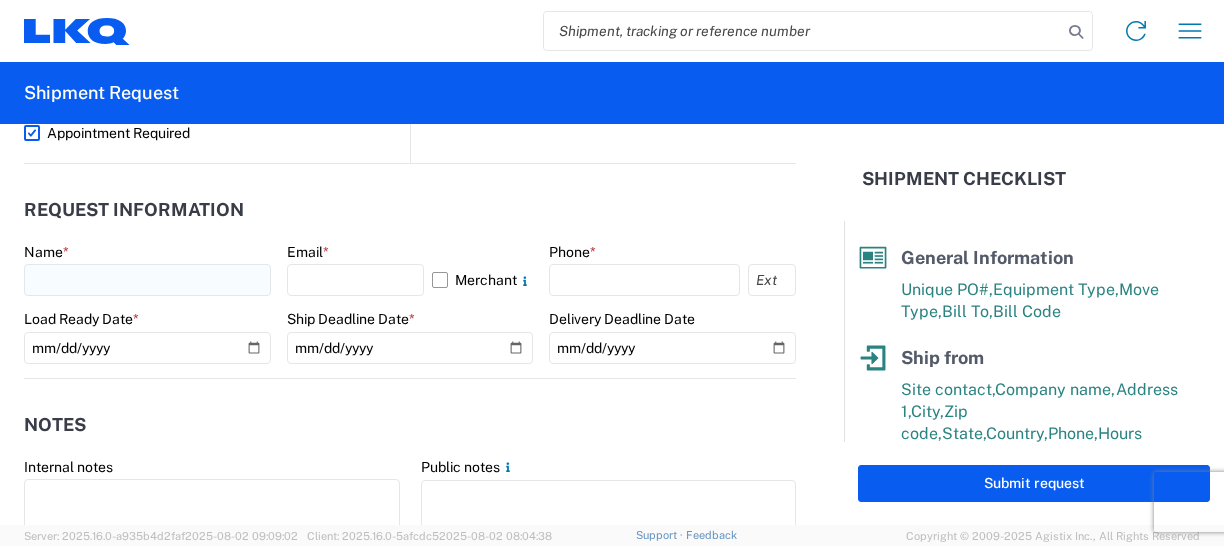 click on "Name  *" 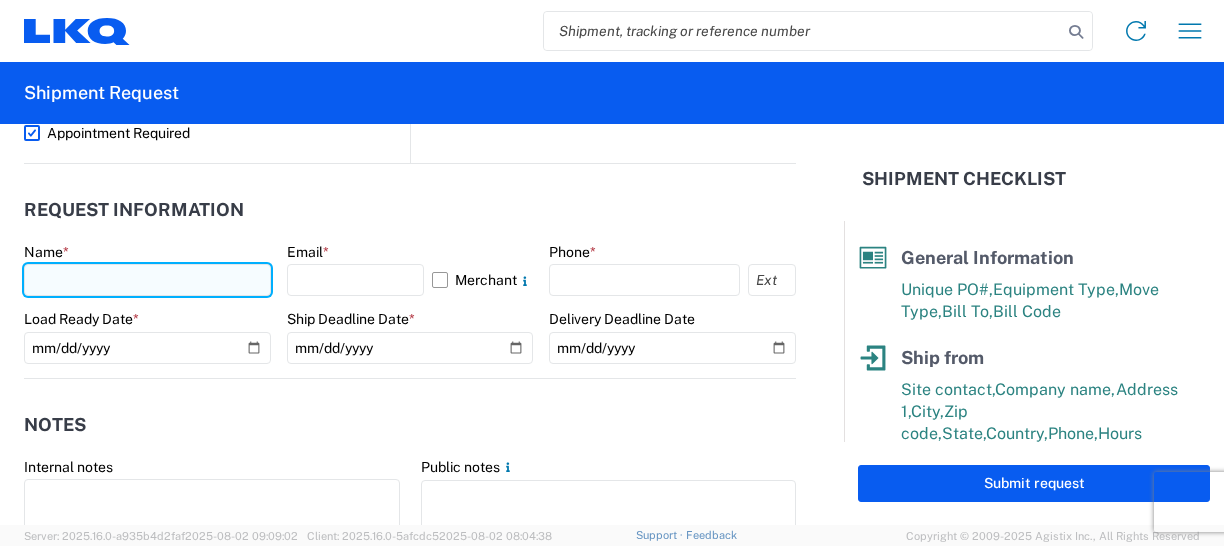 click 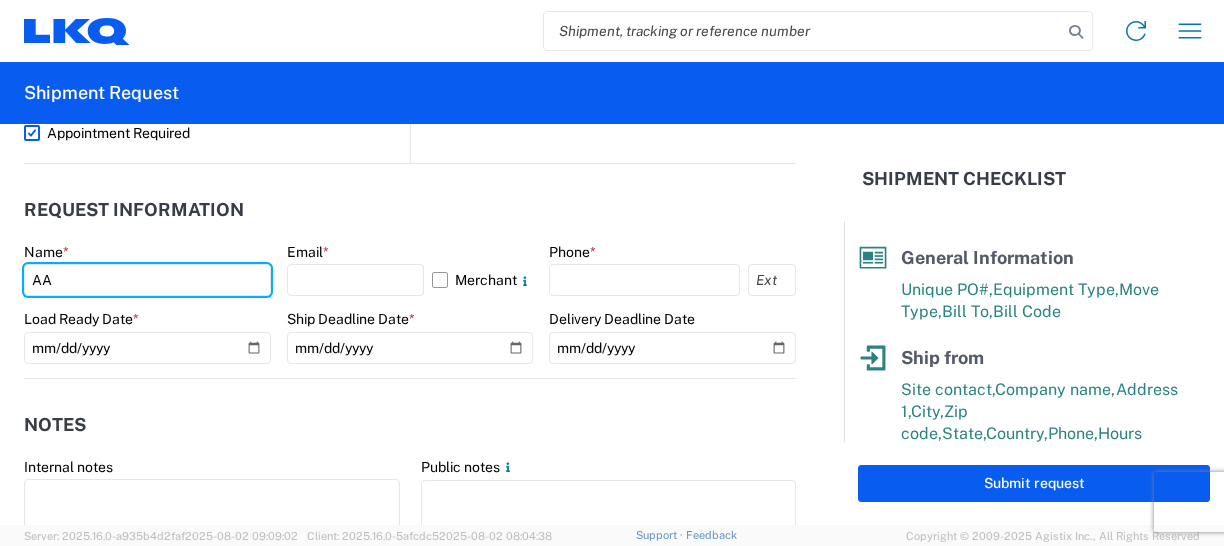 type on "A" 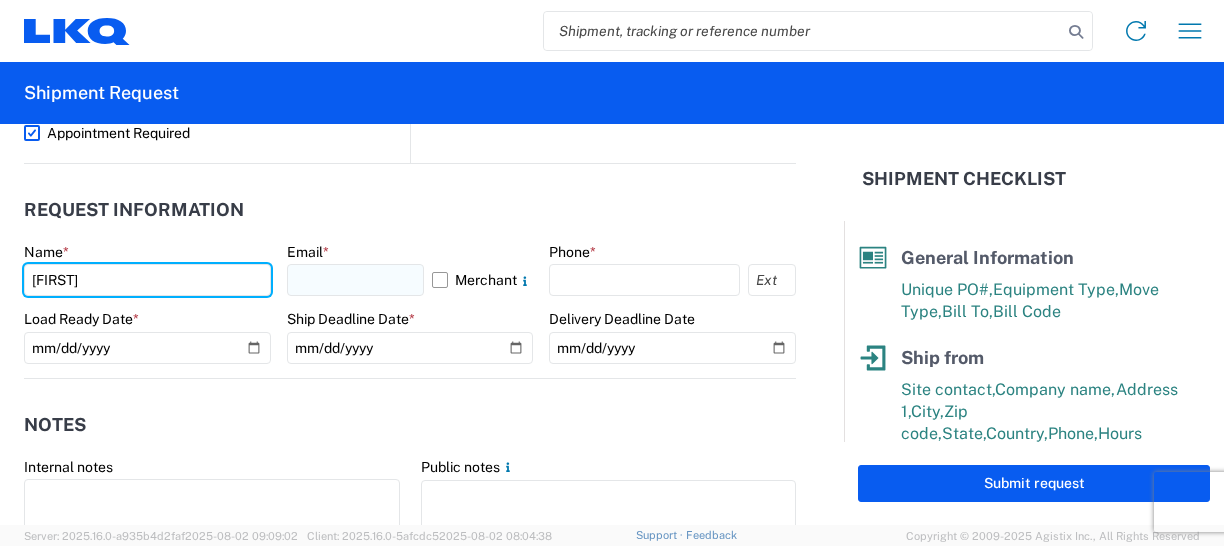 type on "[FIRST]" 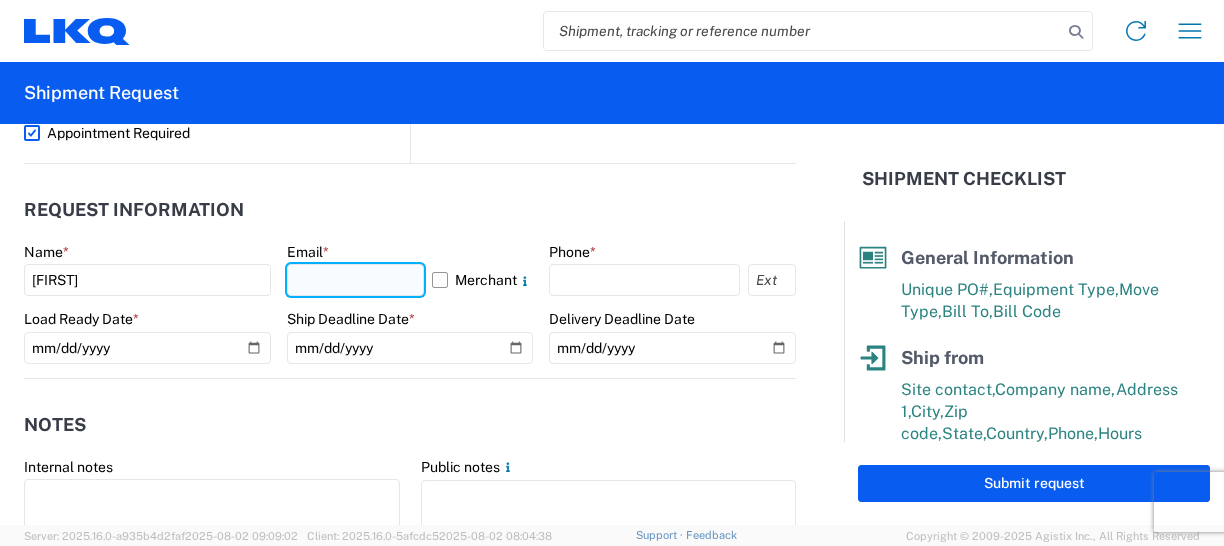 click 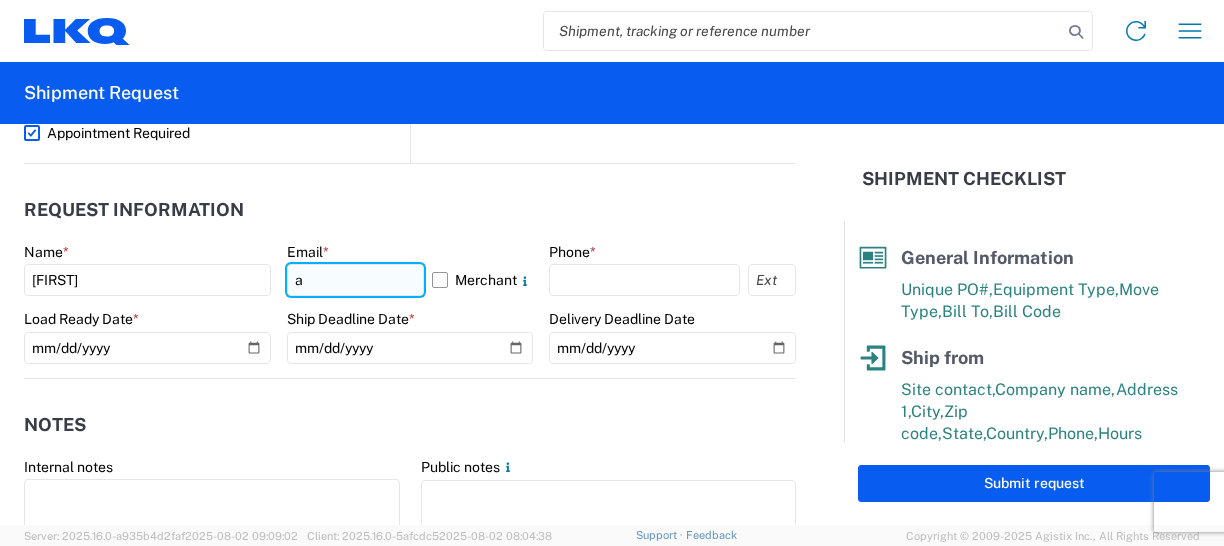 type on "[EMAIL]" 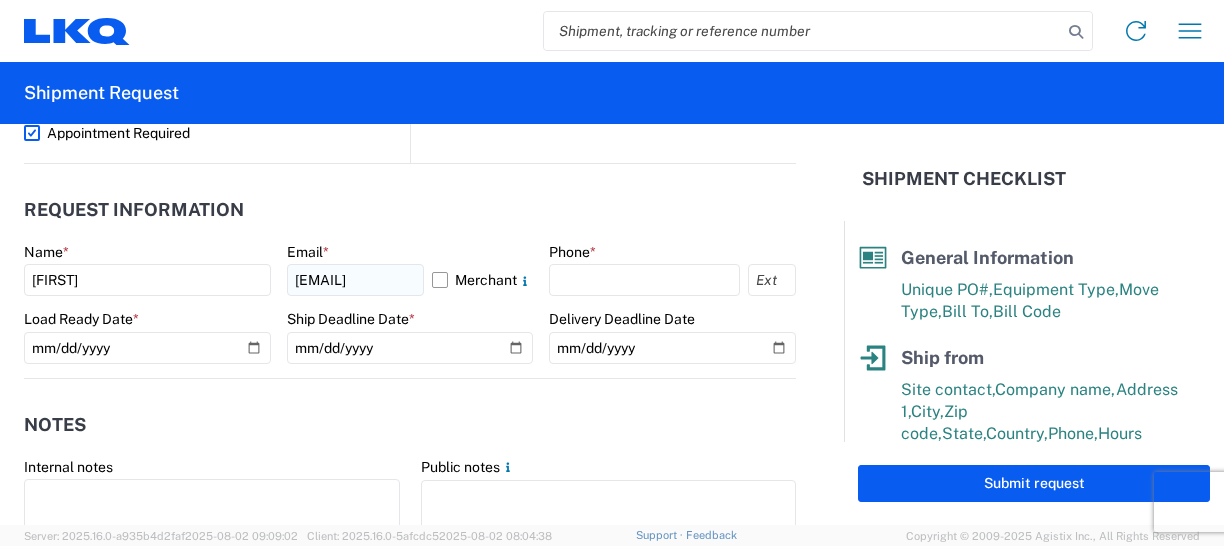 select on "TX" 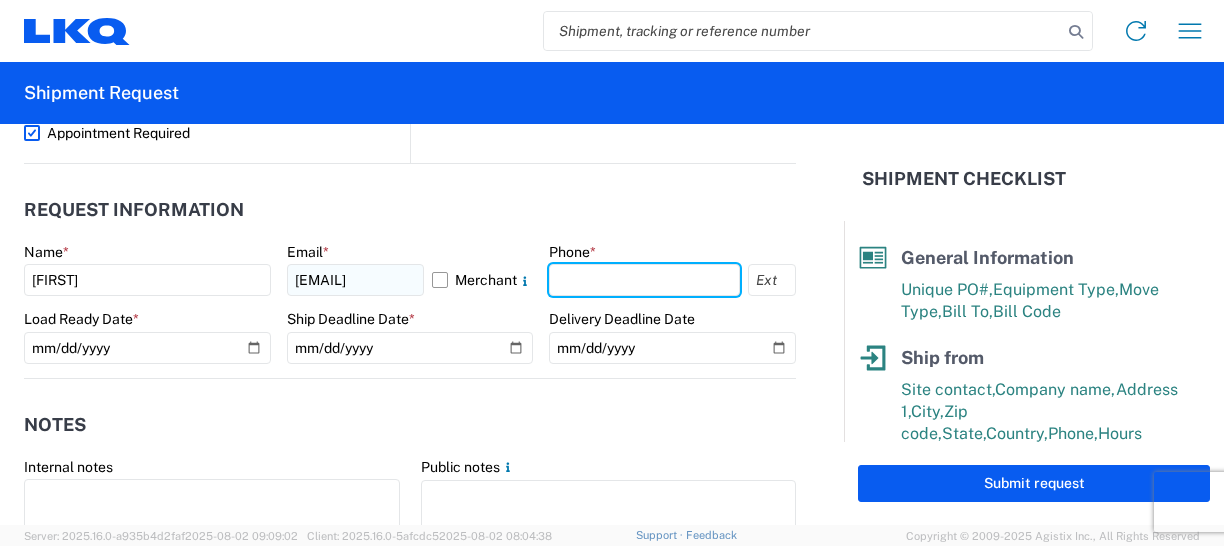 type on "2604712504" 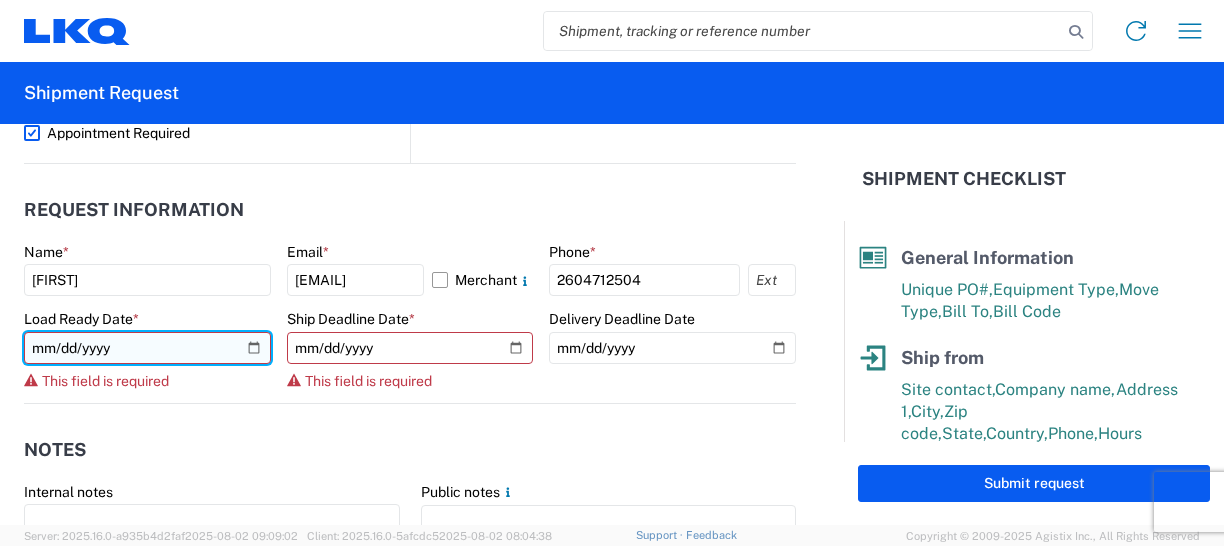 click 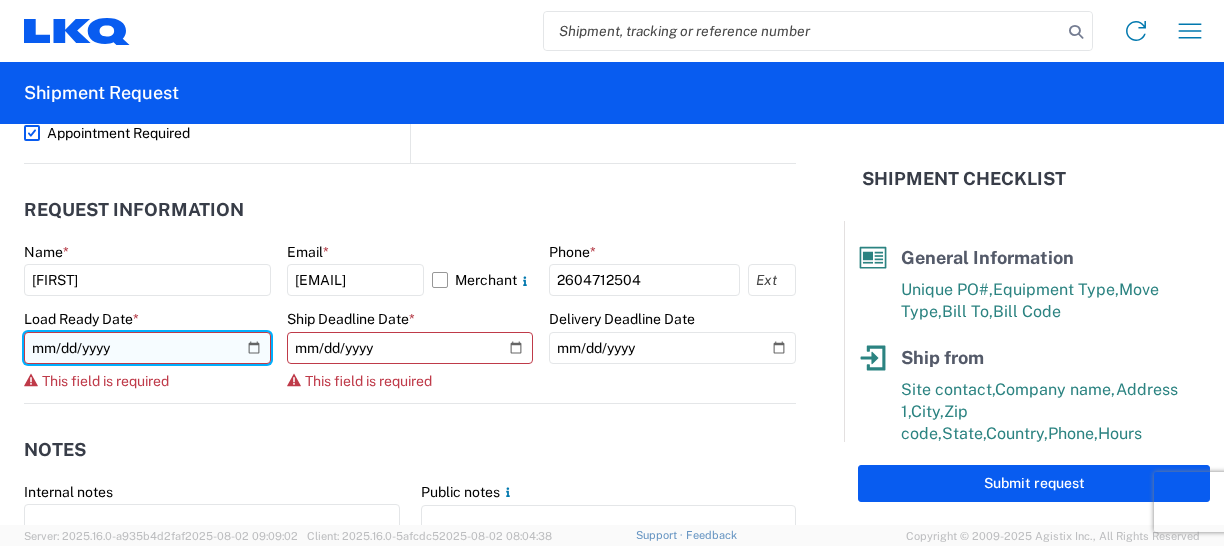click 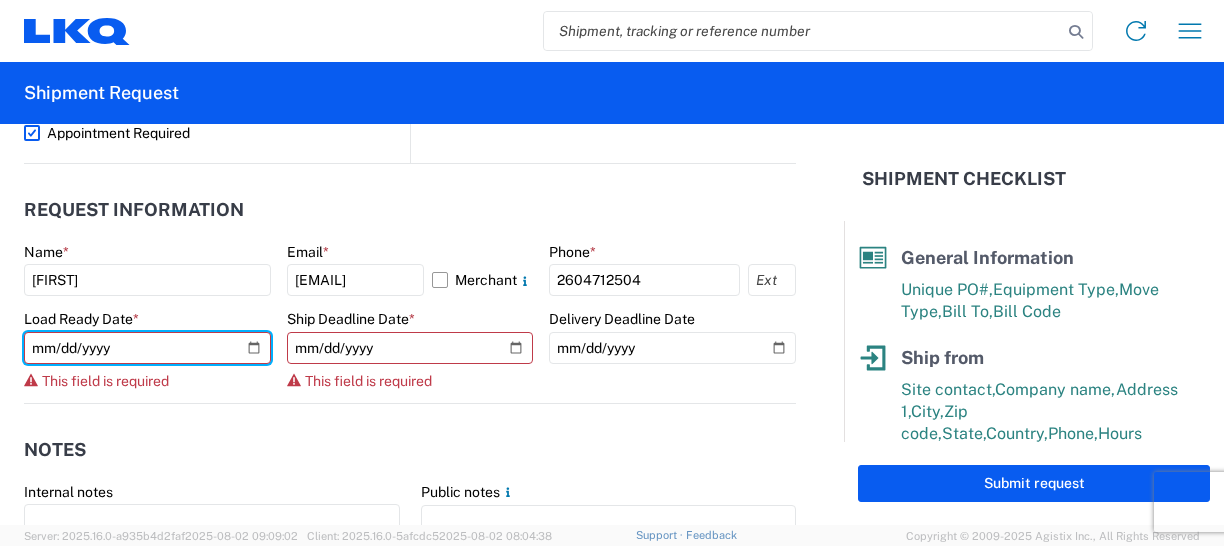 type on "2025-08-08" 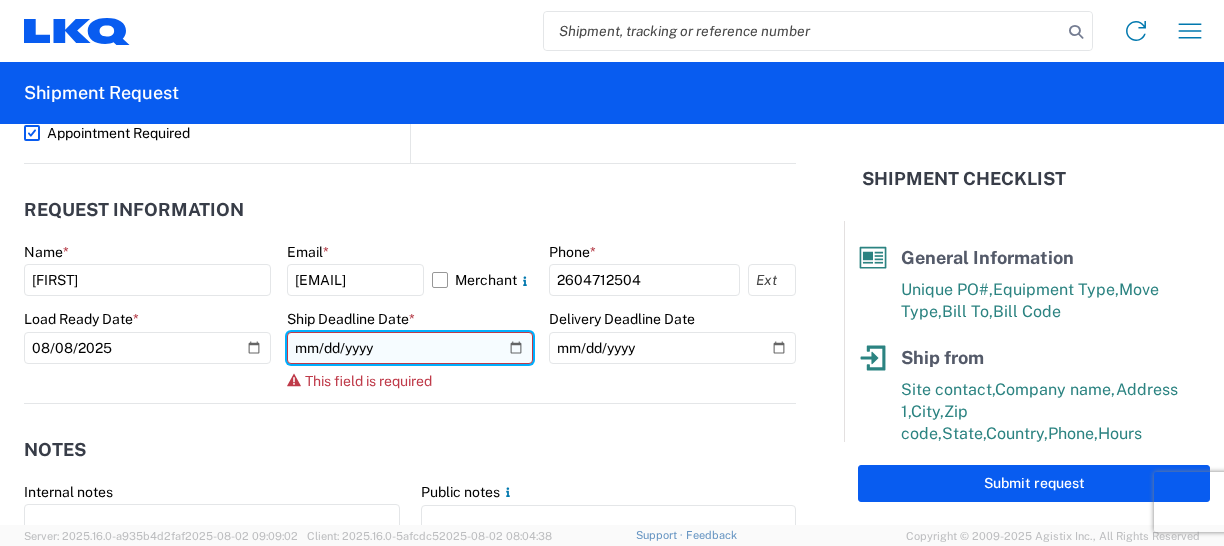 click 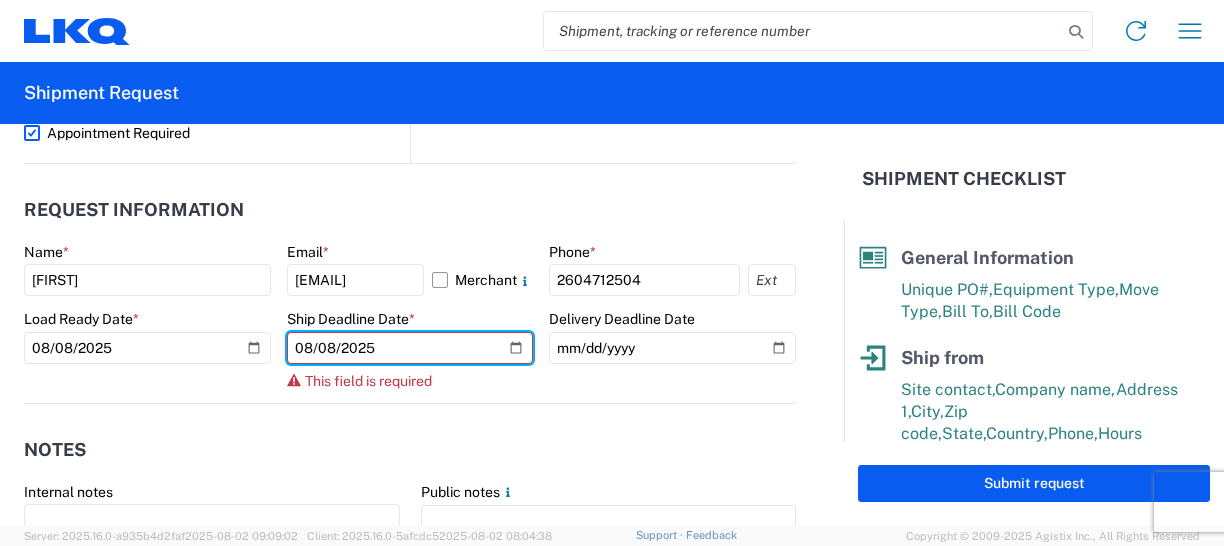 type on "2025-08-08" 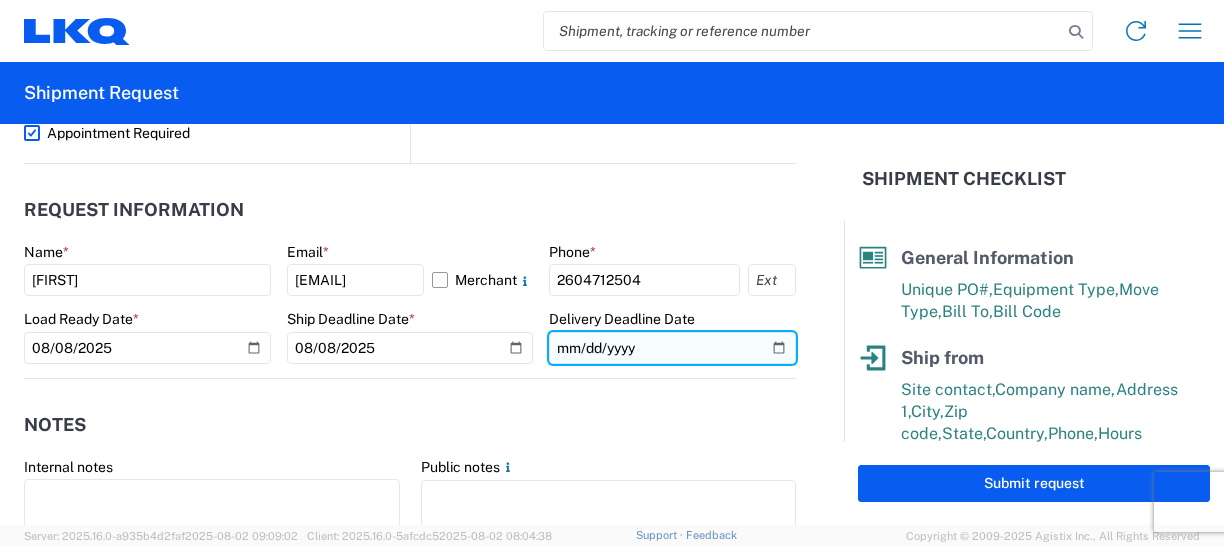 click 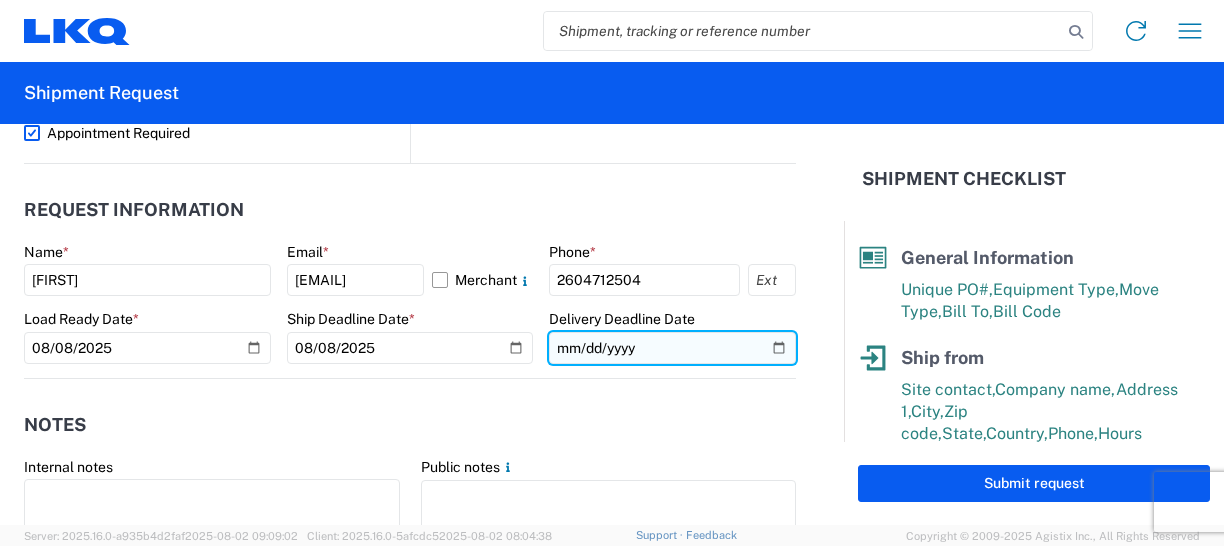 click 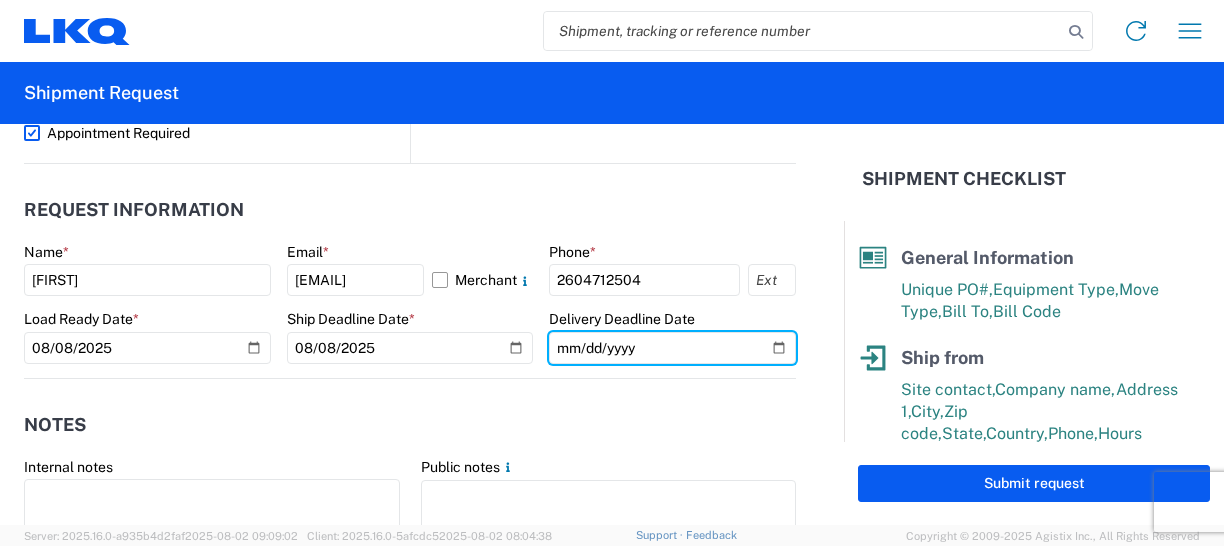 type on "[DATE]" 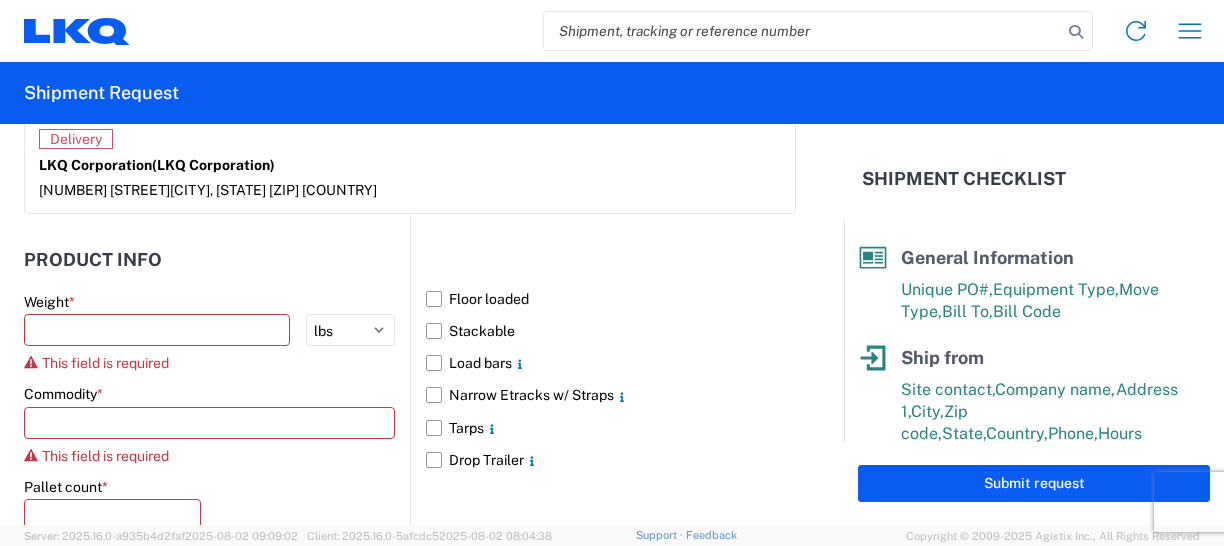 scroll, scrollTop: 1822, scrollLeft: 0, axis: vertical 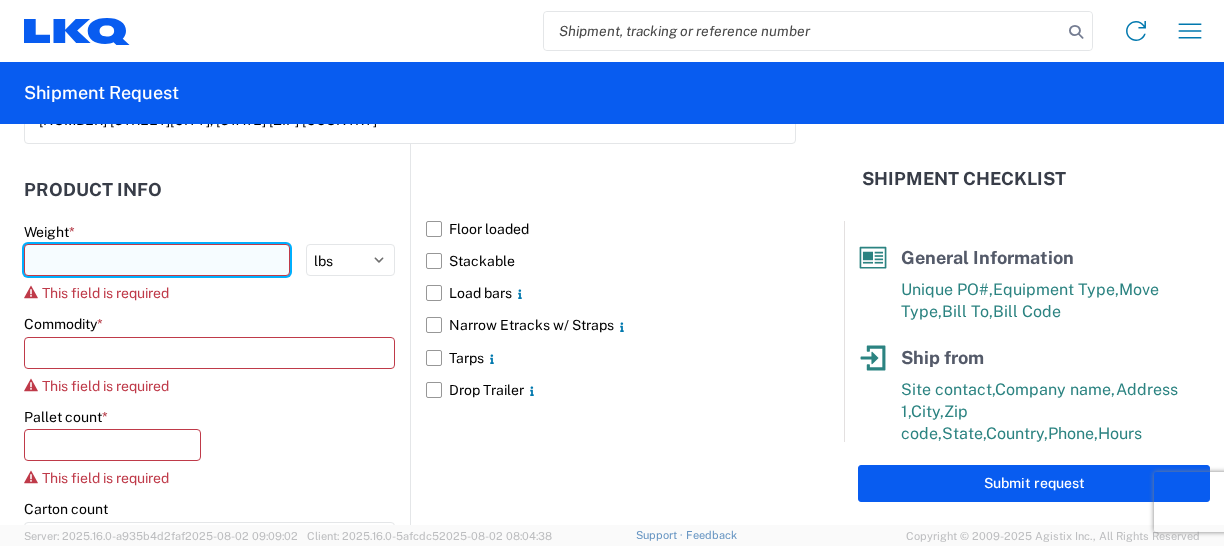 click 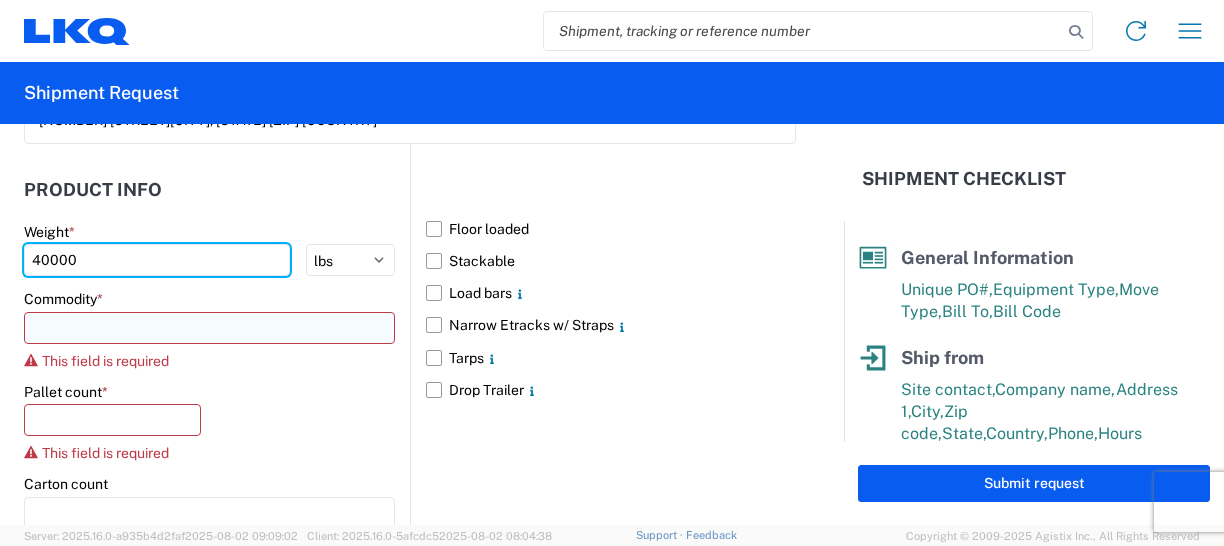 type on "40000" 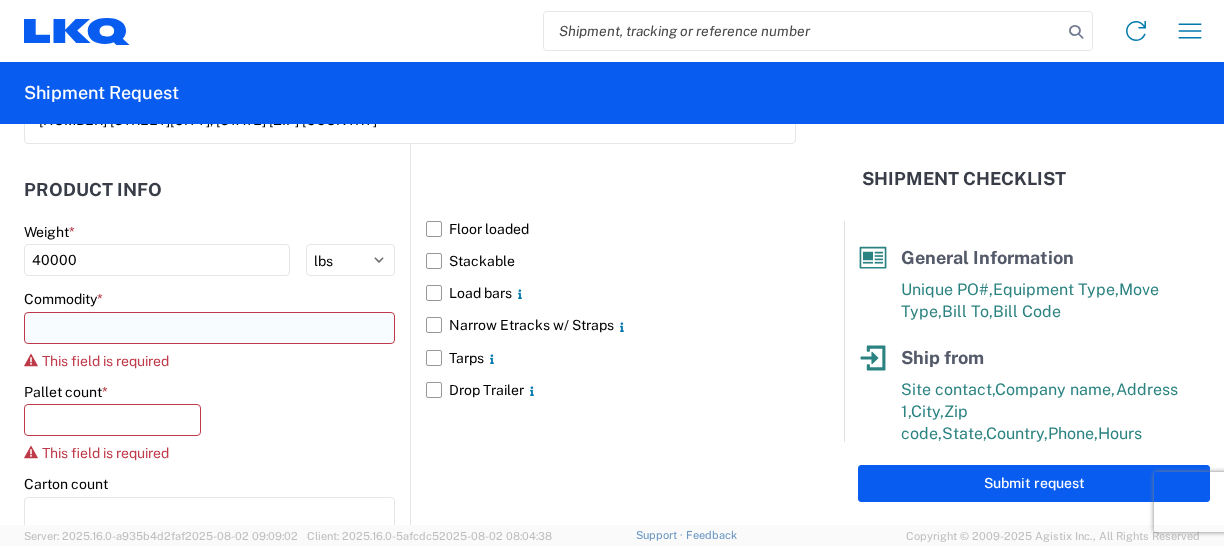 click 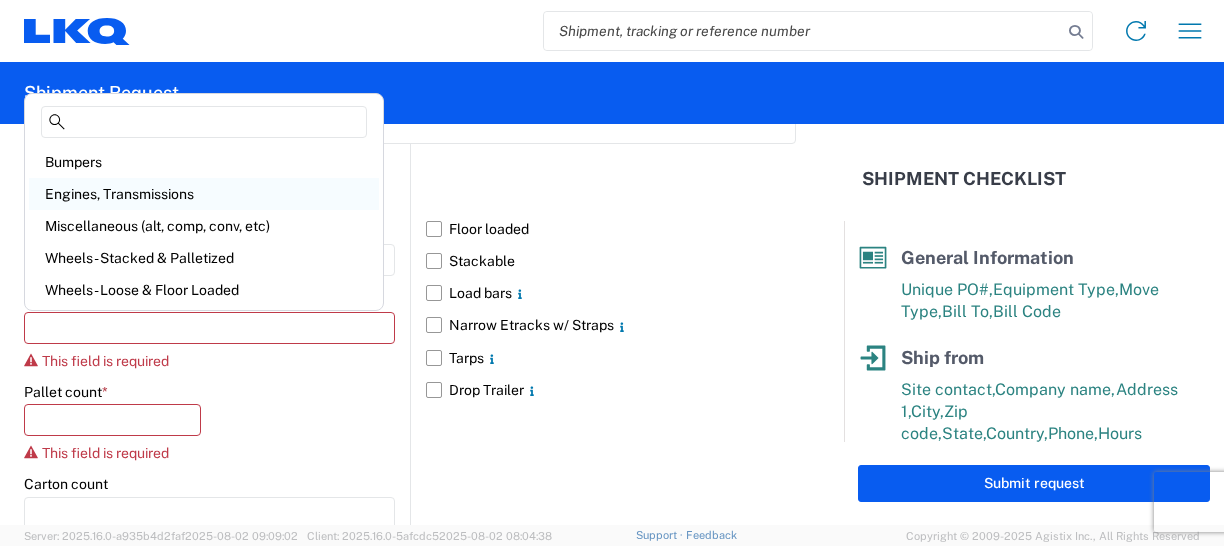 click on "Engines, Transmissions" 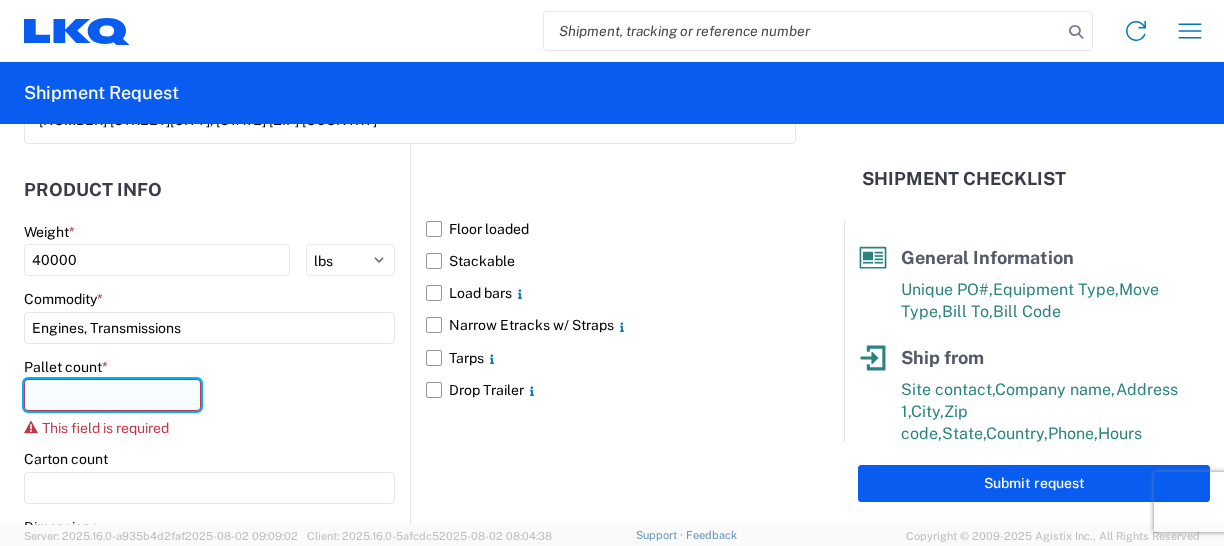 click 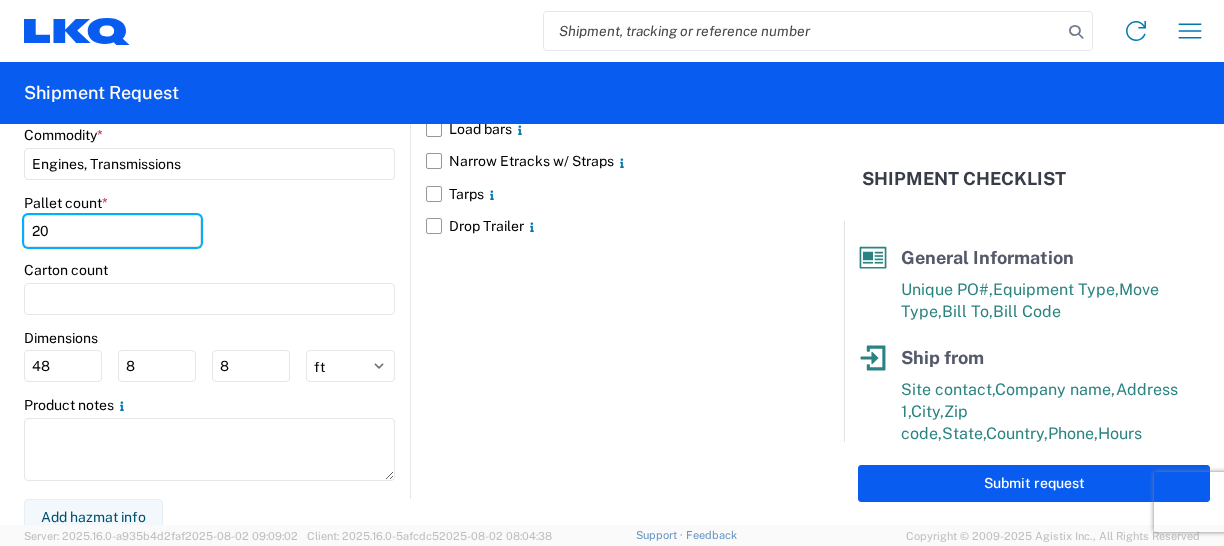 scroll, scrollTop: 1991, scrollLeft: 0, axis: vertical 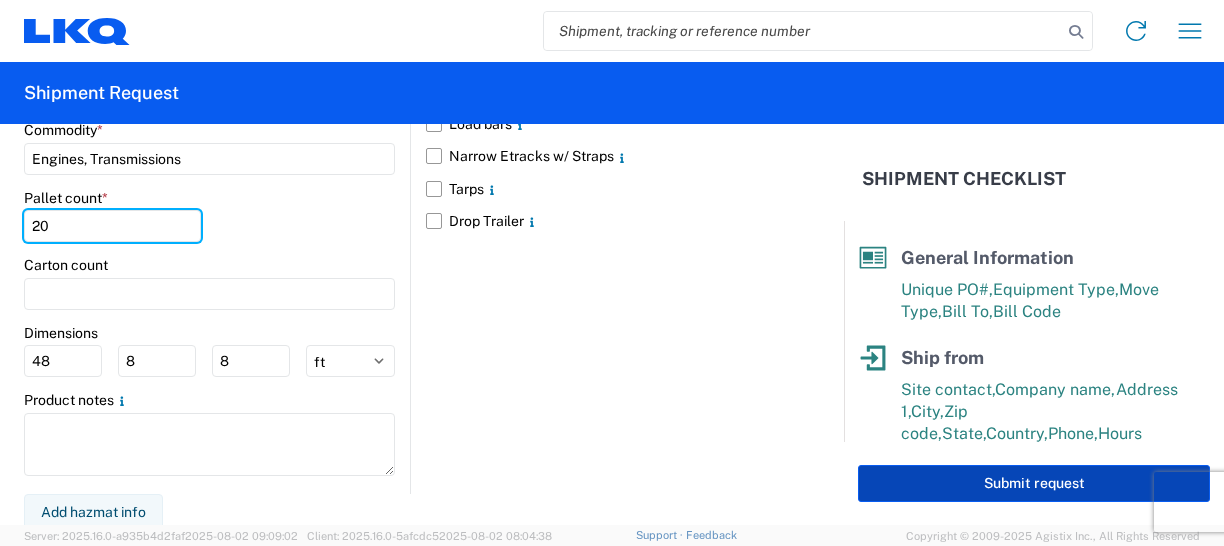 type on "20" 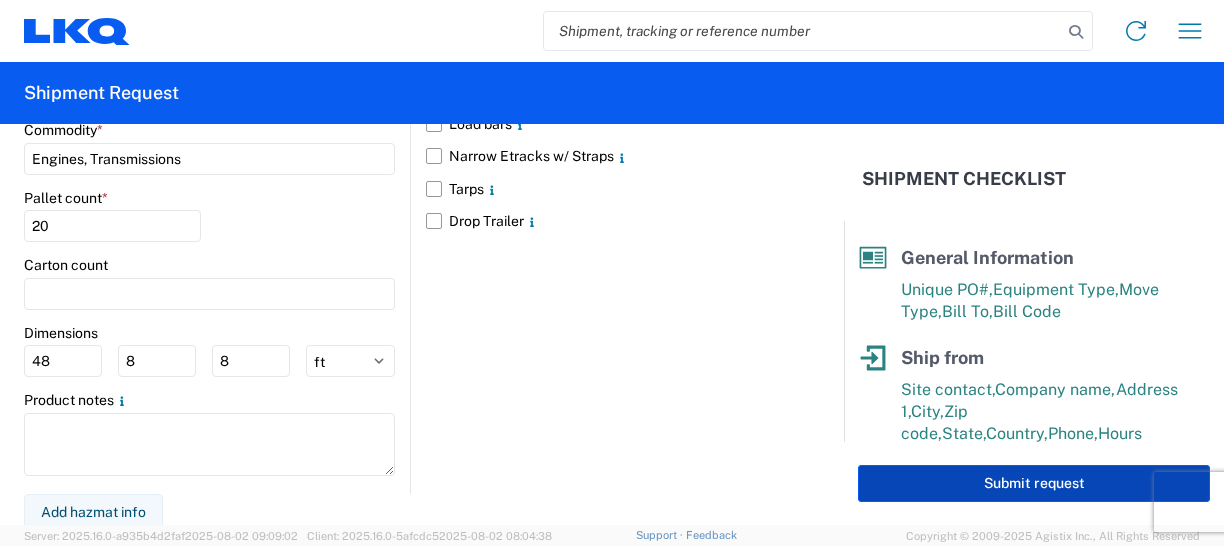 click on "Submit request" 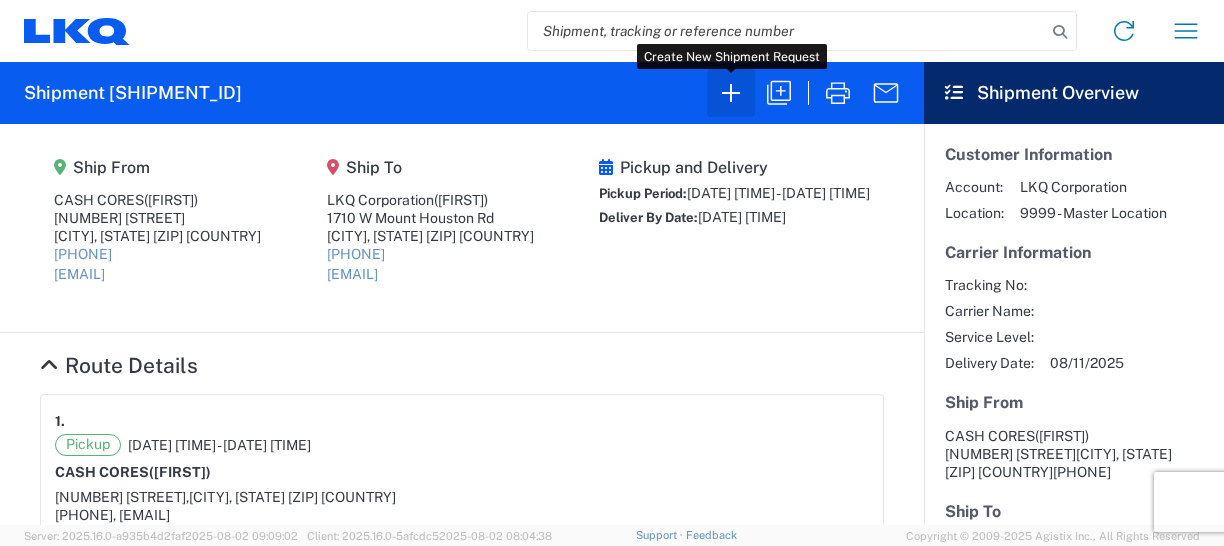 click 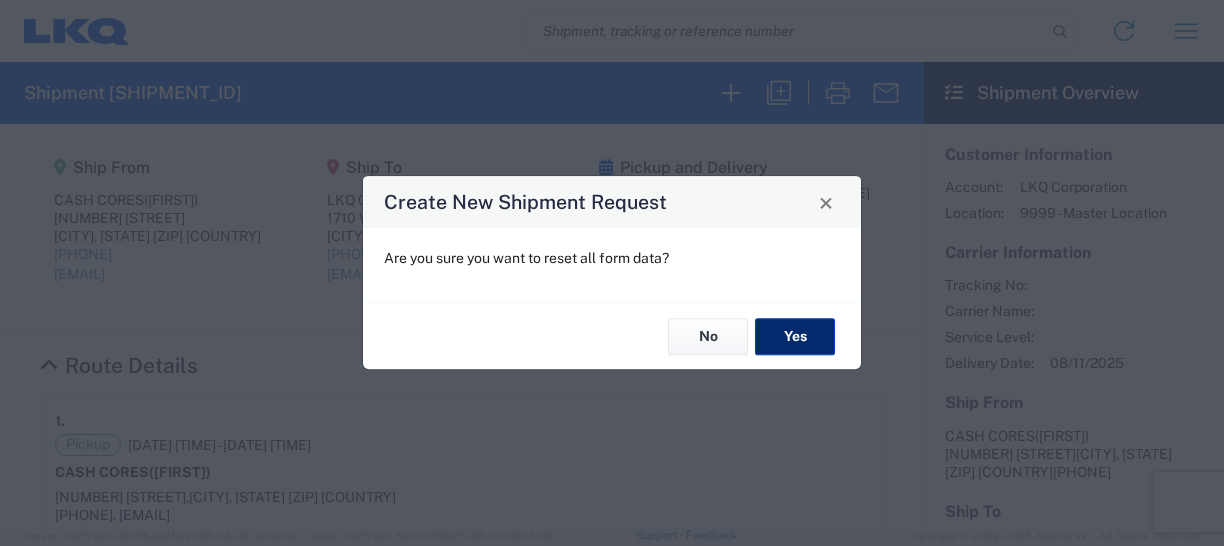 click on "Yes" 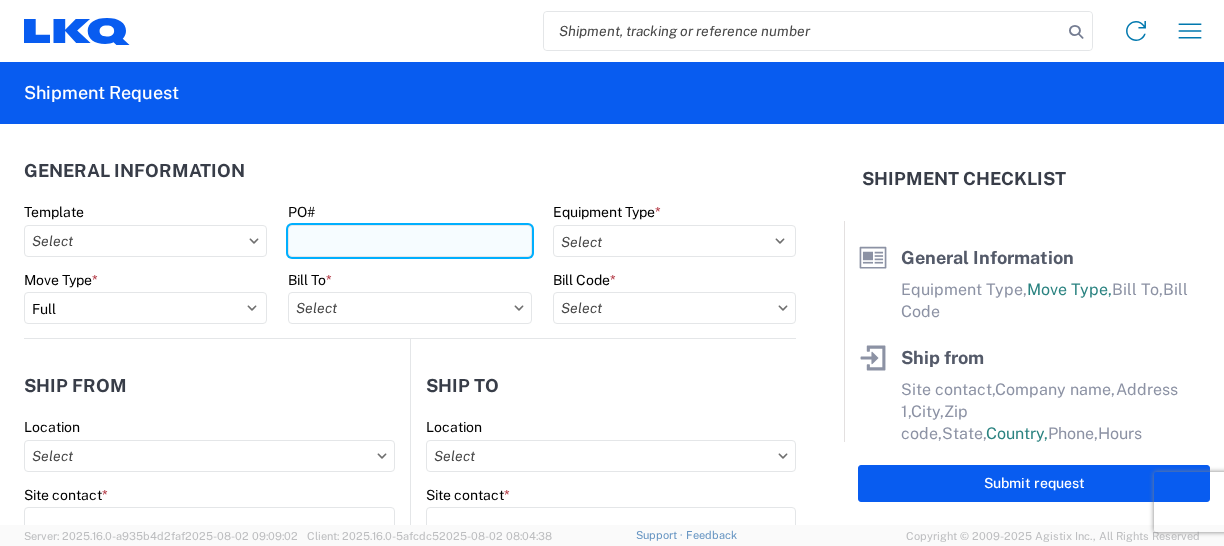 click on "PO#" at bounding box center (409, 241) 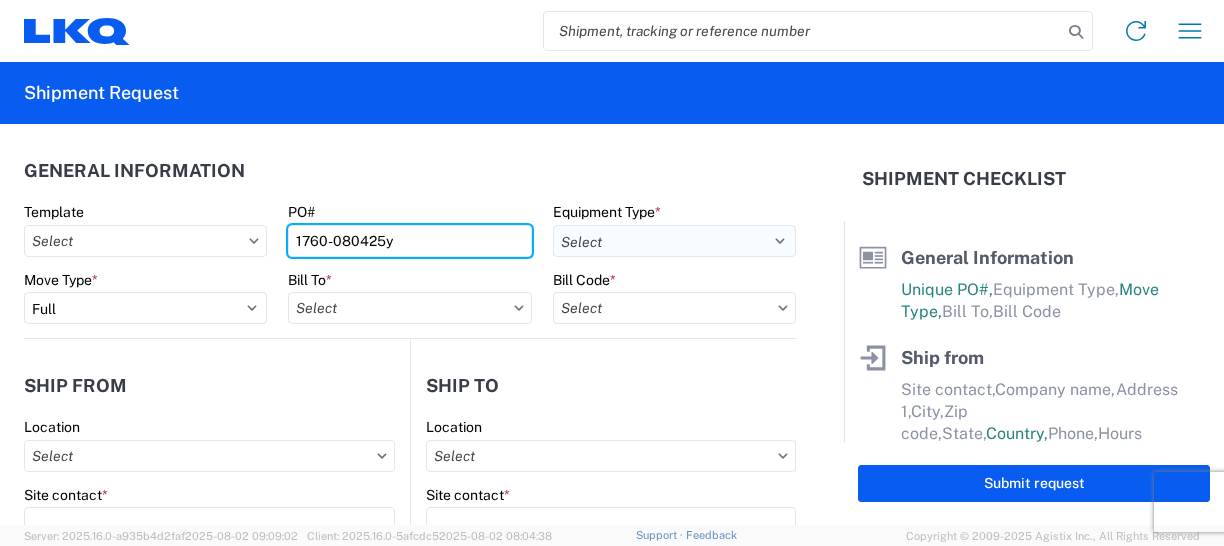 type on "1760-080425y" 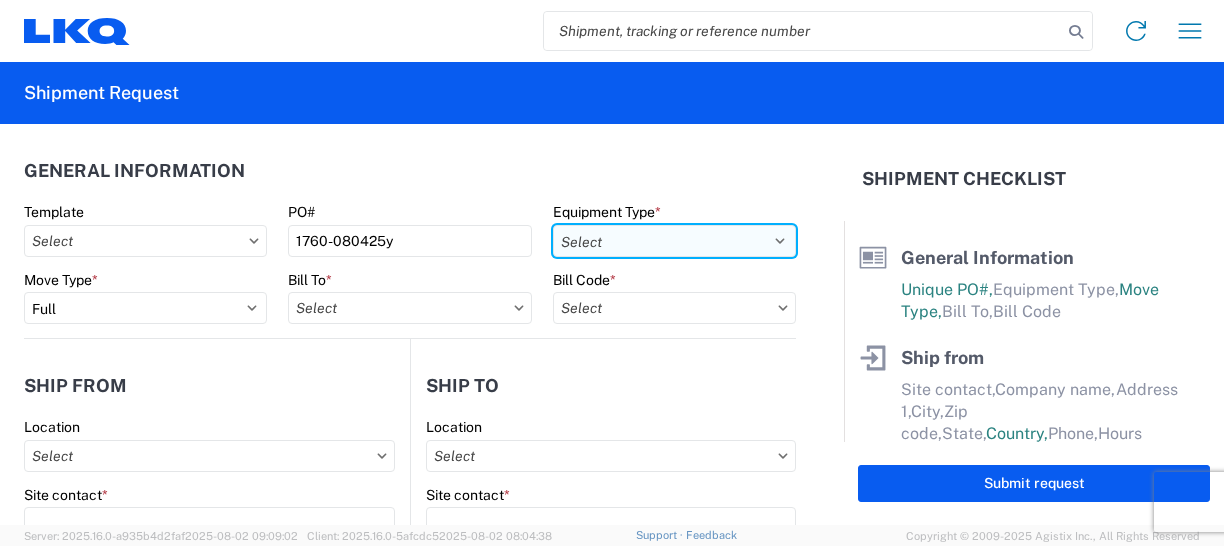 click on "Select 53’ Dry Van Flatbed Dropdeck (van) Lowboy (flatbed) Rail" at bounding box center [674, 241] 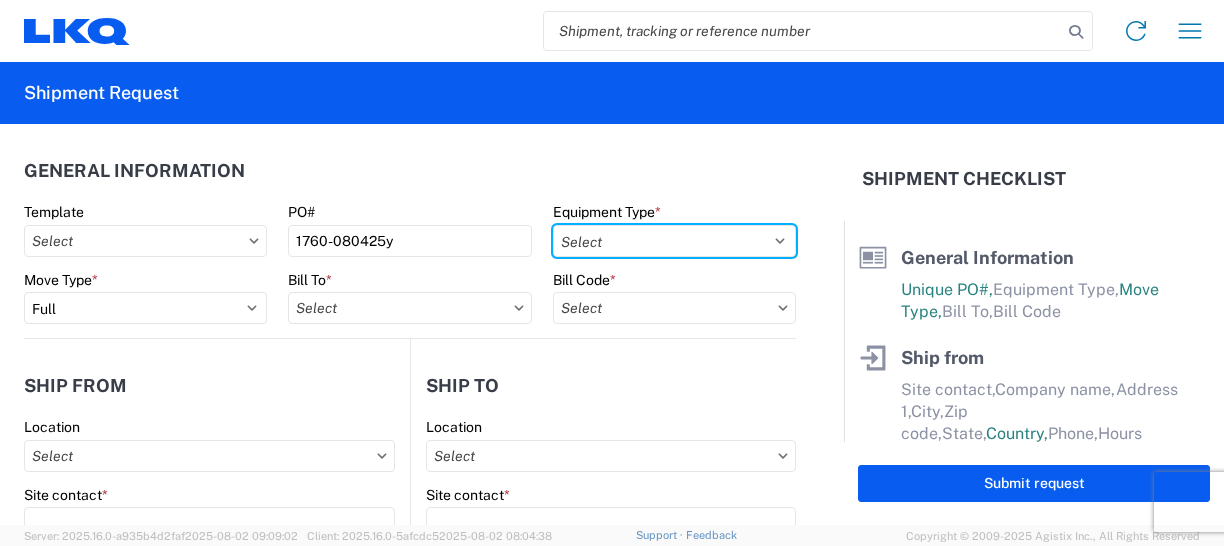 select on "STDV" 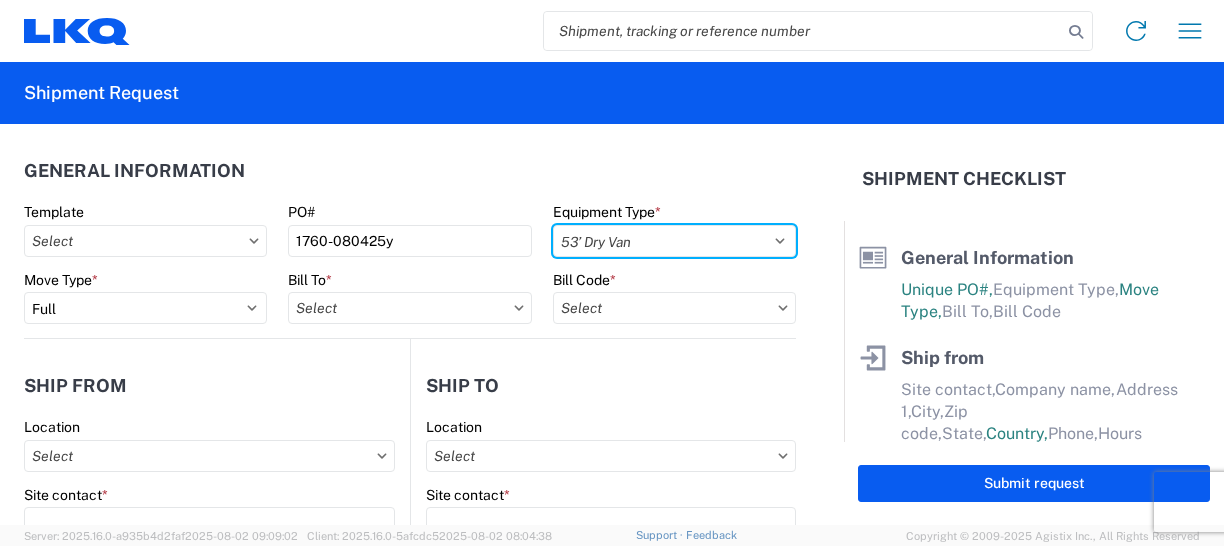 click on "Select 53’ Dry Van Flatbed Dropdeck (van) Lowboy (flatbed) Rail" at bounding box center [674, 241] 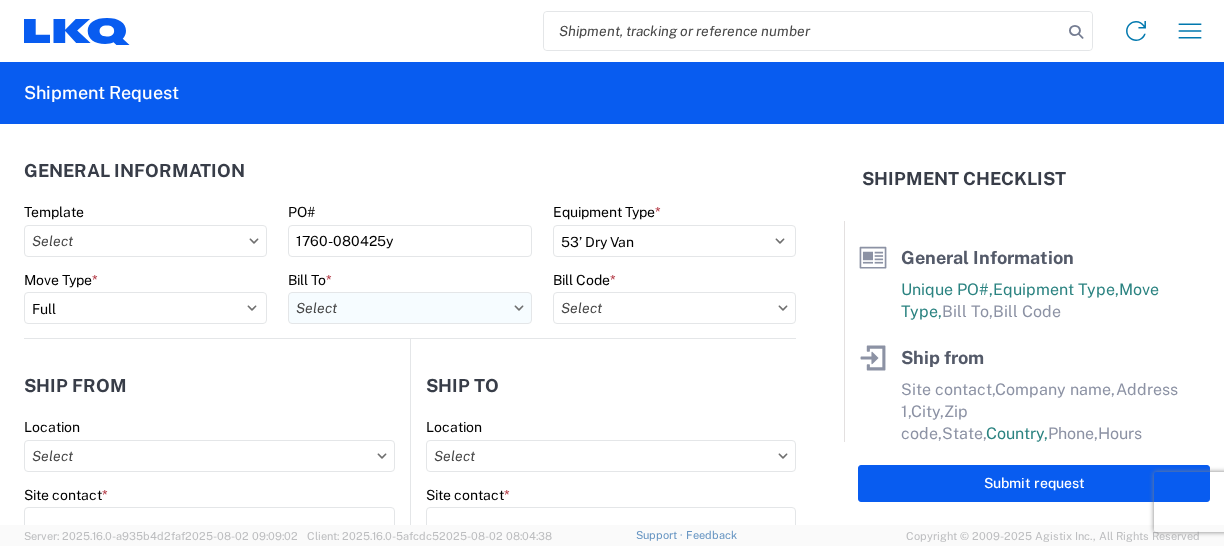 click on "Bill To  *" at bounding box center [409, 308] 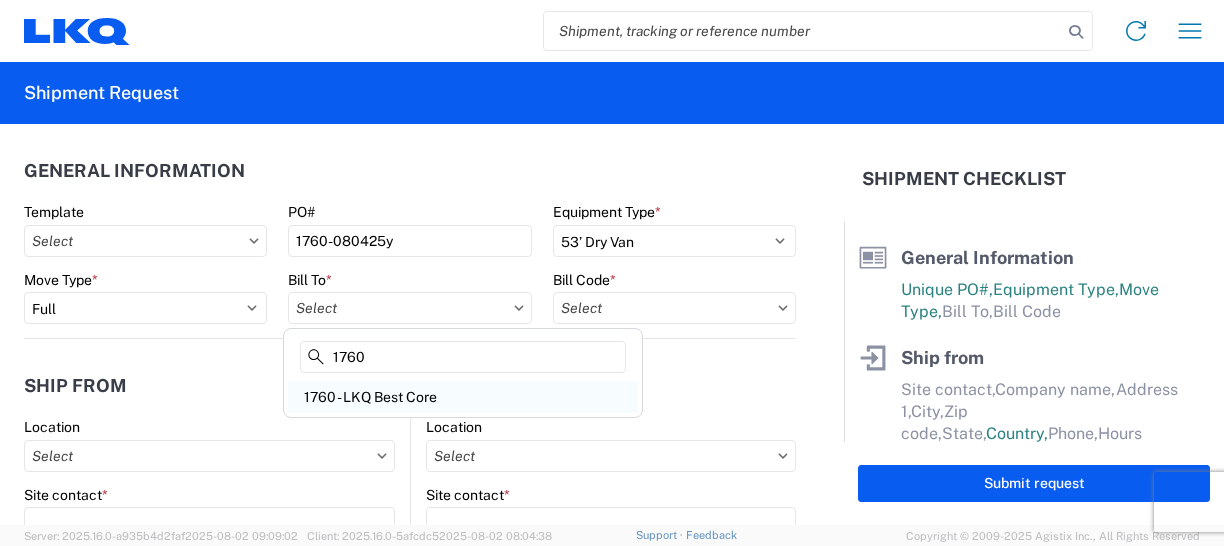 type on "1760" 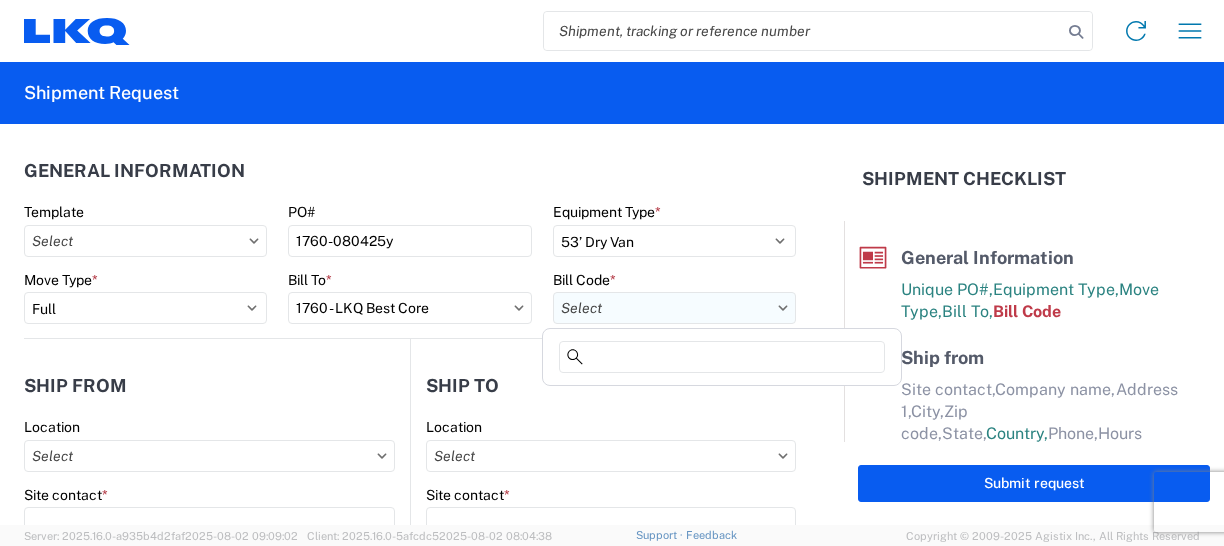 click on "Bill Code  *" at bounding box center (674, 308) 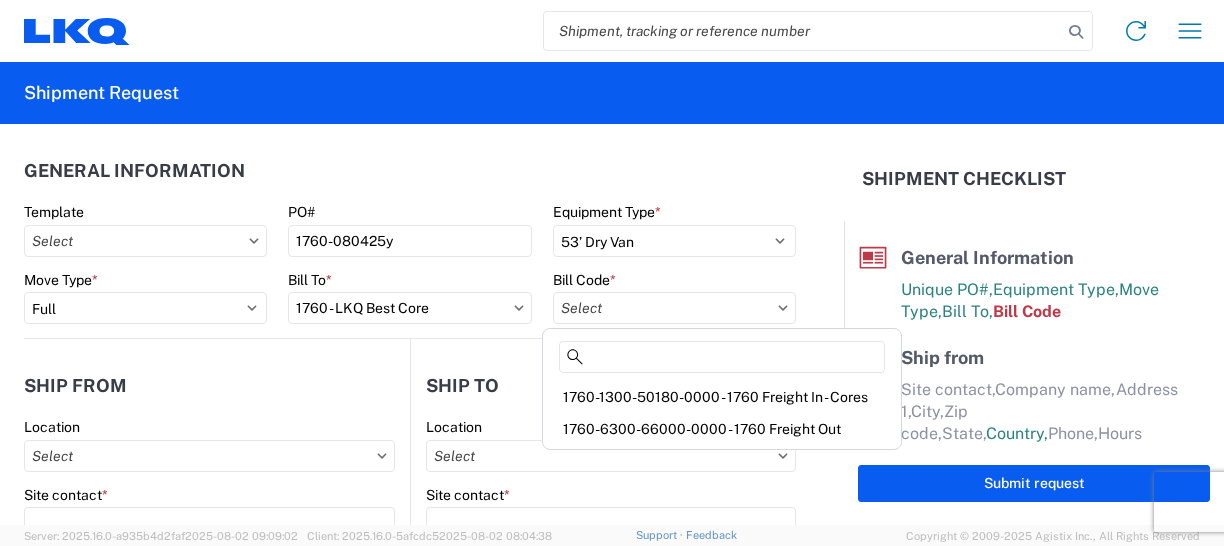 click on "1760-1300-50180-0000 - 1760 Freight In - Cores" 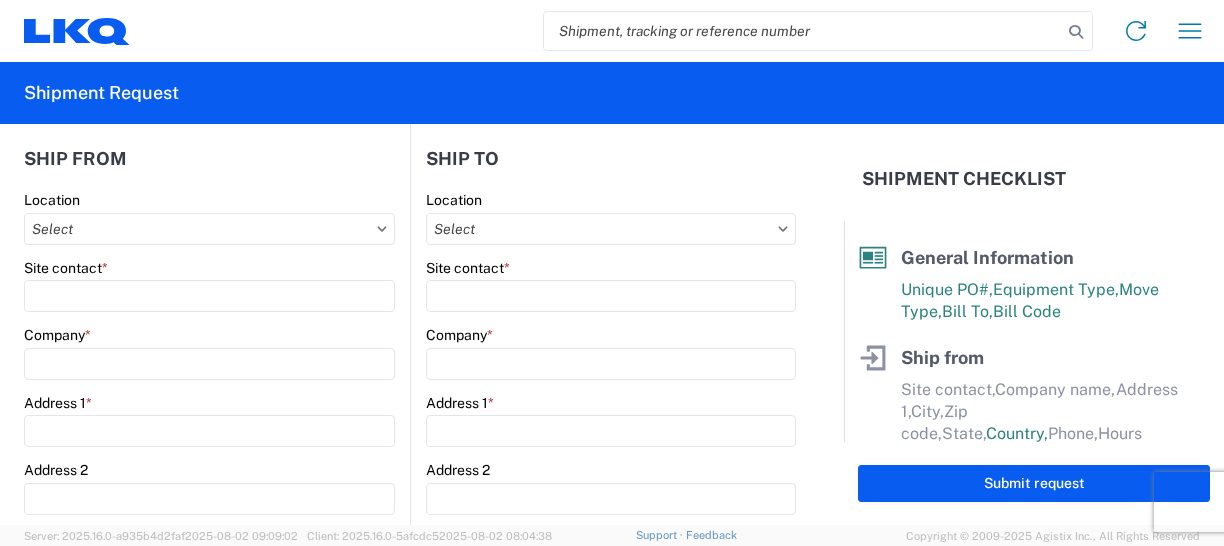 scroll, scrollTop: 249, scrollLeft: 0, axis: vertical 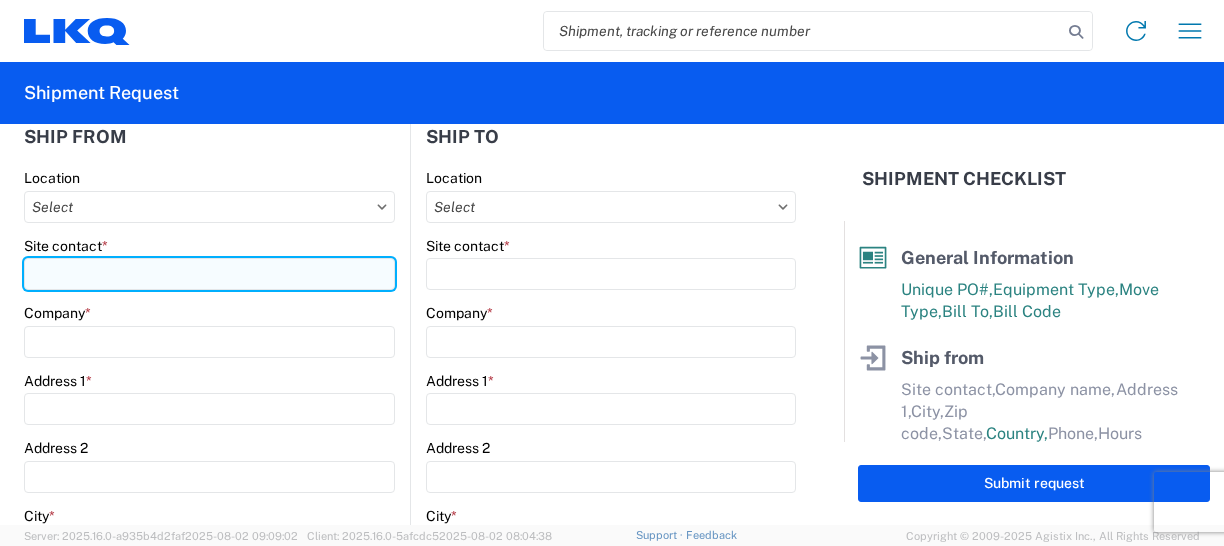 click on "Site contact  *" at bounding box center (209, 274) 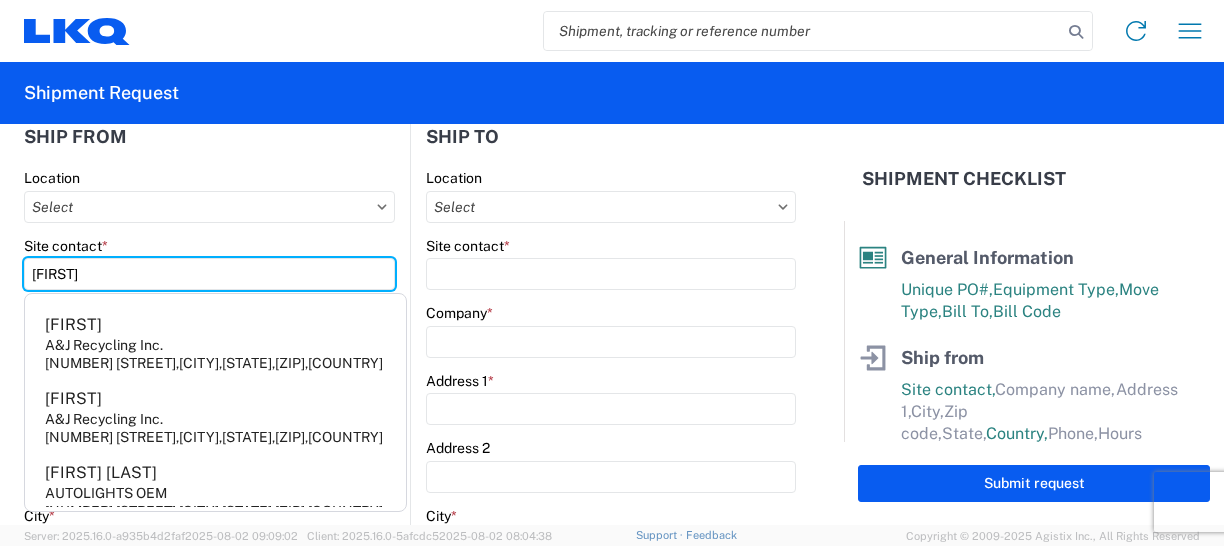 type on "[FIRST]" 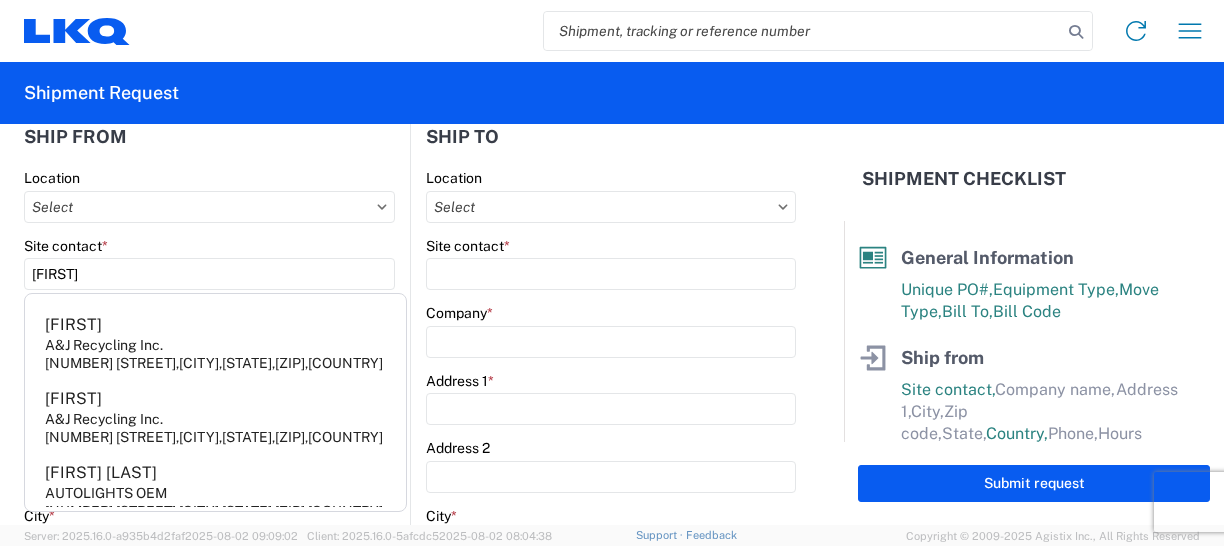 click on "Ship from   Location   Site contact  * [FIRST]  Company  *  Address 1  *  Address 2   City  *  Zip  *
State  * Select Alabama Alaska Arizona Arkansas Armed Forces Americas Armed Forces Europe Armed Forces Pacific California Colorado Connecticut Delaware District of Columbia Florida Georgia Hawaii Idaho Illinois Indiana Iowa Kansas Kentucky Louisiana Maine Maryland Massachusetts Michigan Minnesota Mississippi Missouri Montana Nebraska Nevada New Hampshire New Jersey New Mexico New York North Carolina North Dakota Ohio Oklahoma Oregon Palau Pennsylvania Puerto Rico Rhode Island South Carolina South Dakota Tennessee Texas Utah Vermont Virginia Washington West Virginia Wisconsin Wyoming  Country  * Select Afghanistan Åland Islands Albania Algeria American Samoa Andorra Angola Anguilla Antarctica Antigua & Barbuda Argentina Armenia Aruba Australia Austria Azerbaijan Bahamas Bahrain Bangladesh Barbados Belarus Belgium Belize Benin Bermuda Bhutan Bolivia Bosnia & Herzegovina Botswana Bouvet Island Brazil Chad" 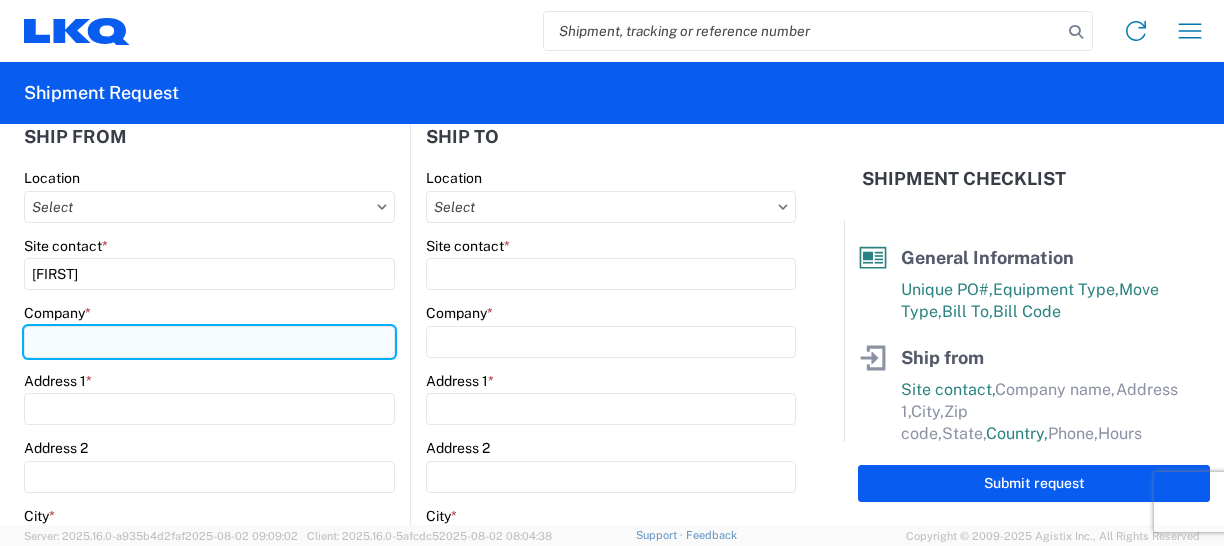 click on "Company  *" at bounding box center (209, 342) 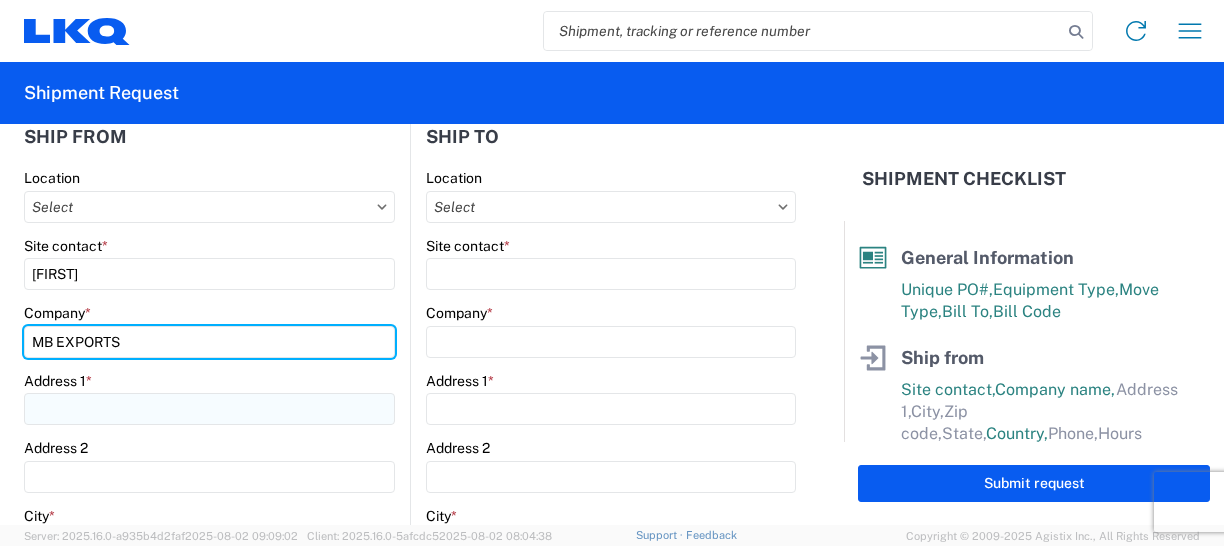 type on "MB EXPORTS" 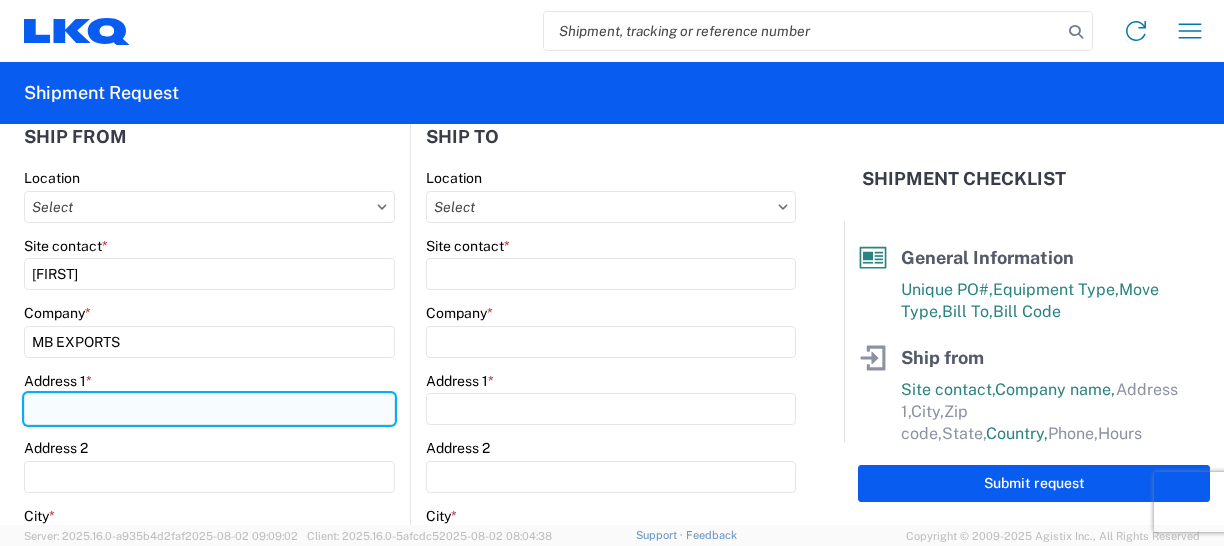 click on "Address 1  *" at bounding box center [209, 409] 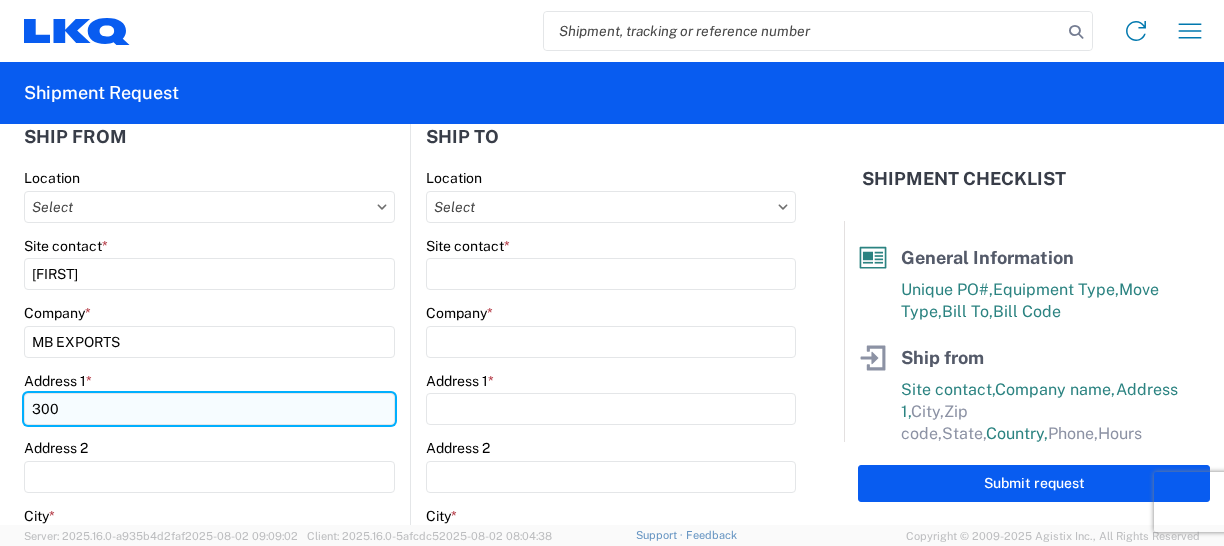 type on "[NUMBER] [STREET]" 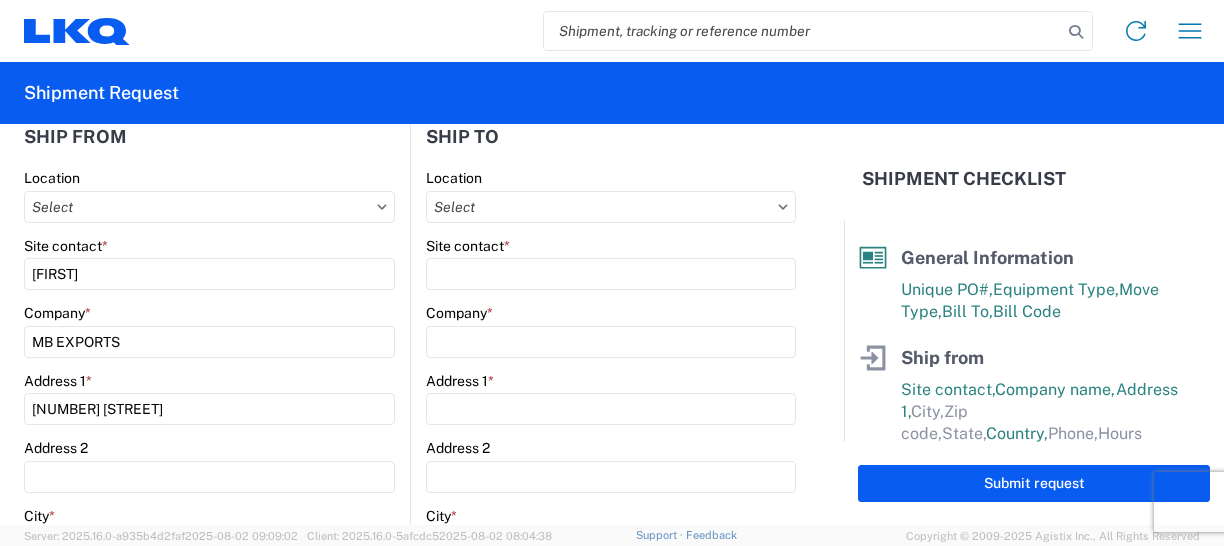 click on "Location" 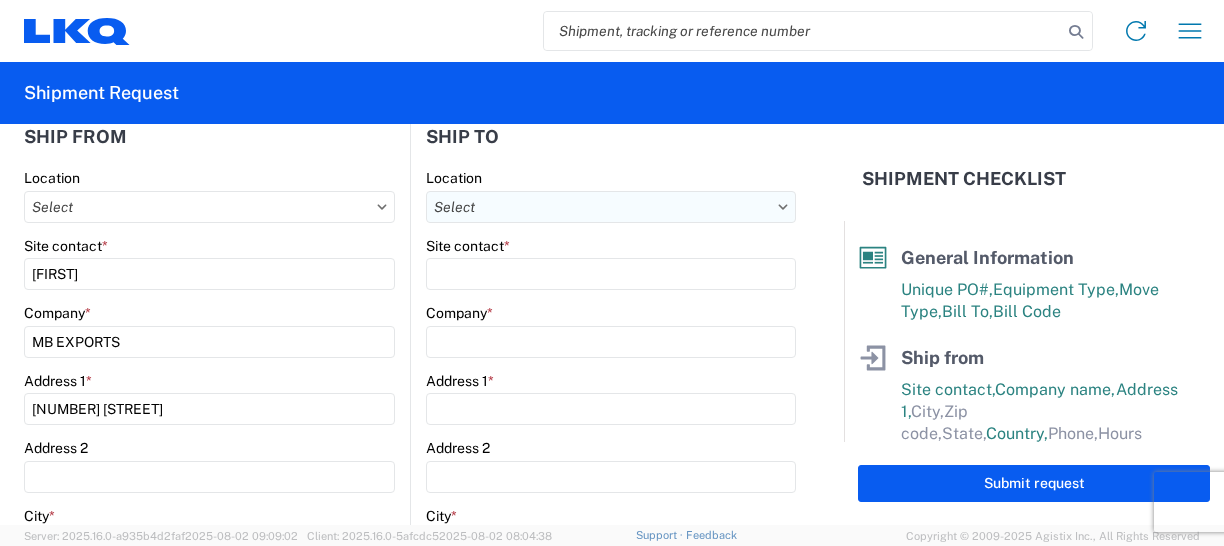 click on "Location" at bounding box center [611, 207] 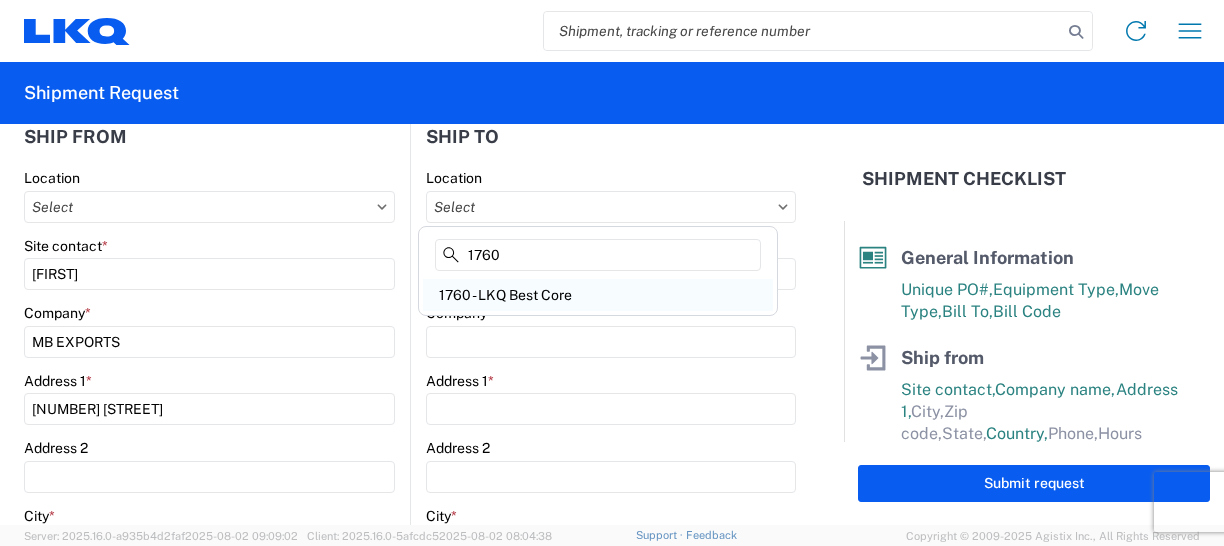 type on "1760" 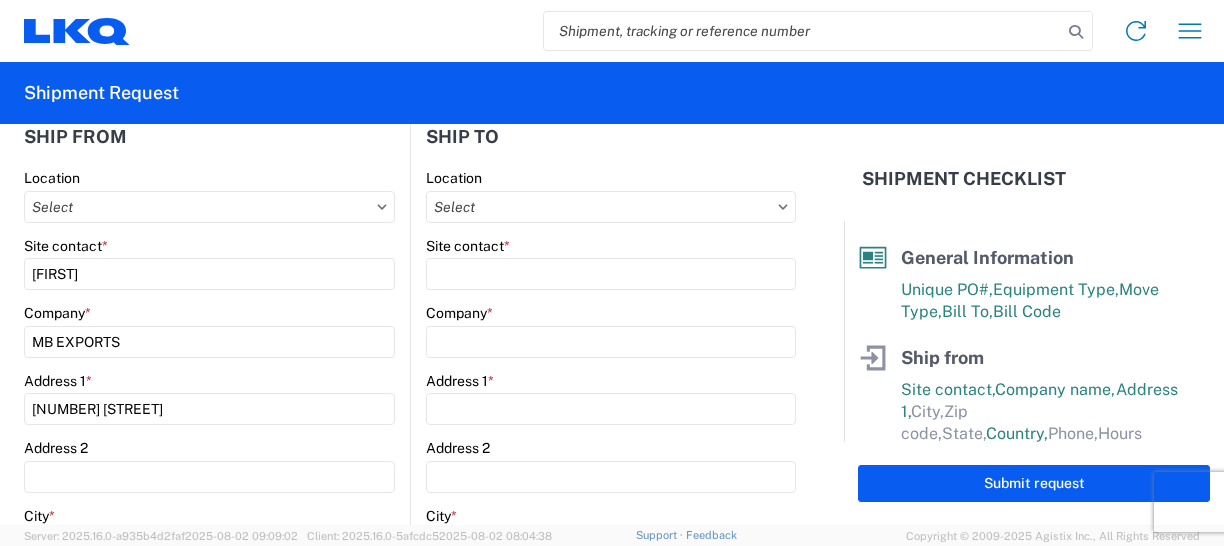 type on "1760 - LKQ Best Core" 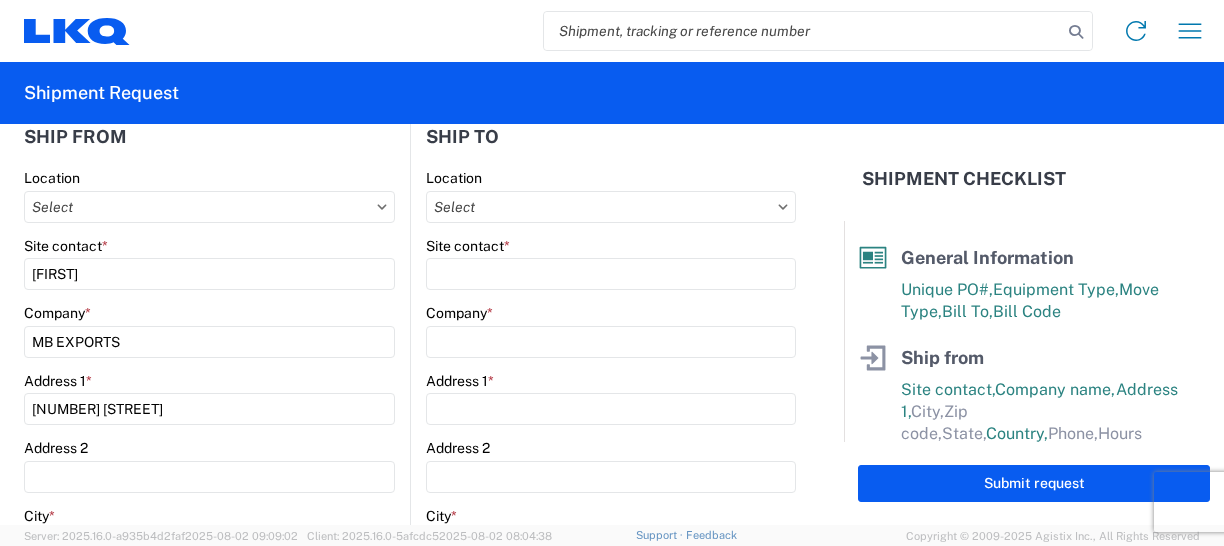 type on "1710 W Mount Houston Rd" 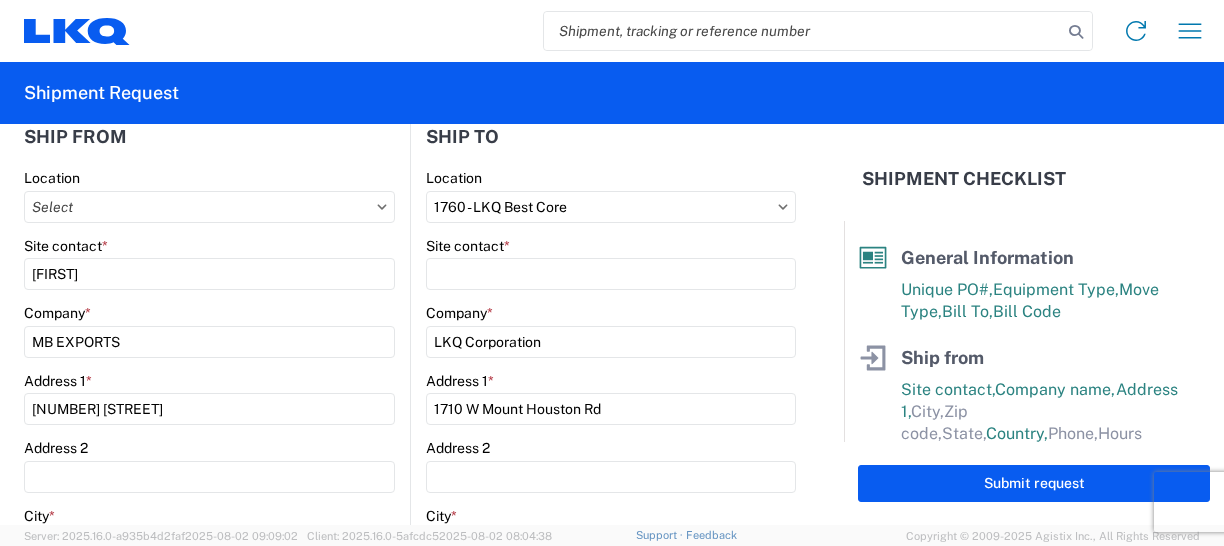 select on "US" 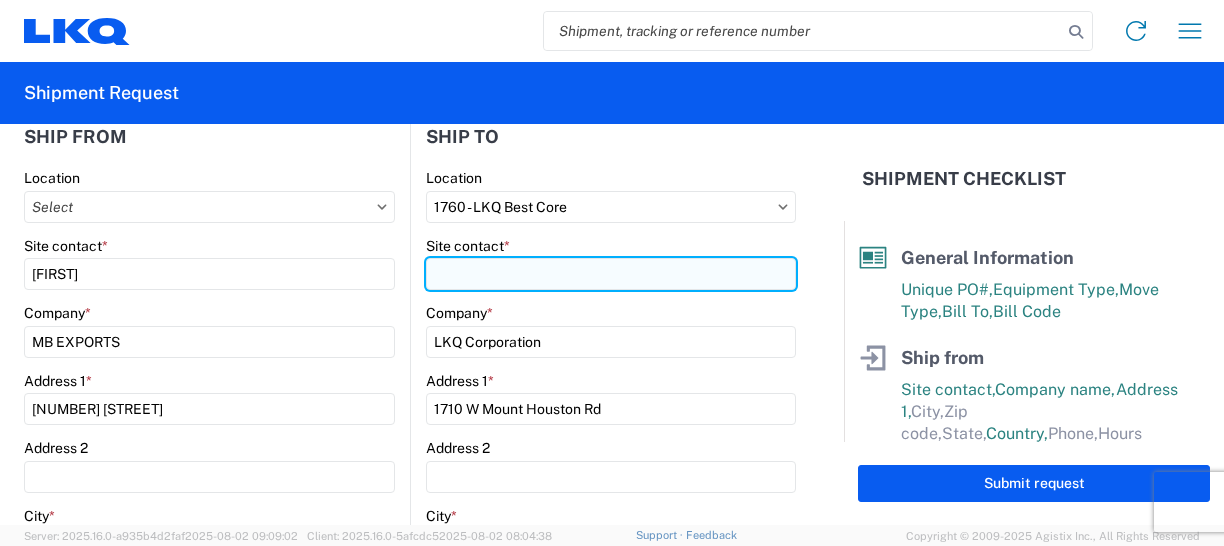 click on "Site contact  *" at bounding box center [611, 274] 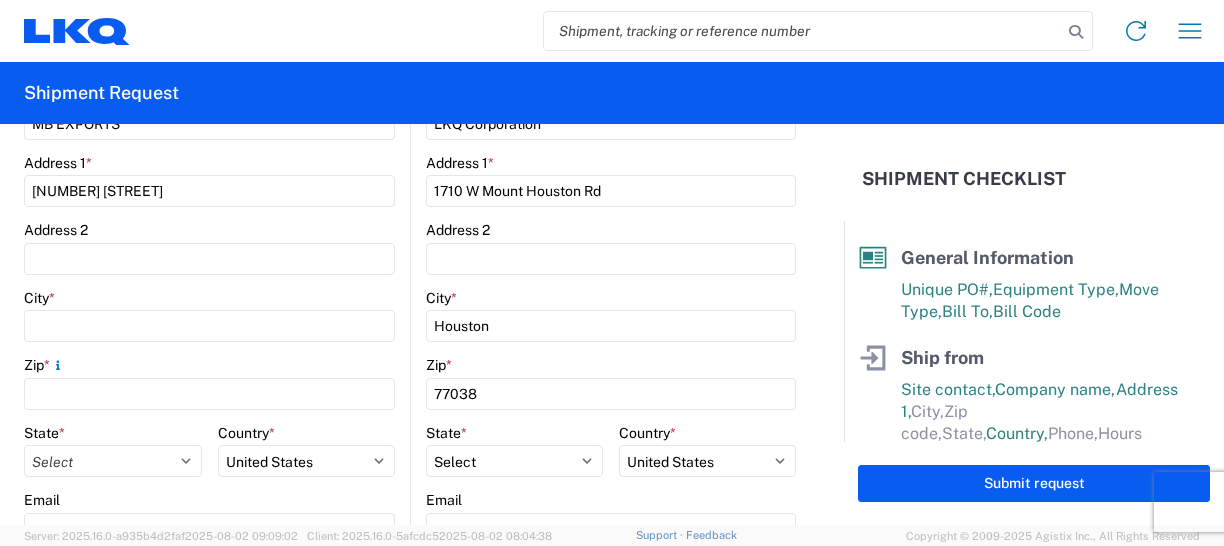 scroll, scrollTop: 476, scrollLeft: 0, axis: vertical 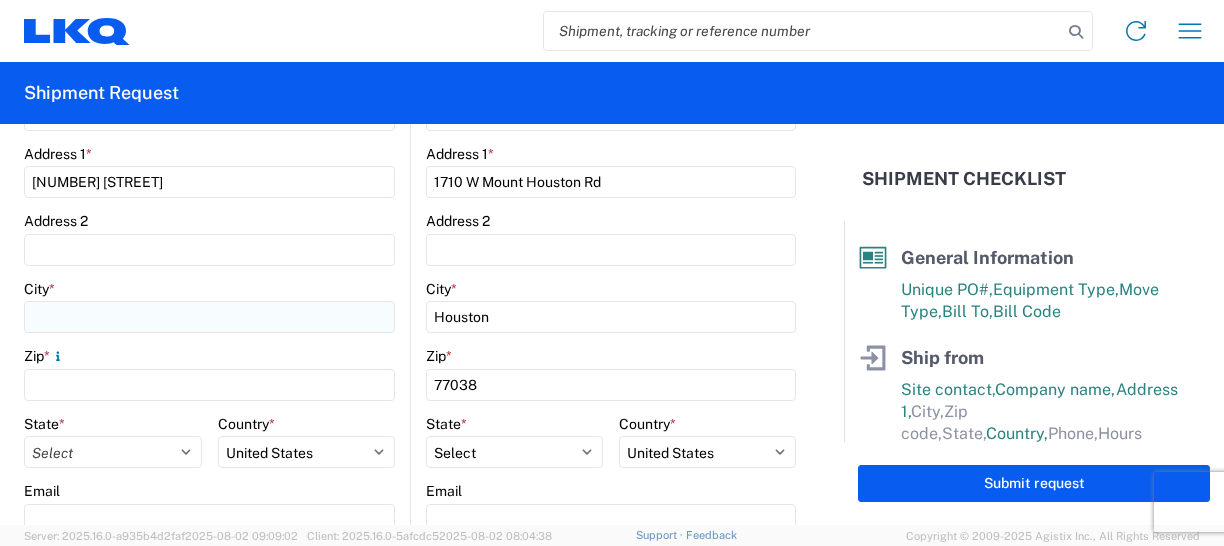 type on "[FIRST]" 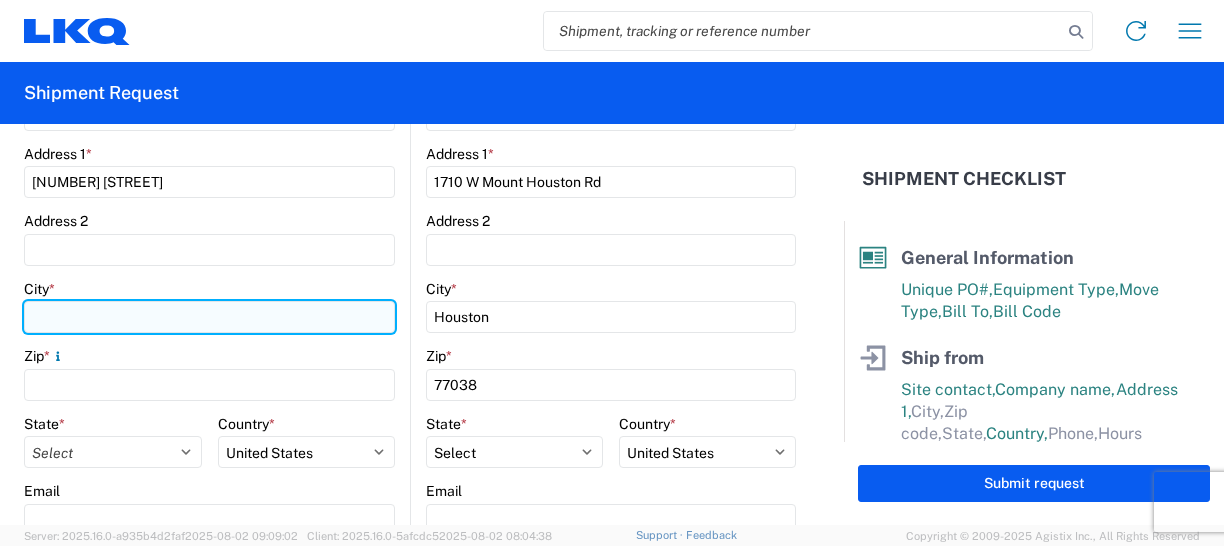 click on "City  *" at bounding box center (209, 317) 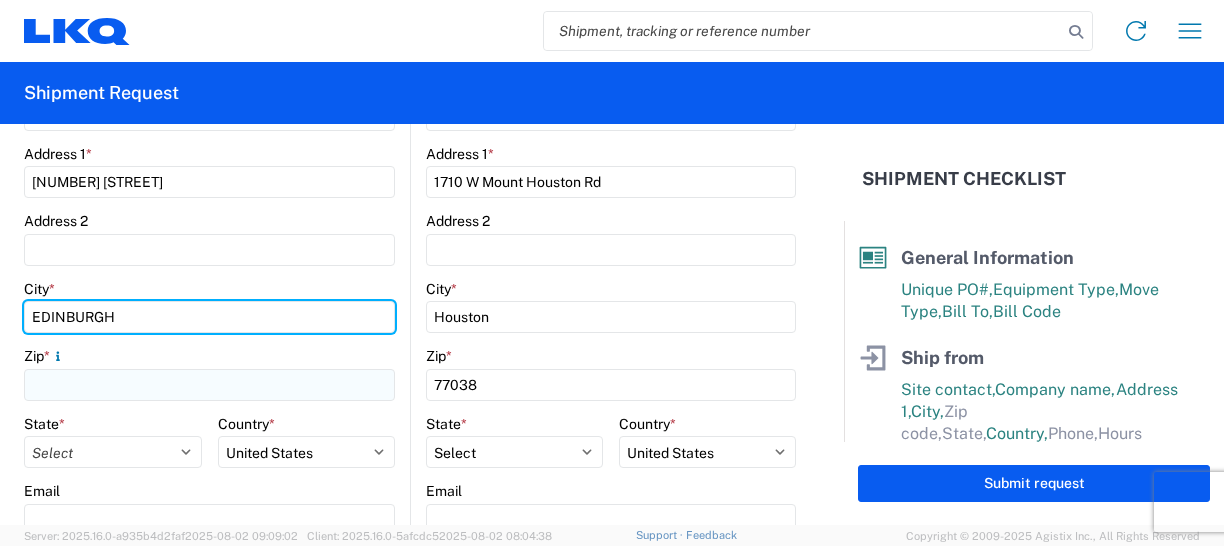 type on "EDINBURGH" 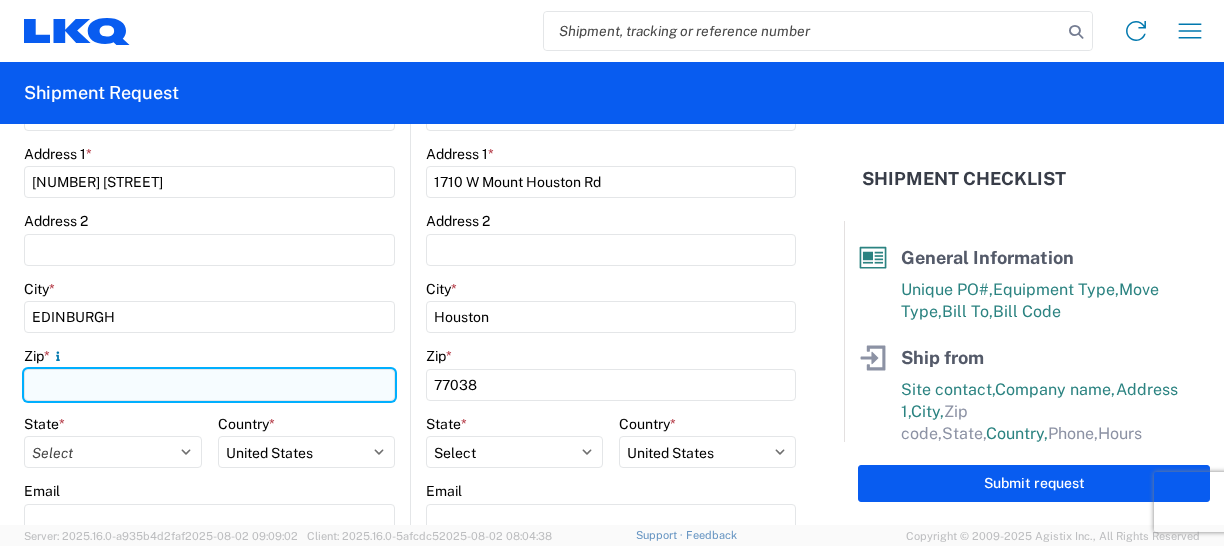 click on "Zip  *" at bounding box center (209, 385) 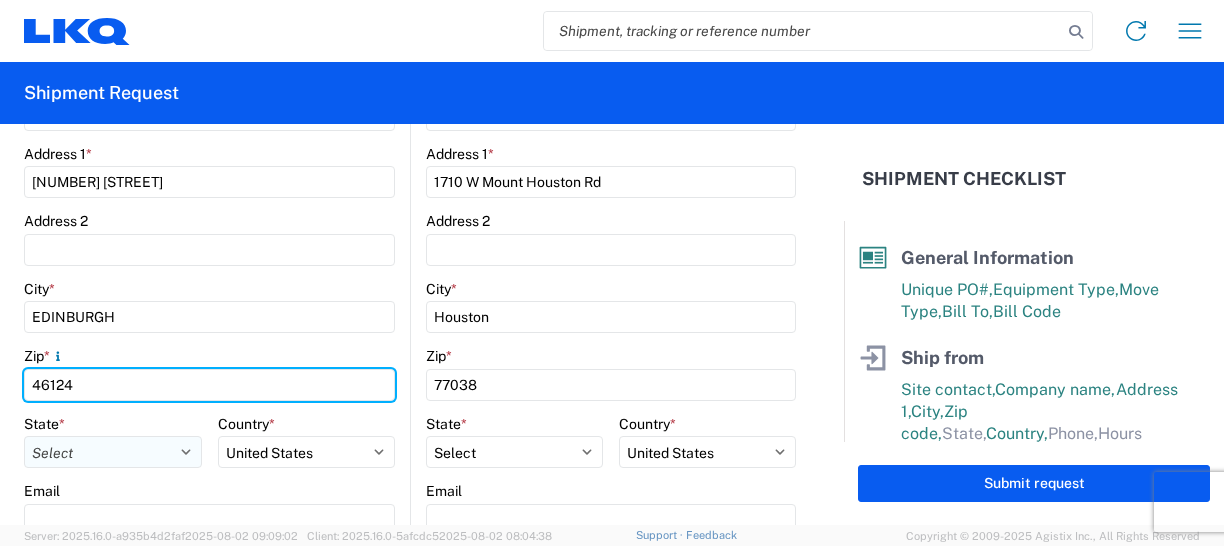 type on "46124" 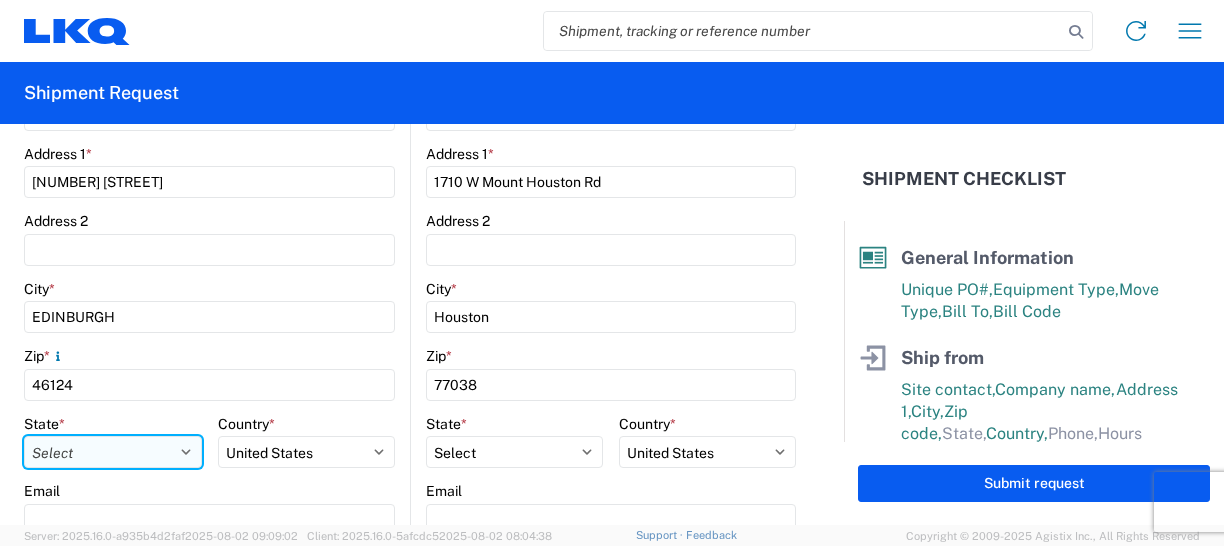 click on "Select Alabama Alaska Arizona Arkansas Armed Forces Americas Armed Forces Europe Armed Forces Pacific California Colorado Connecticut Delaware District of Columbia Florida Georgia Hawaii Idaho Illinois Indiana Iowa Kansas Kentucky Louisiana Maine Maryland Massachusetts Michigan Minnesota Mississippi Missouri Montana Nebraska Nevada New Hampshire New Jersey New Mexico New York North Carolina North Dakota Ohio Oklahoma Oregon Palau Pennsylvania Puerto Rico Rhode Island South Carolina South Dakota Tennessee Texas Utah Vermont Virginia Washington West Virginia Wisconsin Wyoming" at bounding box center (113, 452) 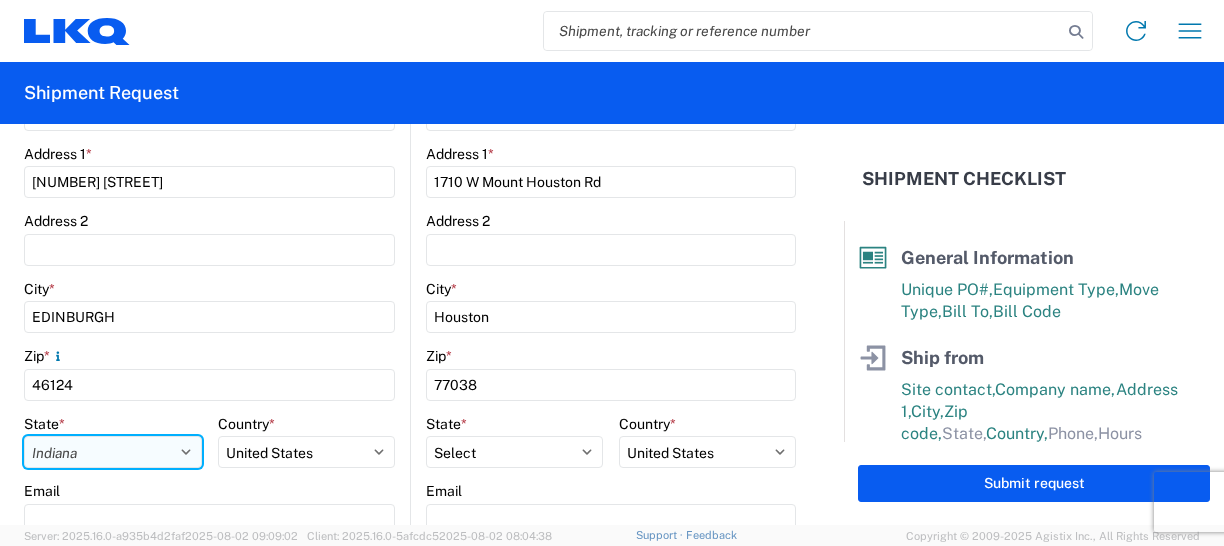 click on "Select Alabama Alaska Arizona Arkansas Armed Forces Americas Armed Forces Europe Armed Forces Pacific California Colorado Connecticut Delaware District of Columbia Florida Georgia Hawaii Idaho Illinois Indiana Iowa Kansas Kentucky Louisiana Maine Maryland Massachusetts Michigan Minnesota Mississippi Missouri Montana Nebraska Nevada New Hampshire New Jersey New Mexico New York North Carolina North Dakota Ohio Oklahoma Oregon Palau Pennsylvania Puerto Rico Rhode Island South Carolina South Dakota Tennessee Texas Utah Vermont Virginia Washington West Virginia Wisconsin Wyoming" at bounding box center [113, 452] 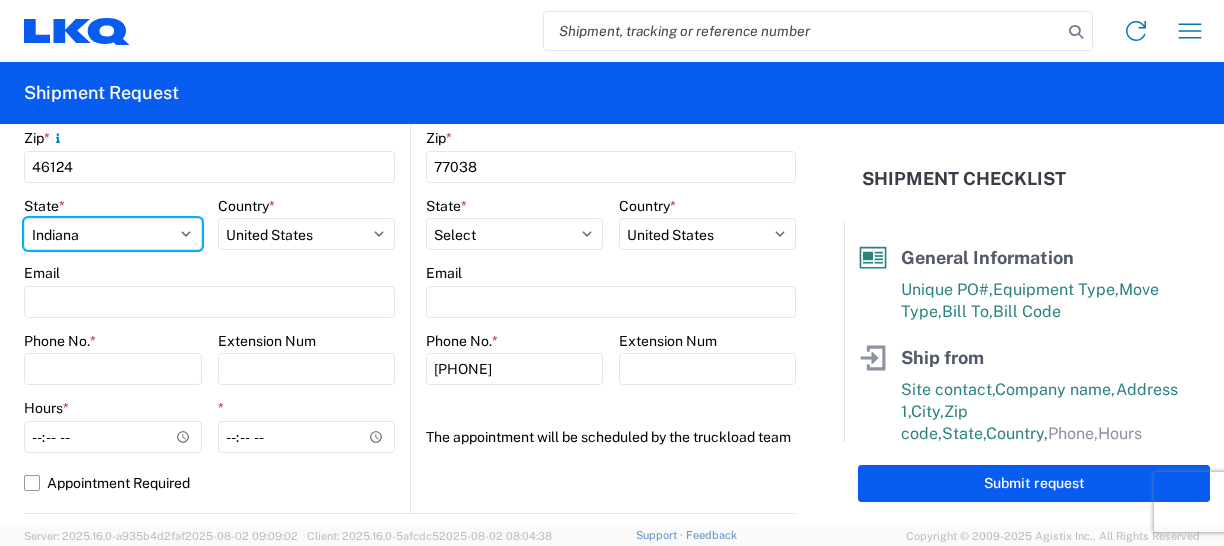 scroll, scrollTop: 698, scrollLeft: 0, axis: vertical 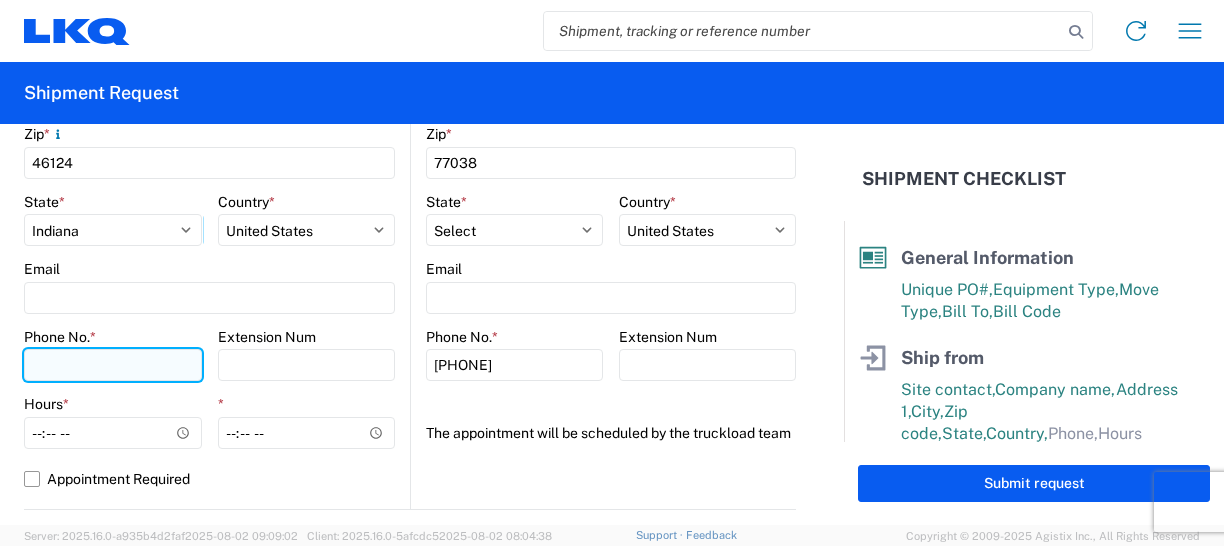 click on "Phone No.  *" at bounding box center (113, 365) 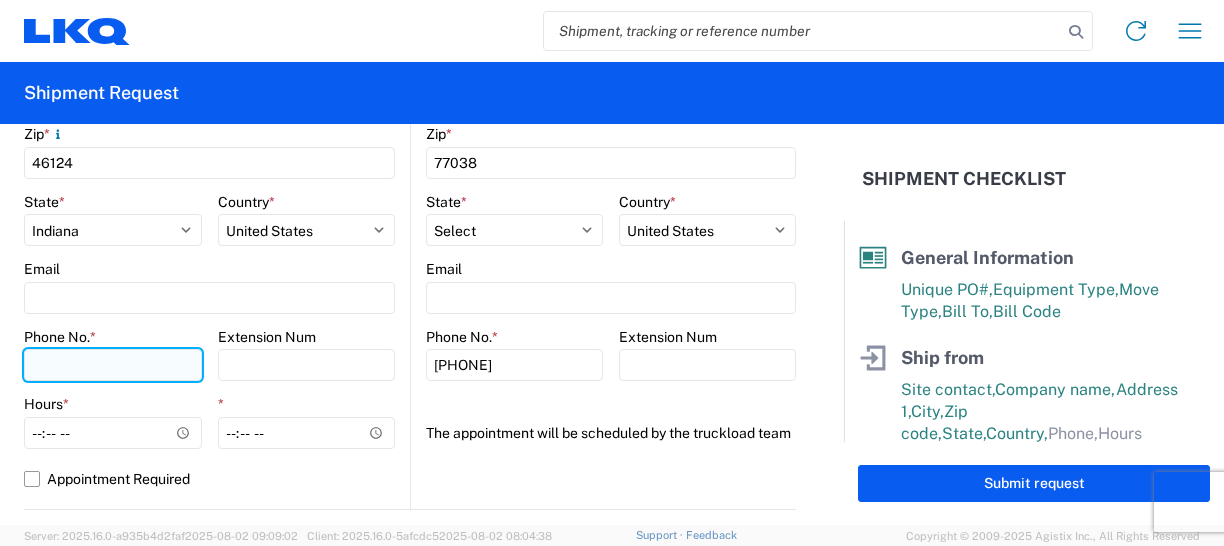 click on "Phone No.  *" at bounding box center [113, 365] 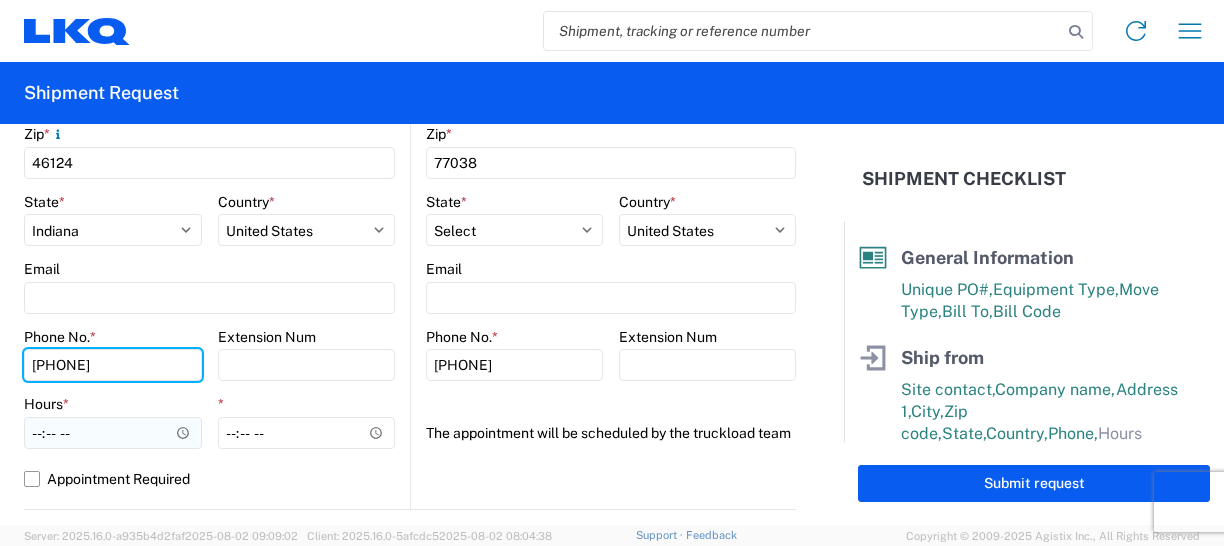 type on "[PHONE]" 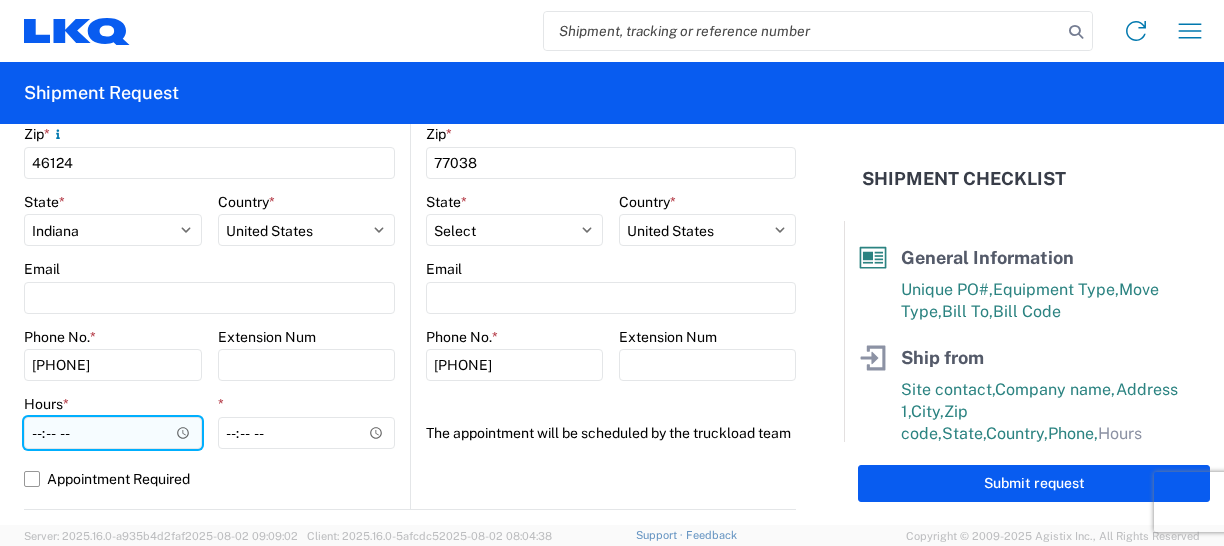 click on "Hours  *" at bounding box center [113, 433] 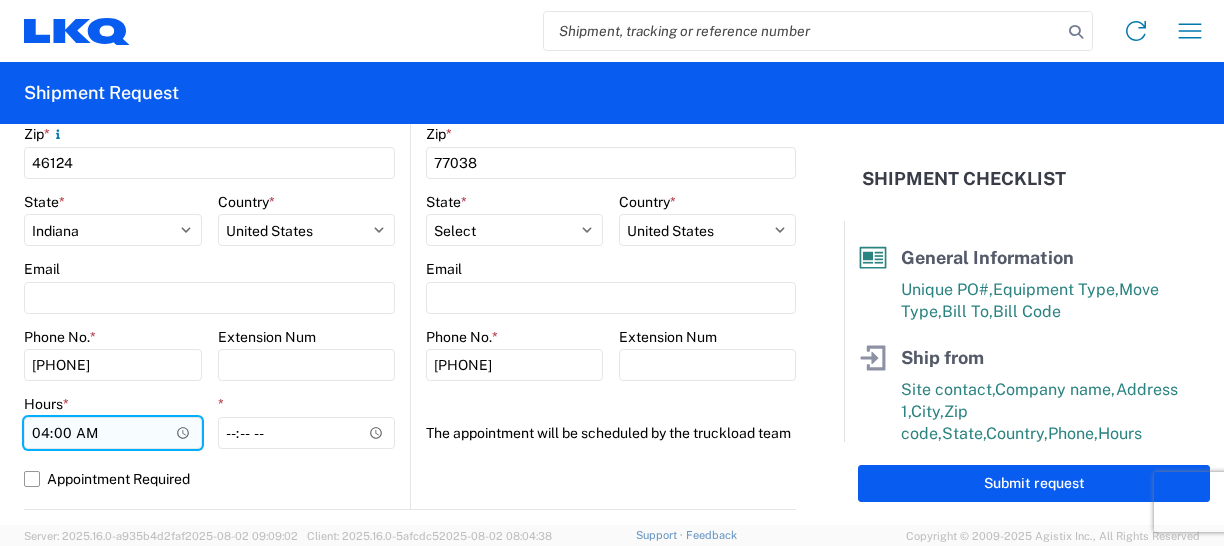 click on "04:00" at bounding box center (113, 433) 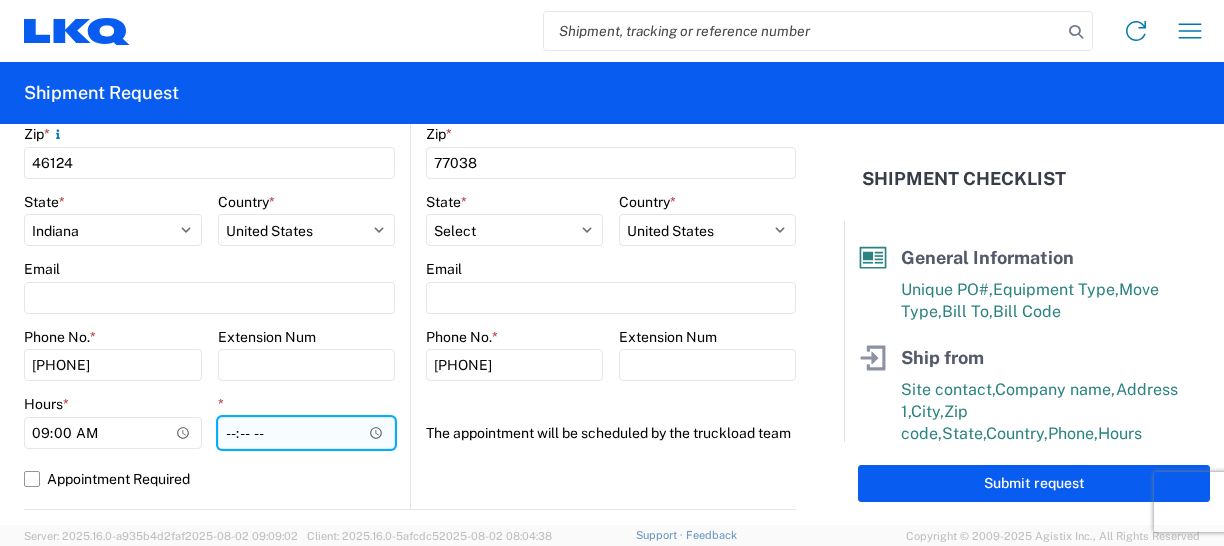 click on "*" at bounding box center [307, 433] 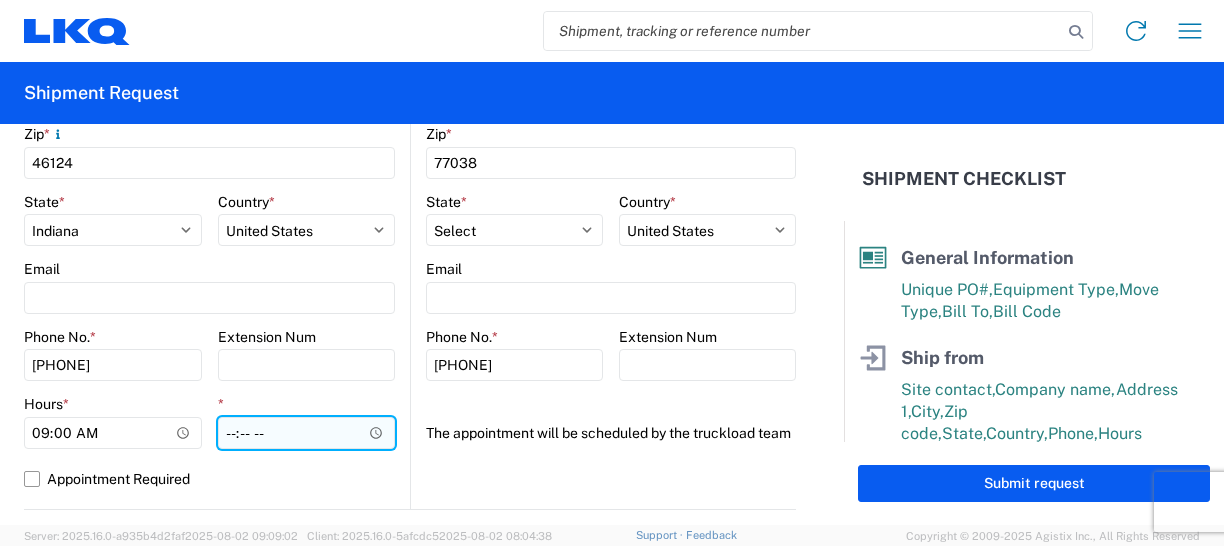 type on "16:00" 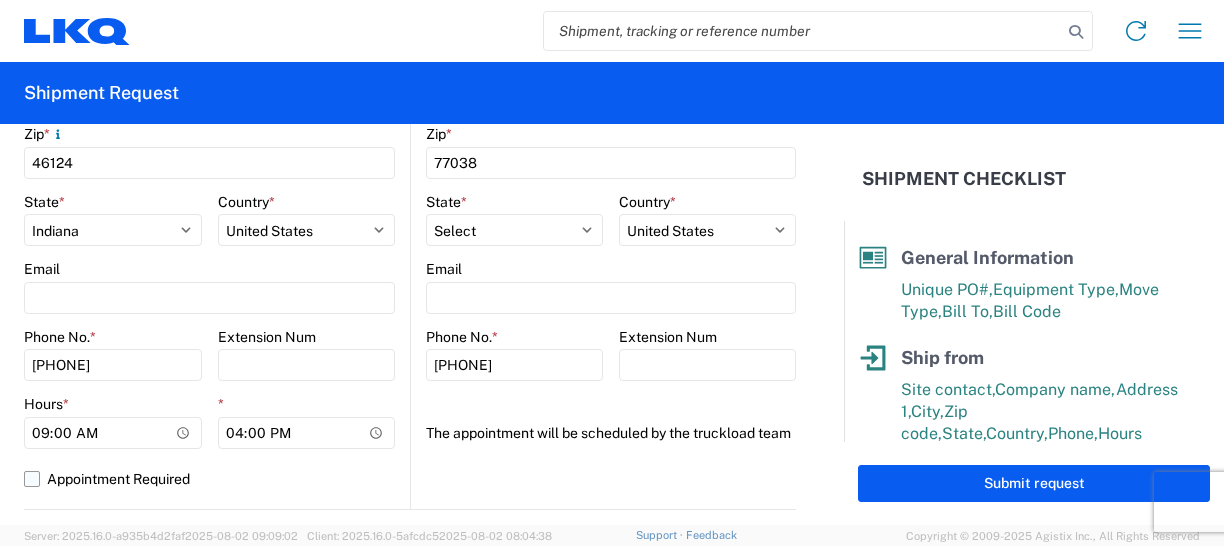click on "Appointment Required" 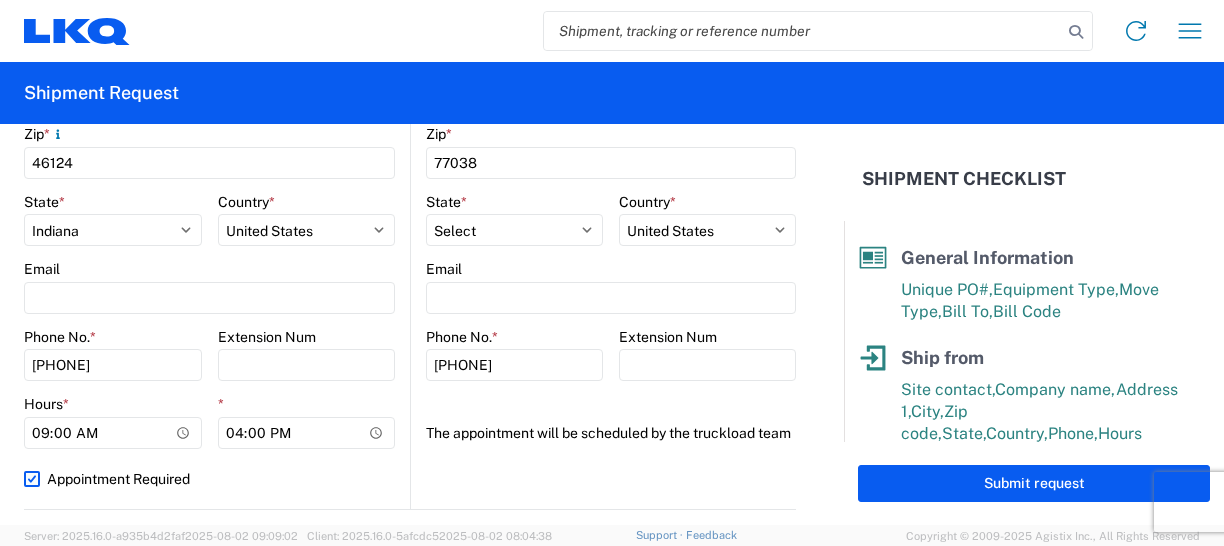select on "US" 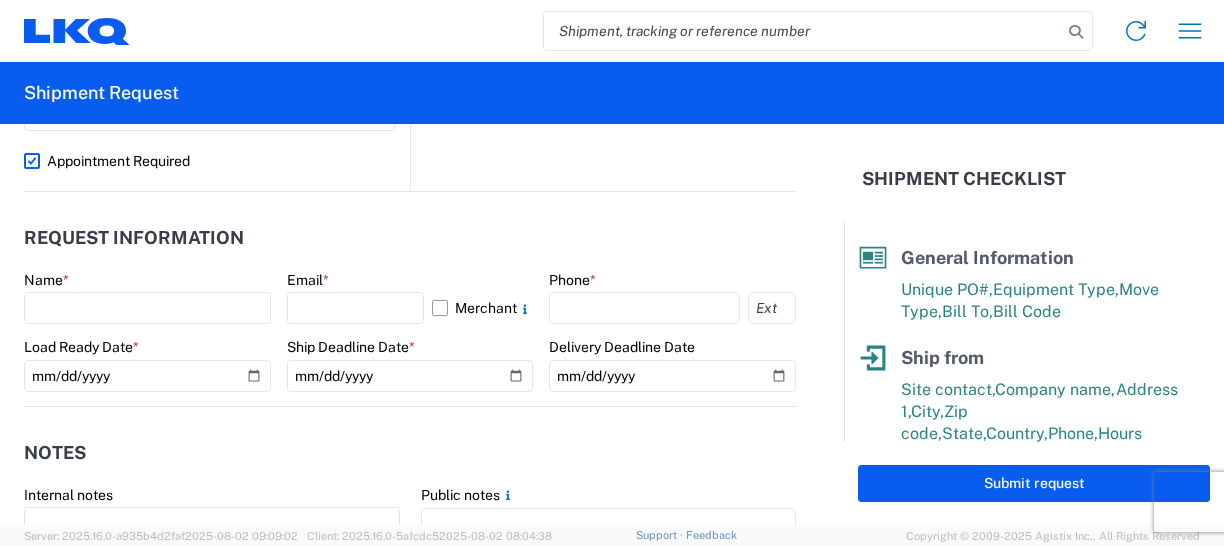 scroll, scrollTop: 1020, scrollLeft: 0, axis: vertical 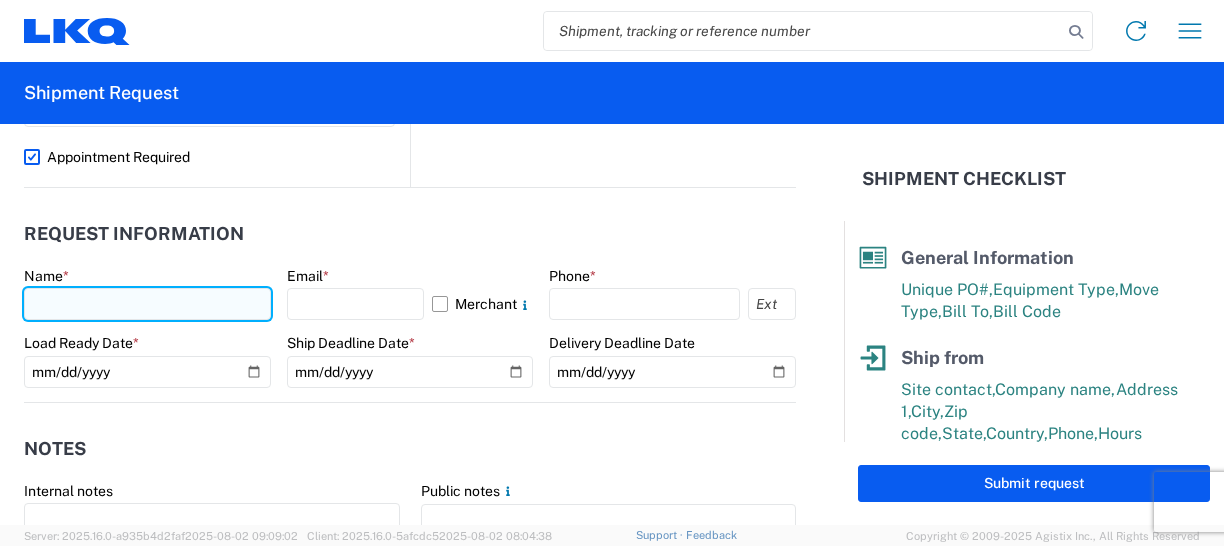 click 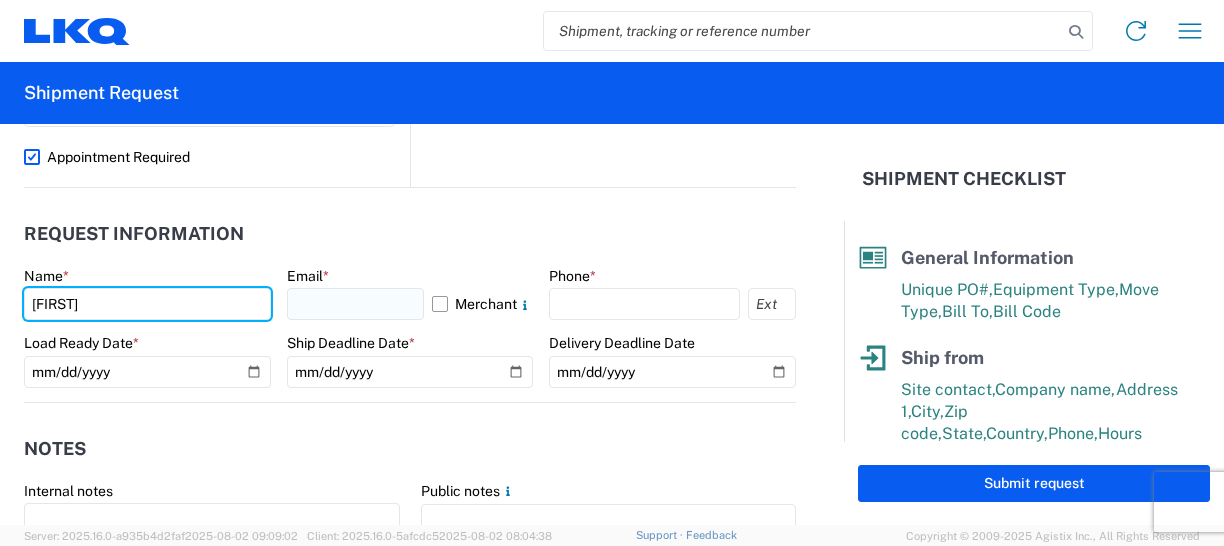type on "[FIRST]" 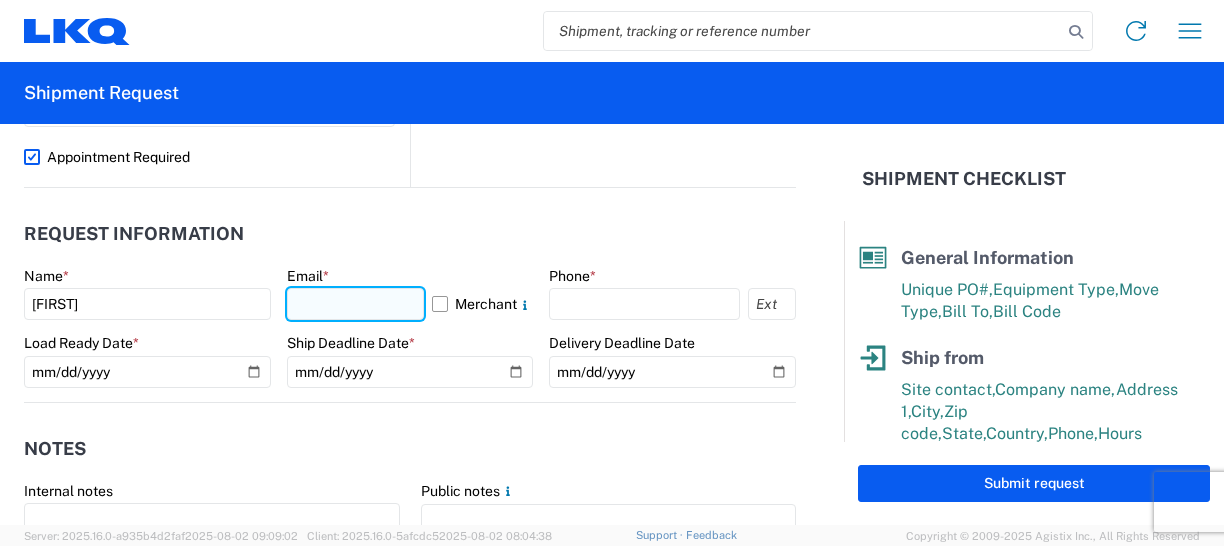 click 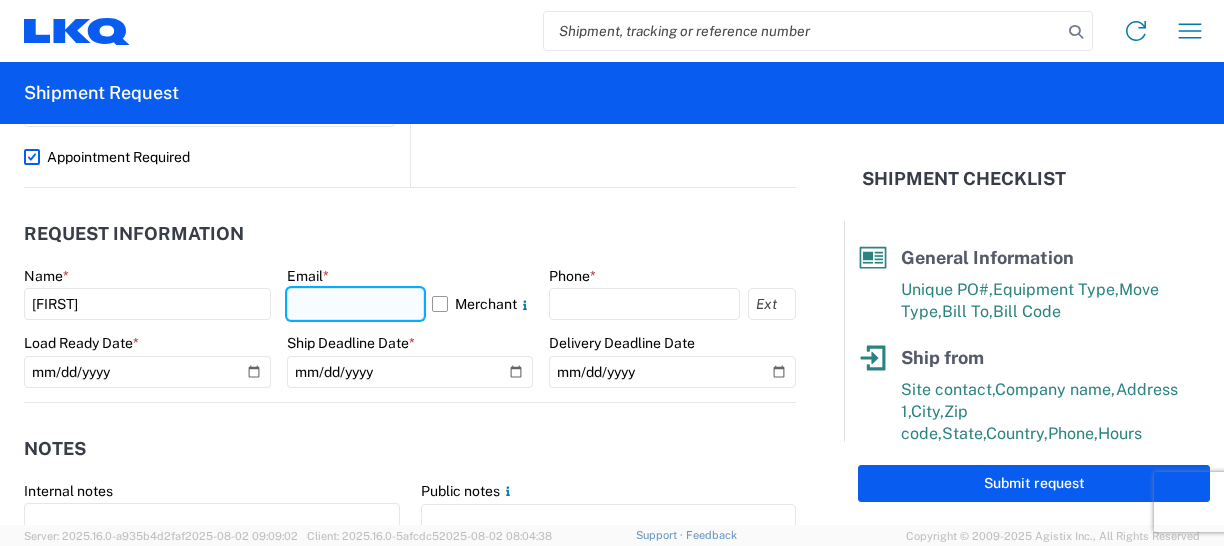 type on "[EMAIL]" 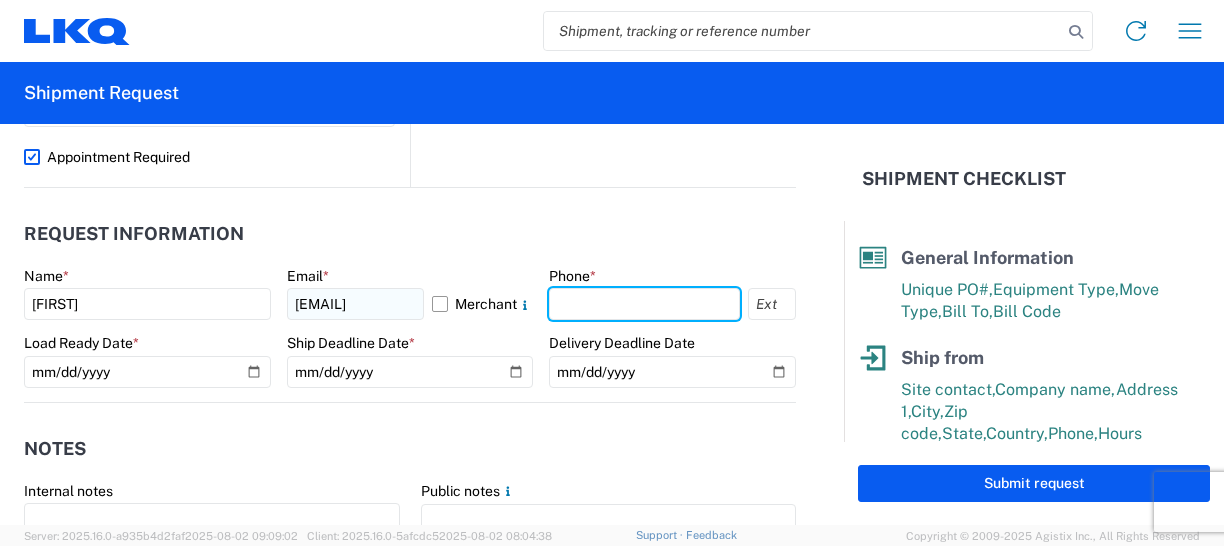 type on "2604712504" 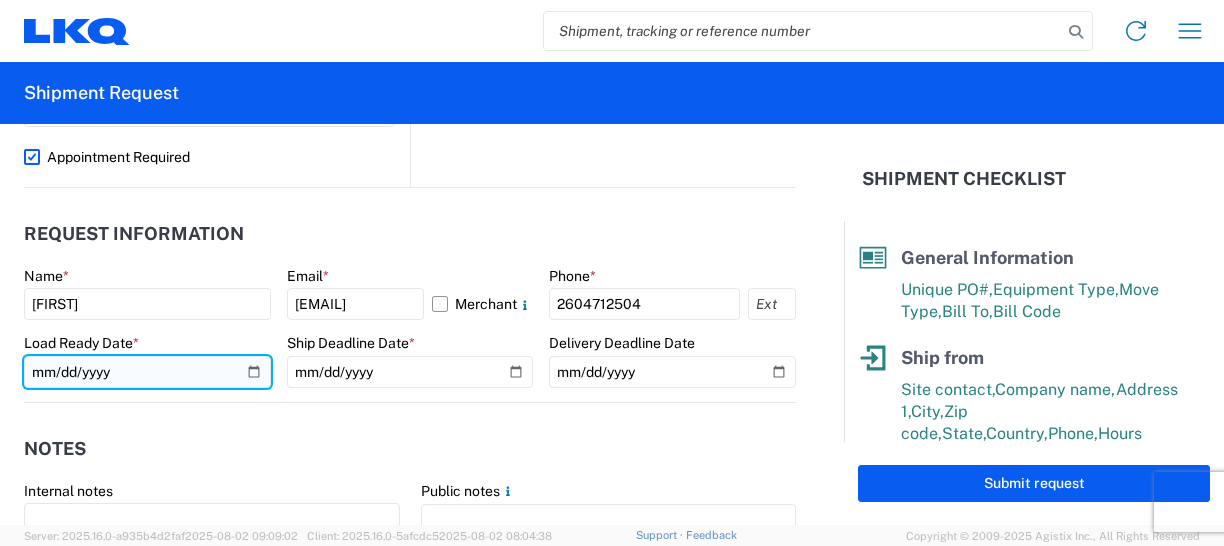 click 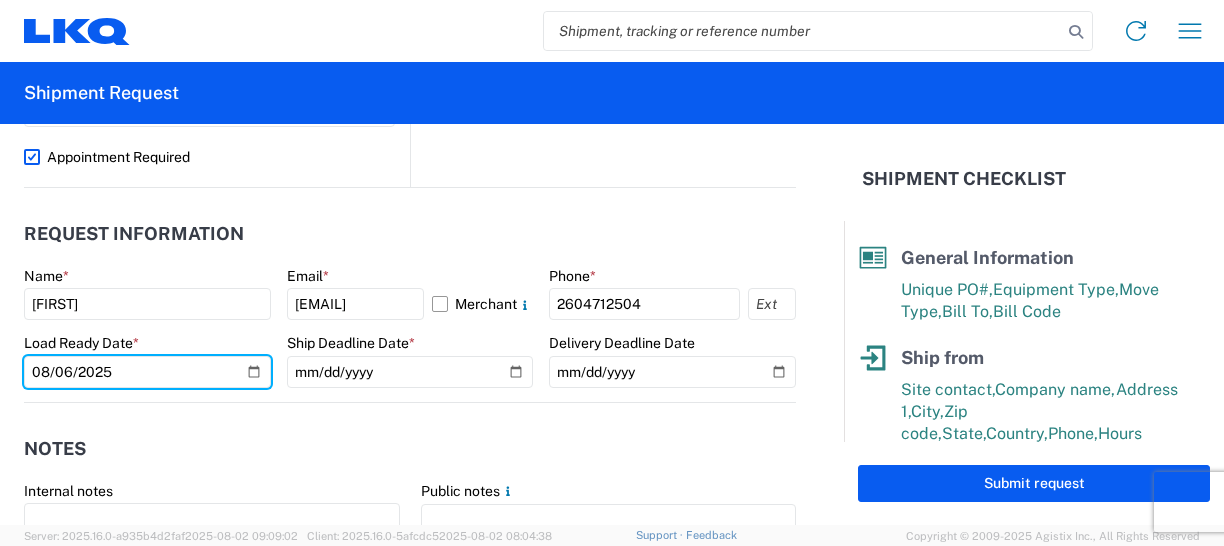 type on "2025-08-06" 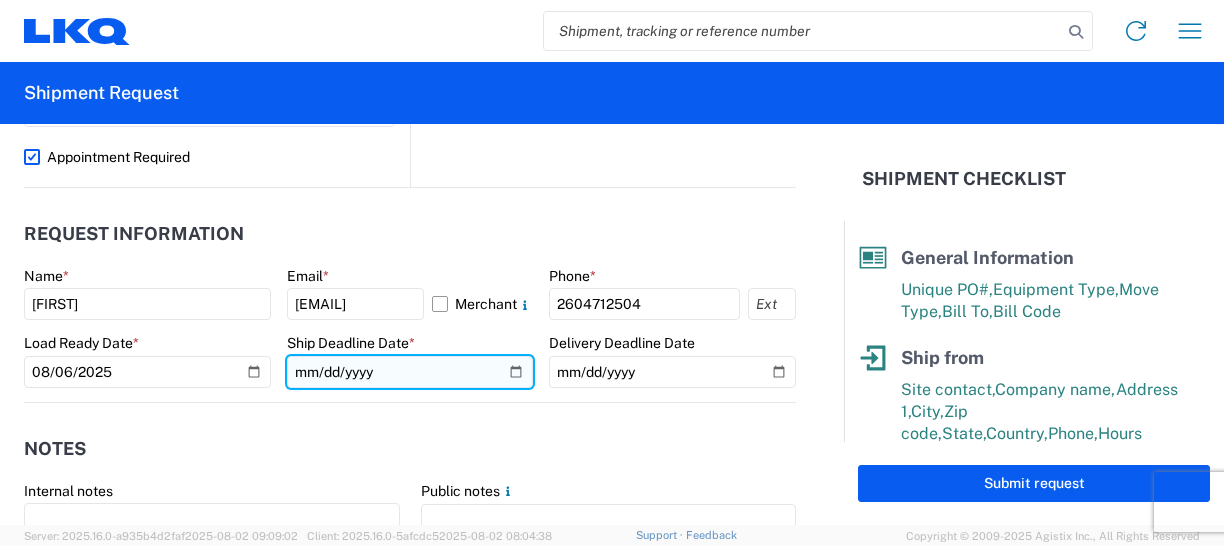 click 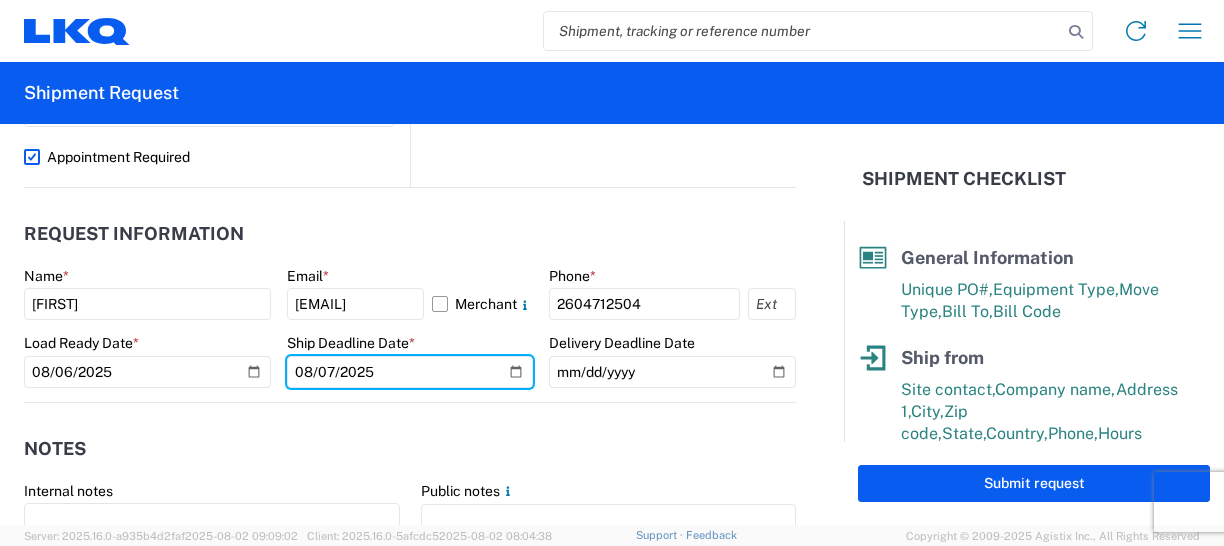 type on "2025-08-07" 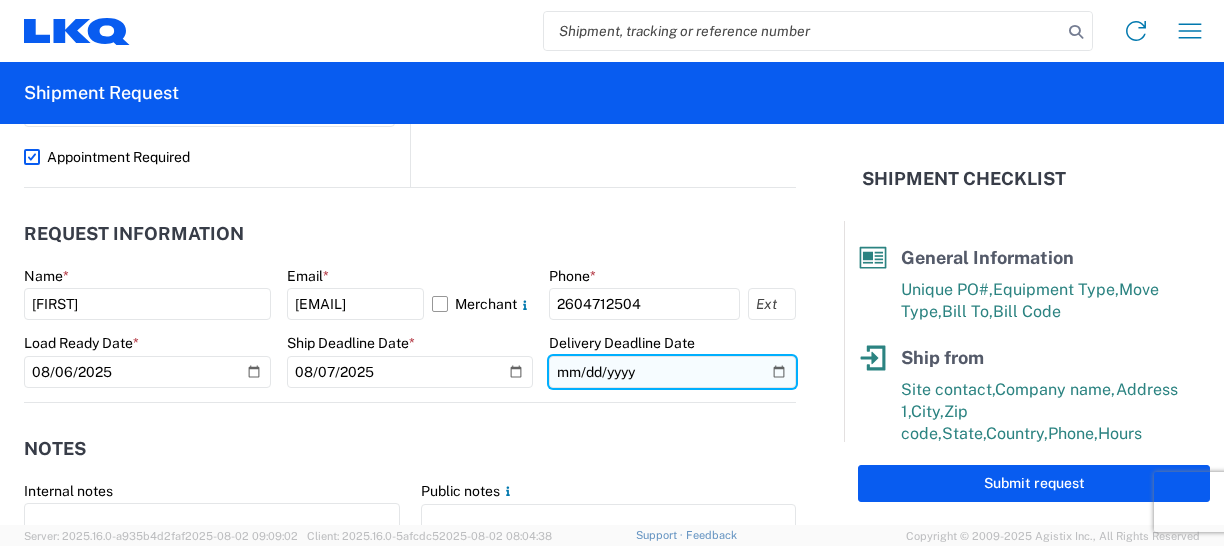 click 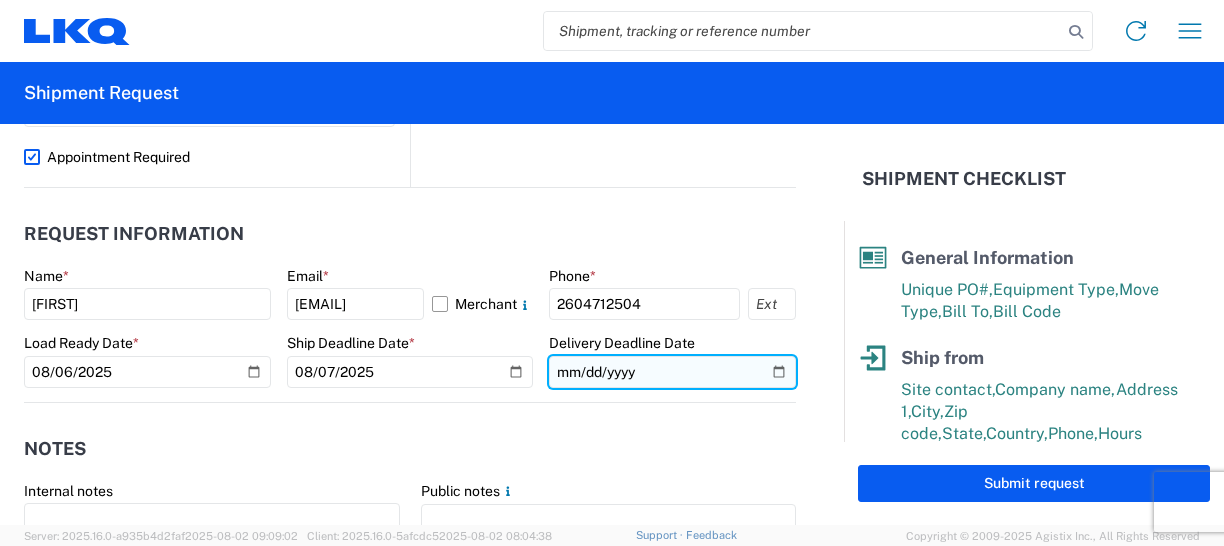 click 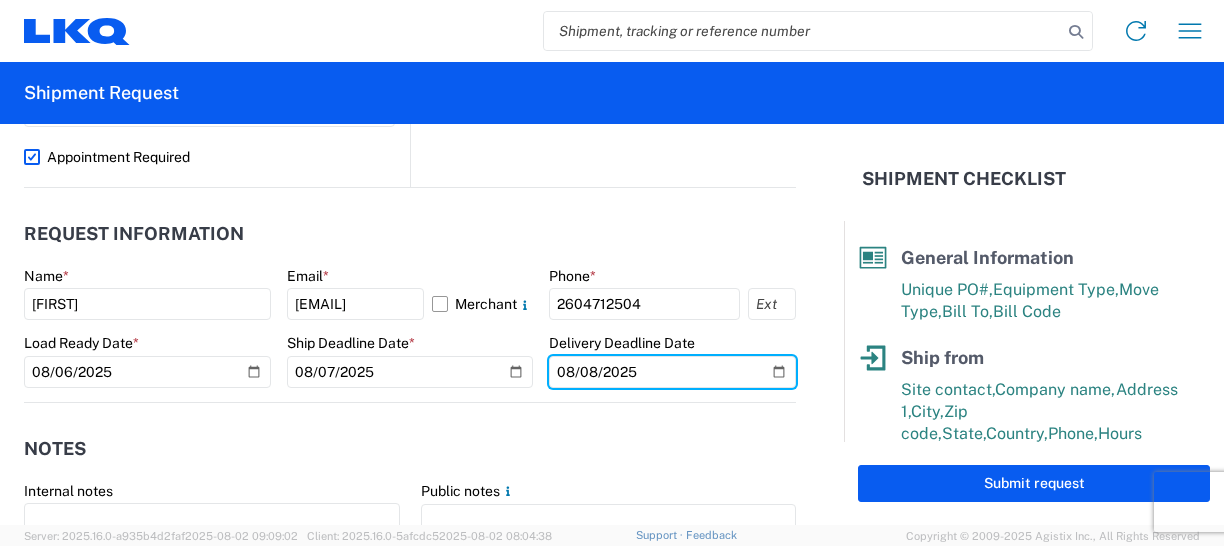 type on "2025-08-08" 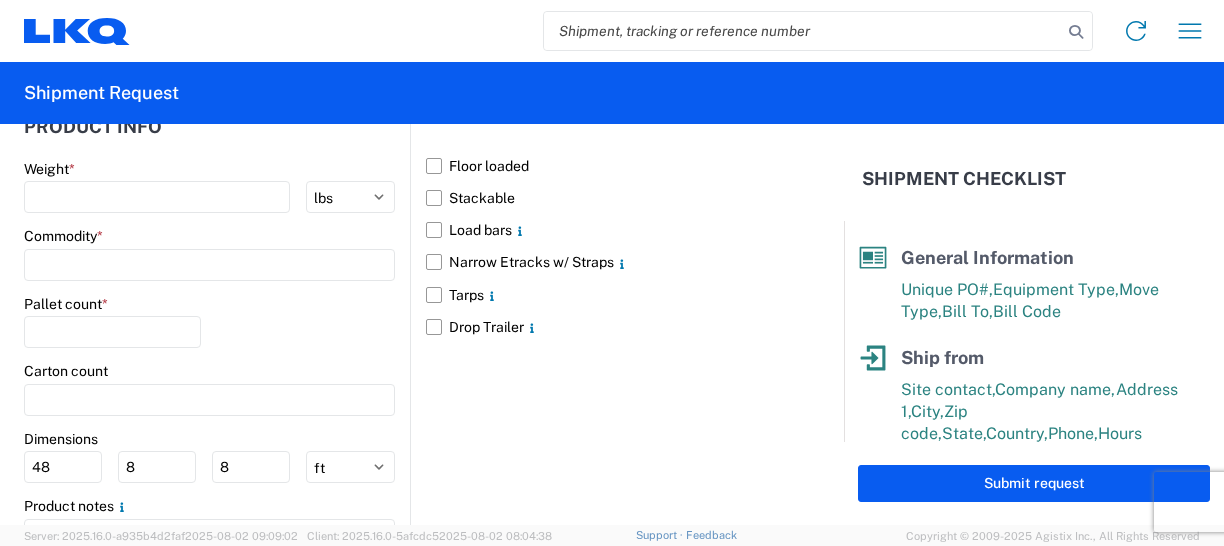 scroll, scrollTop: 1899, scrollLeft: 0, axis: vertical 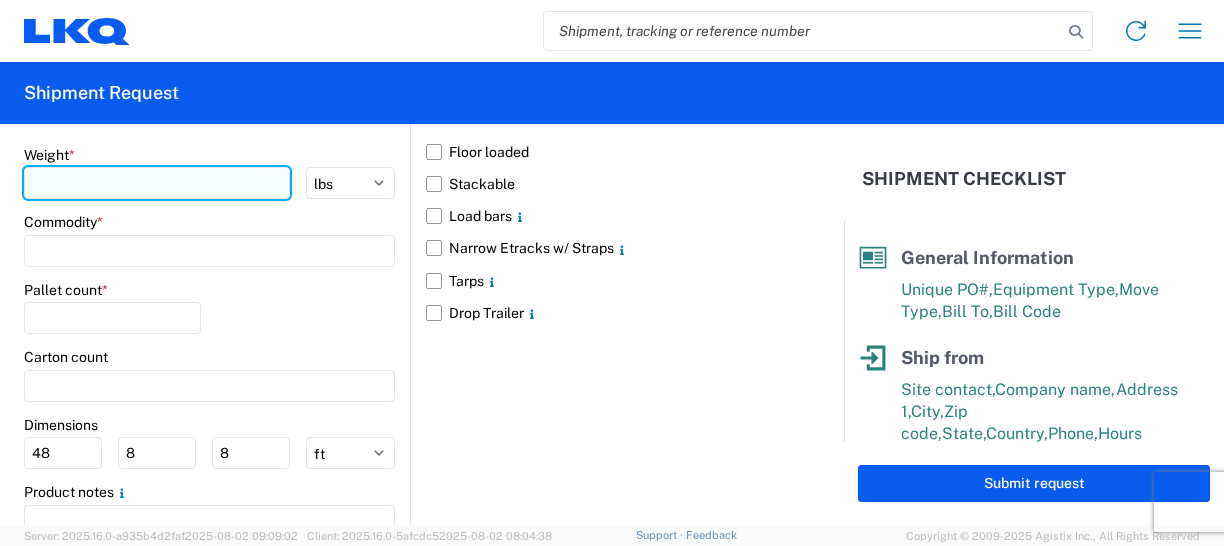 click 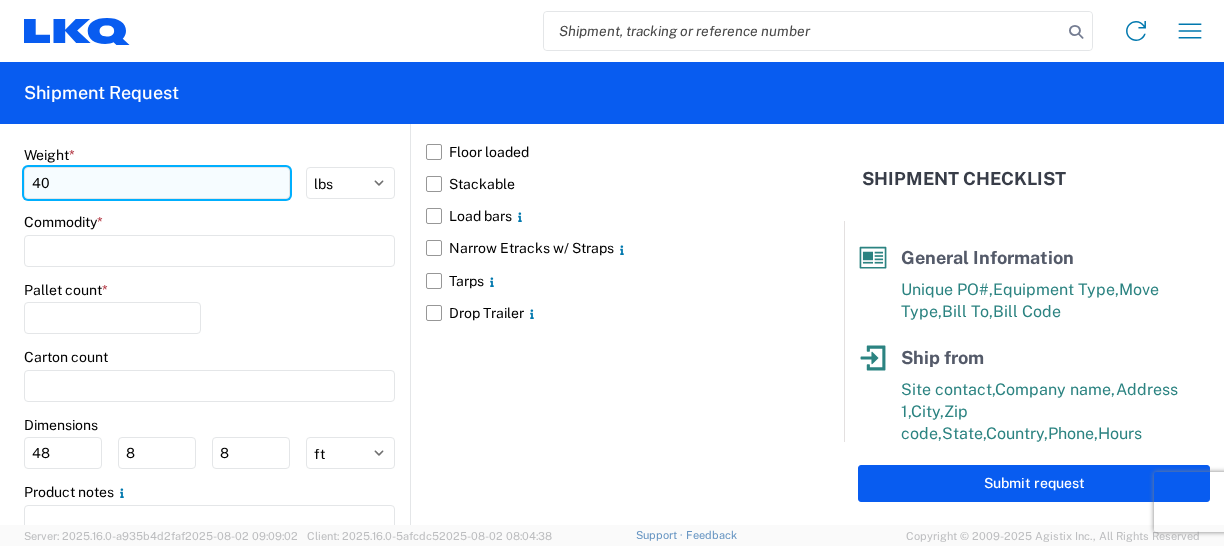 type on "4" 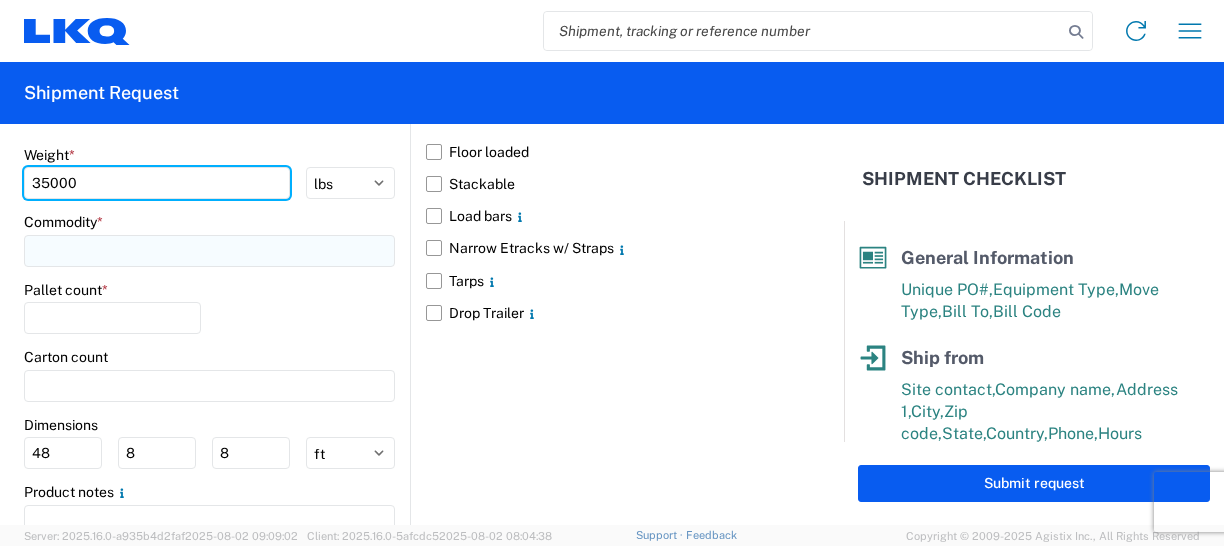 type on "35000" 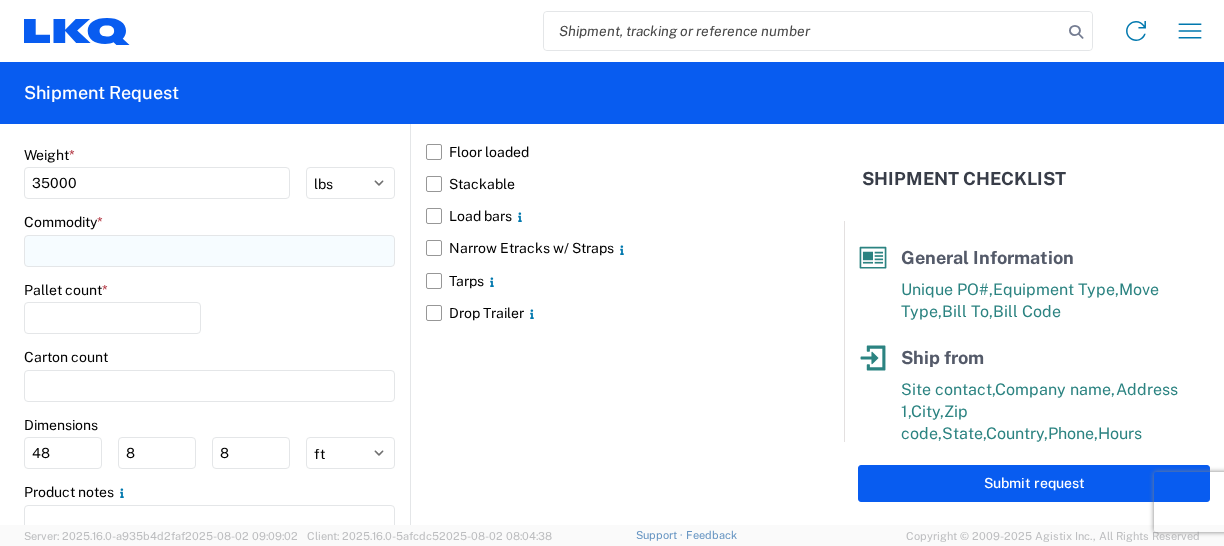 click 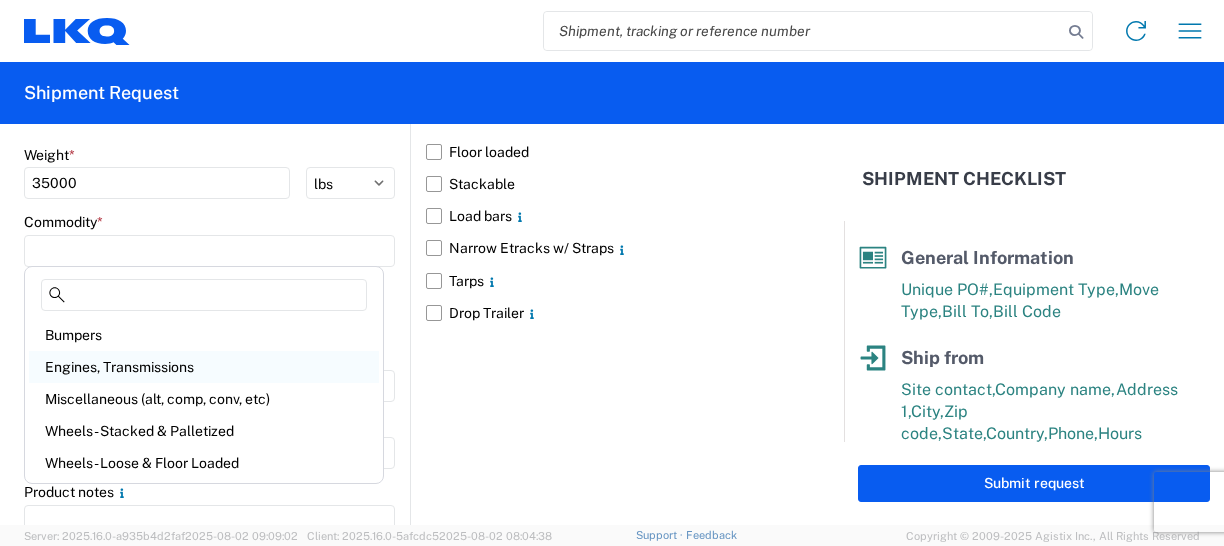 click on "Engines, Transmissions" 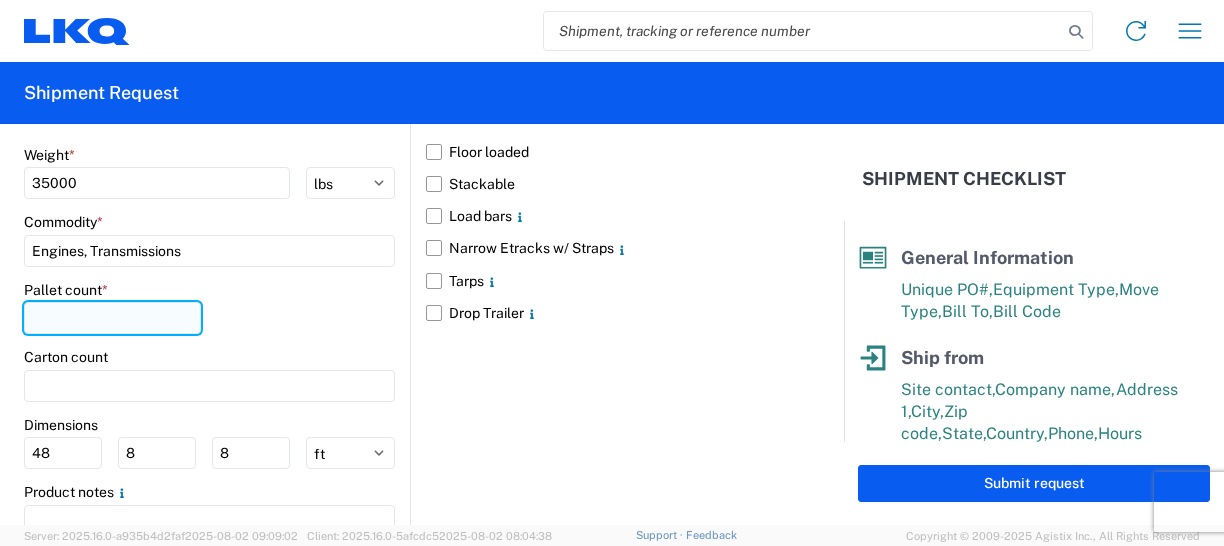 click 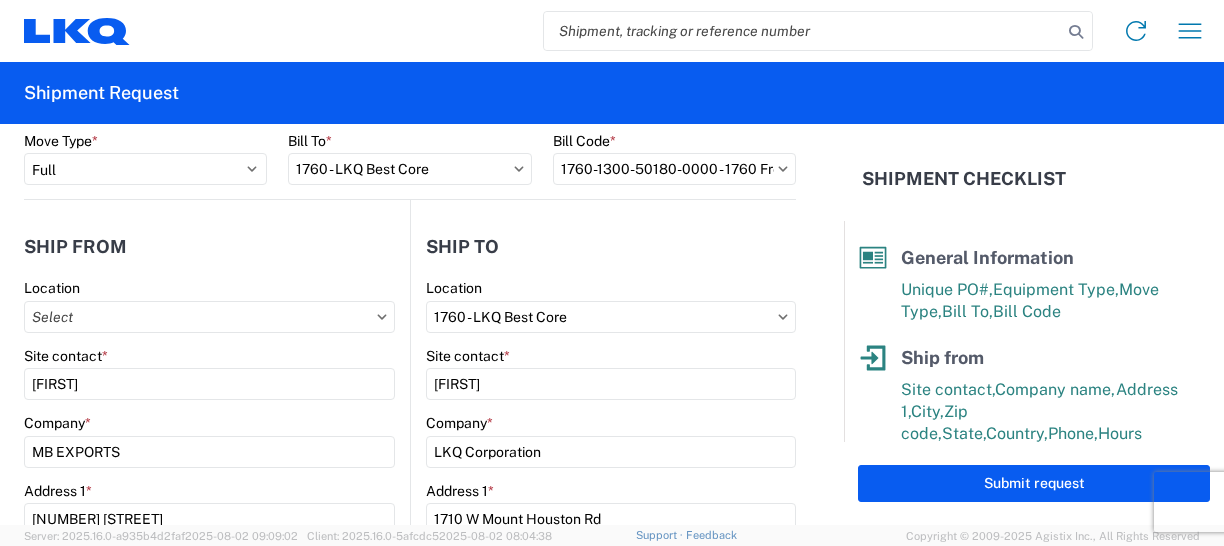 scroll, scrollTop: 116, scrollLeft: 0, axis: vertical 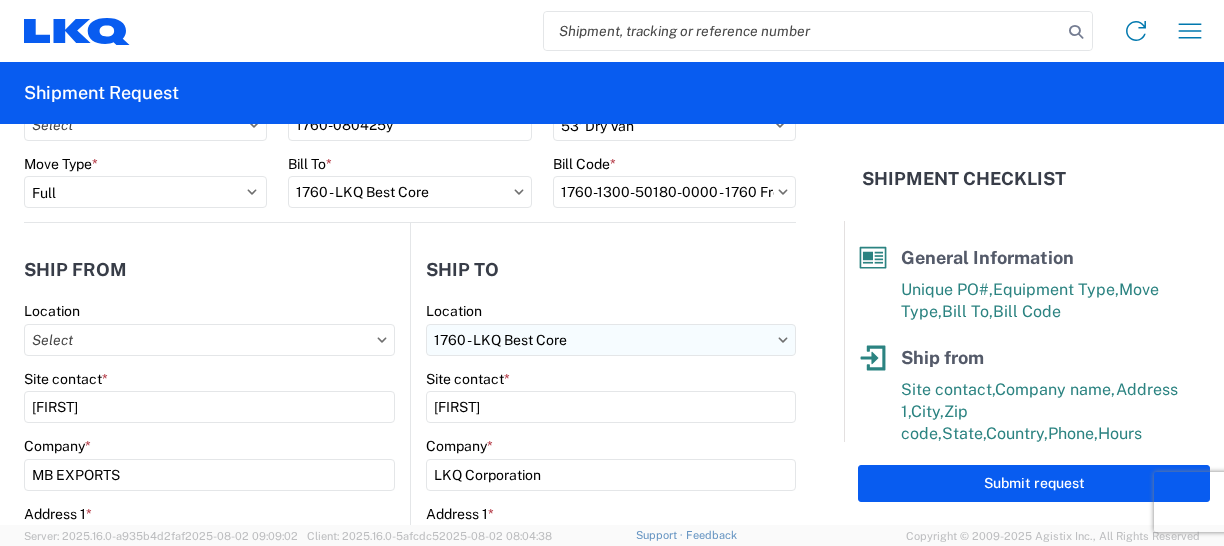 type on "15" 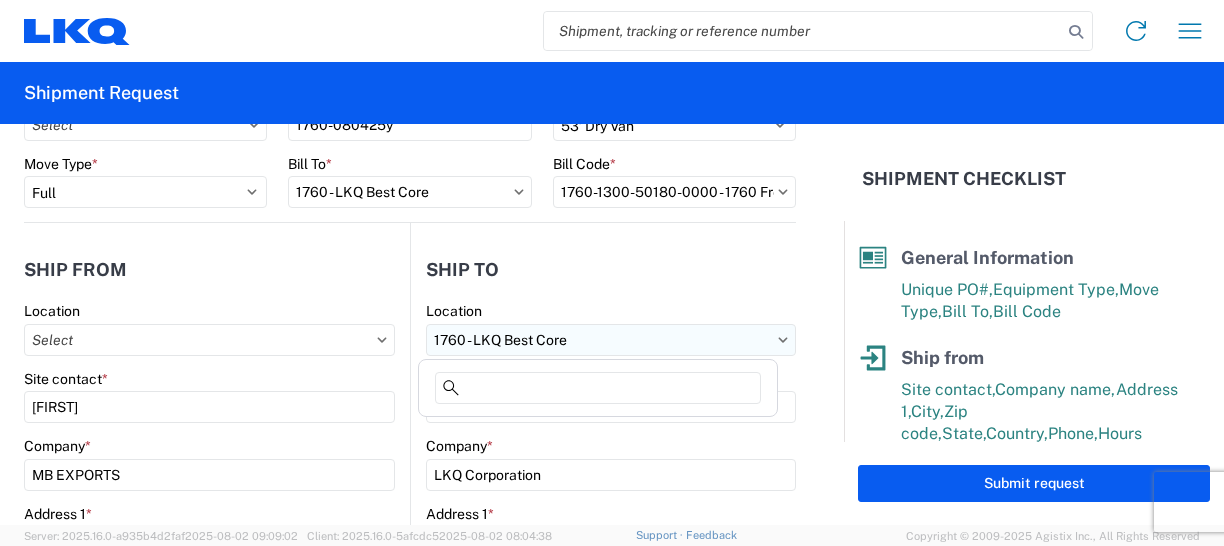 click on "1760 - LKQ Best Core" at bounding box center [611, 340] 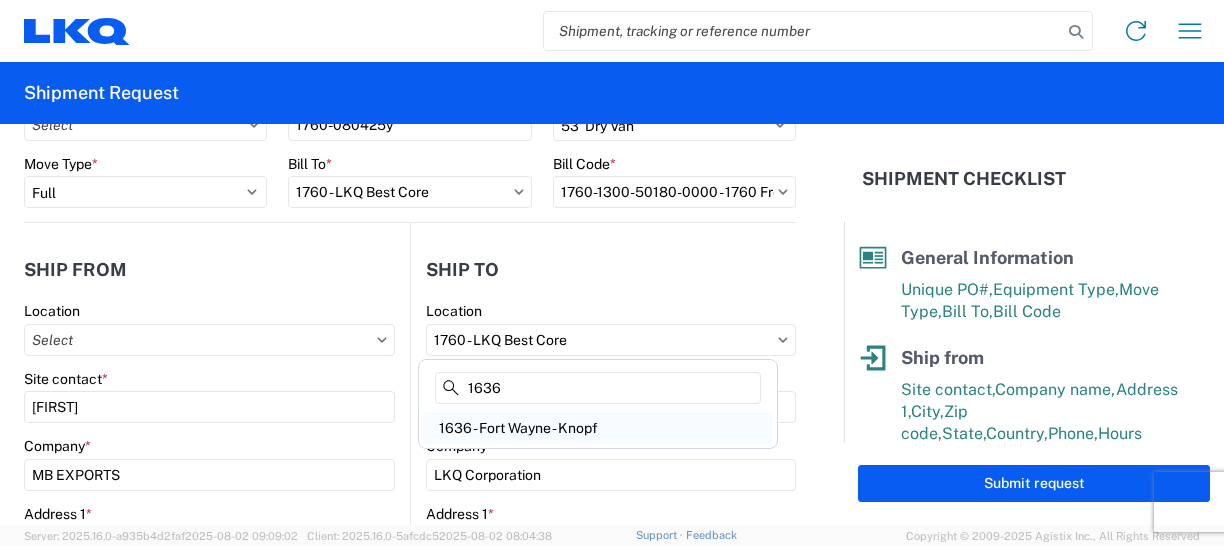 type on "1636" 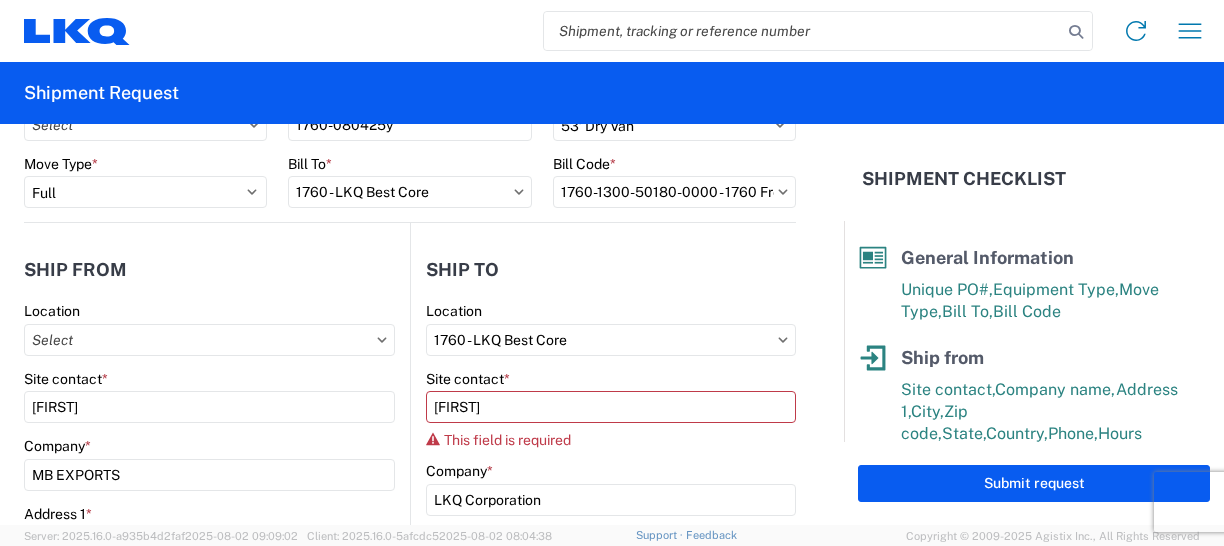 type on "1636 - Fort Wayne - Knopf" 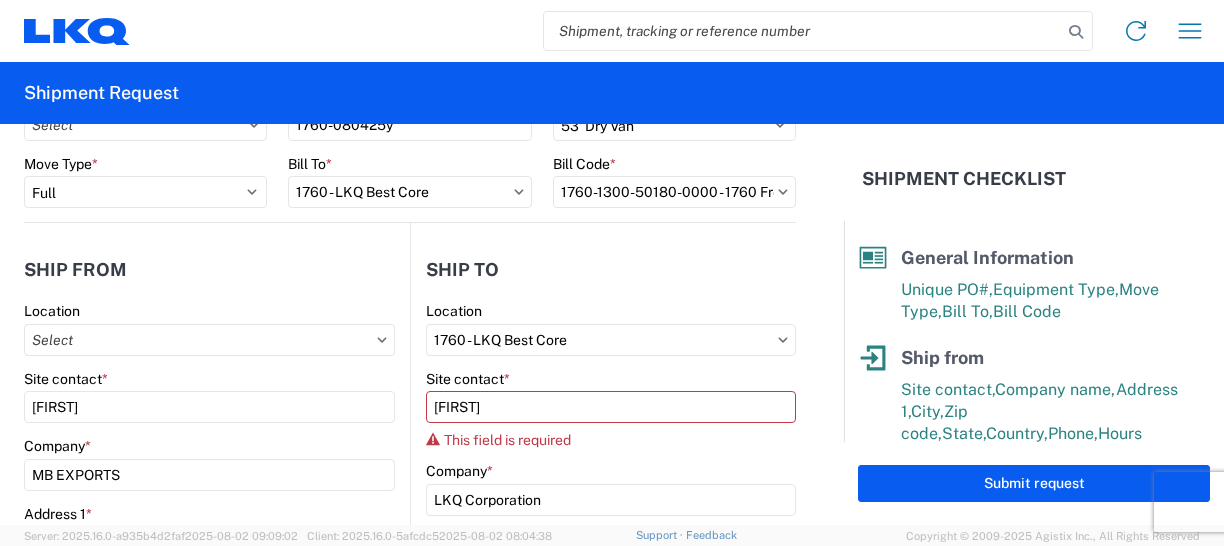 type 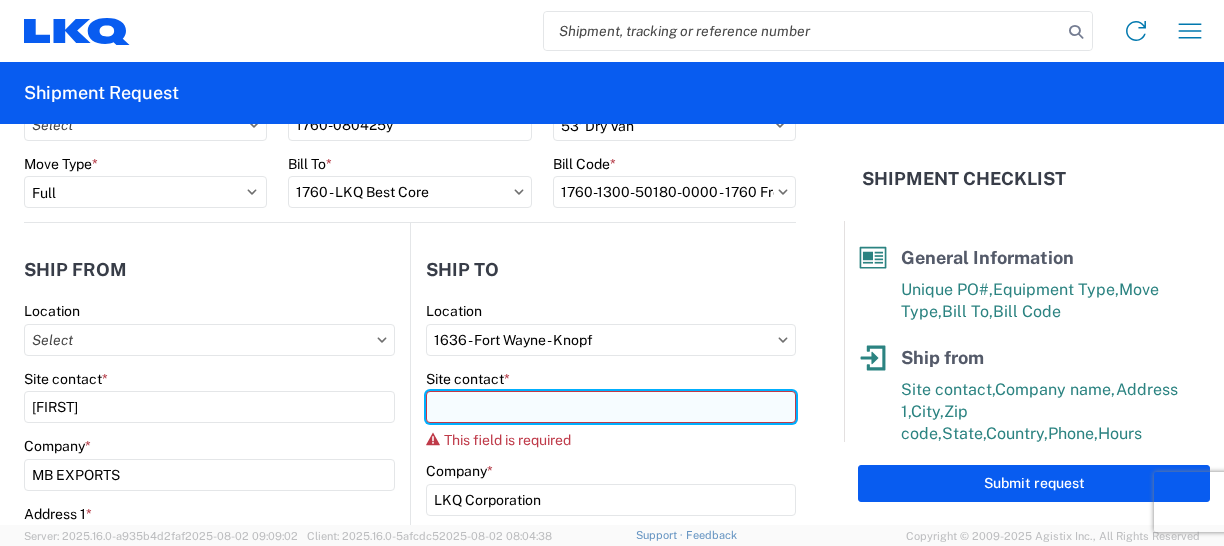 click on "Site contact  *" at bounding box center [611, 407] 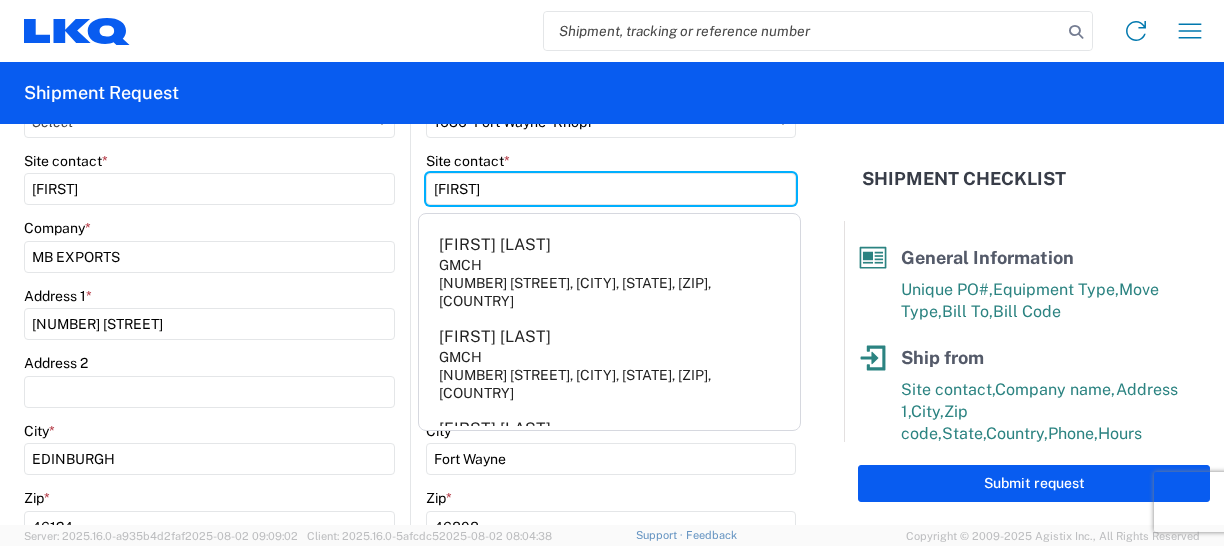 scroll, scrollTop: 339, scrollLeft: 0, axis: vertical 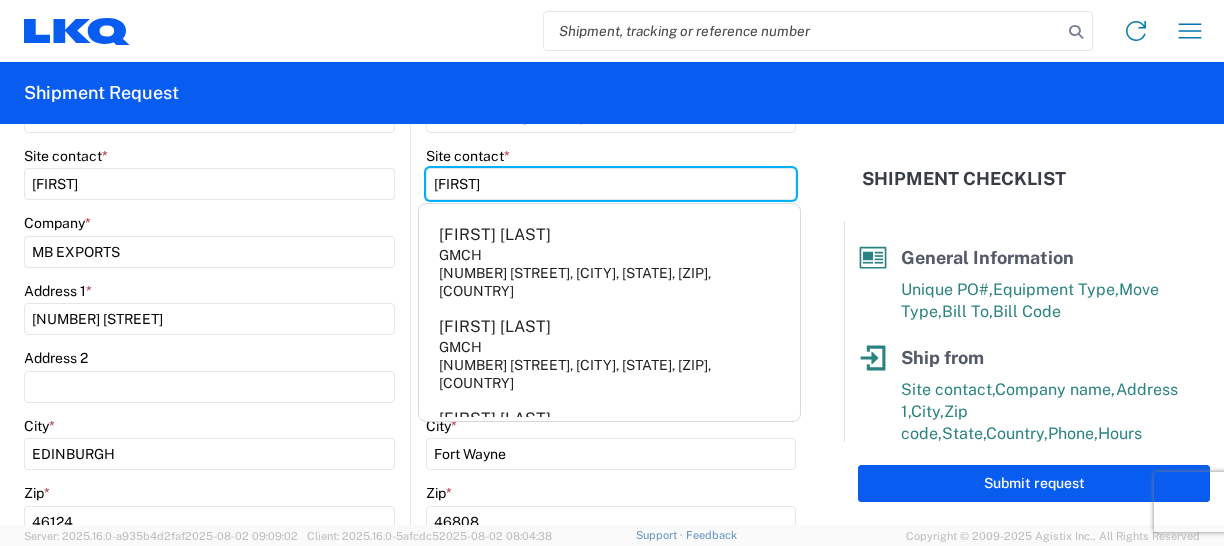 type on "[FIRST]" 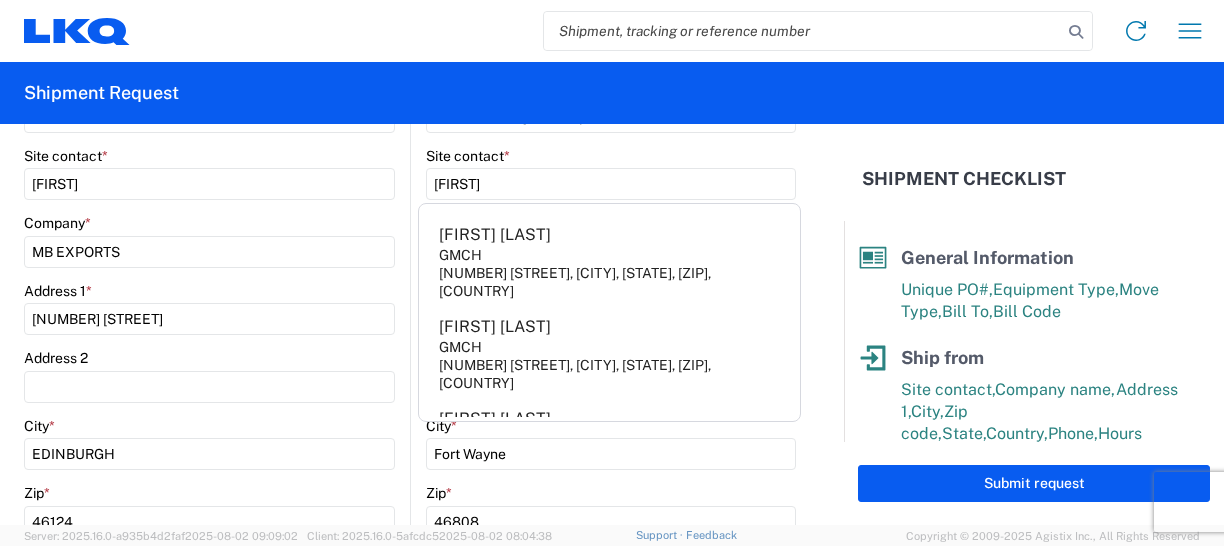 click on "Zip  *" 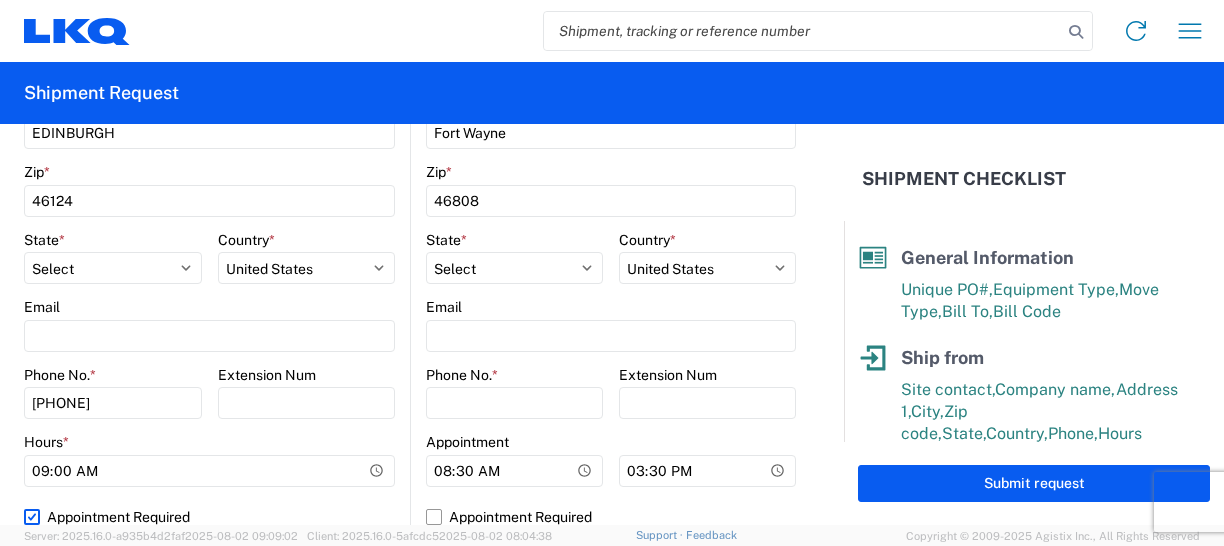scroll, scrollTop: 665, scrollLeft: 0, axis: vertical 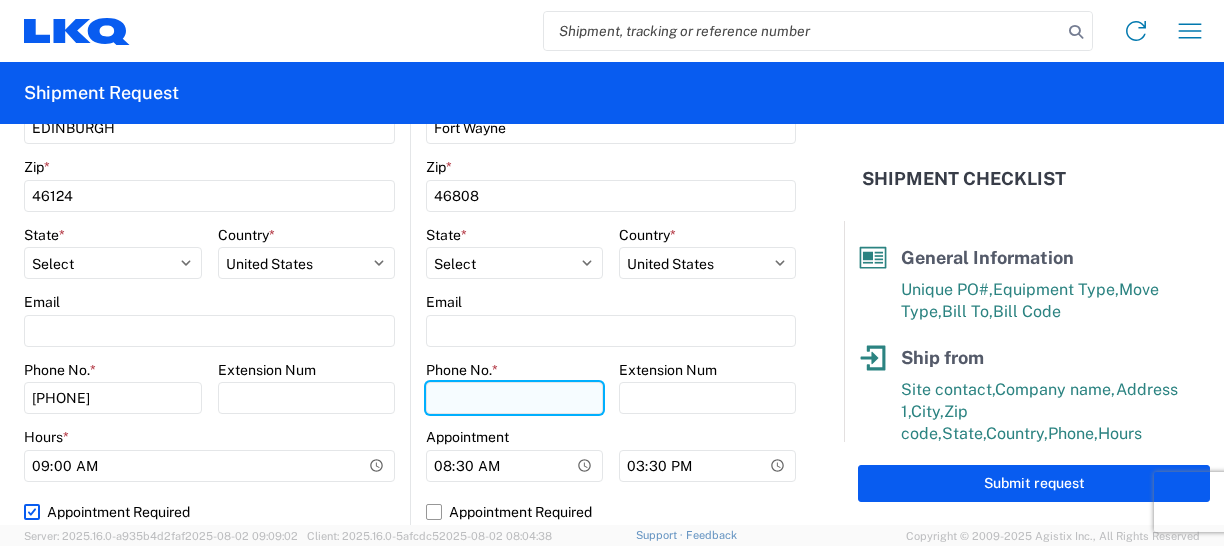 click on "Phone No.  *" at bounding box center (514, 398) 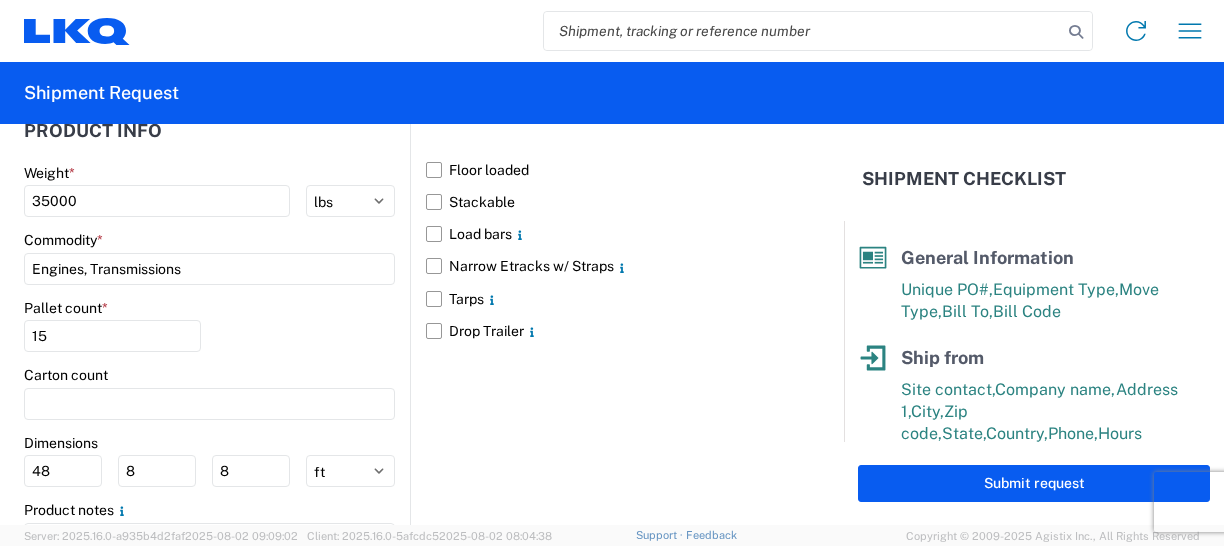scroll, scrollTop: 1991, scrollLeft: 0, axis: vertical 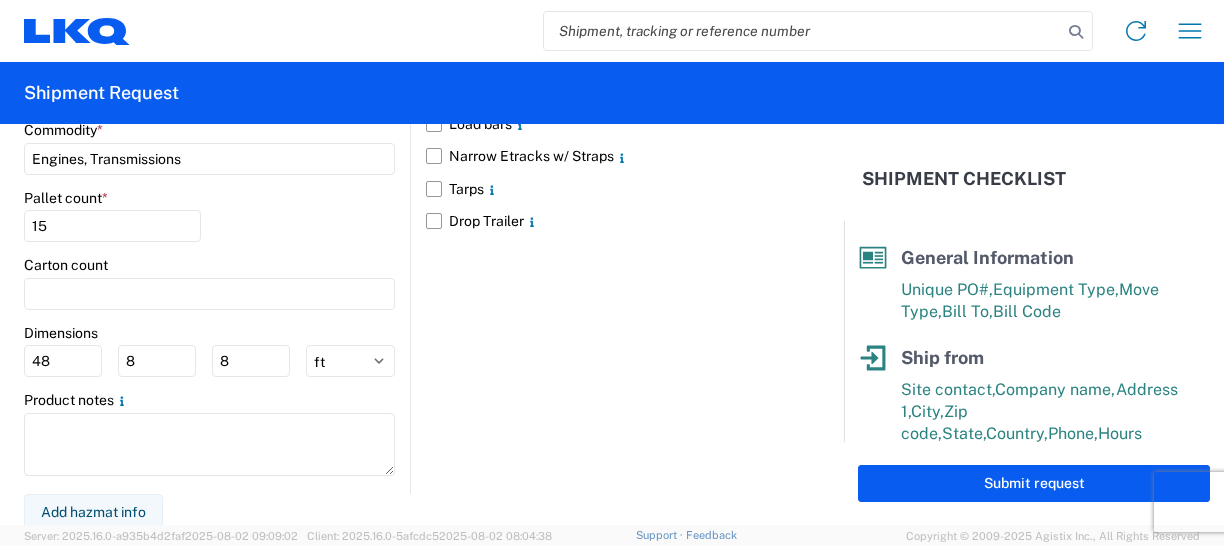 type on "[PHONE]" 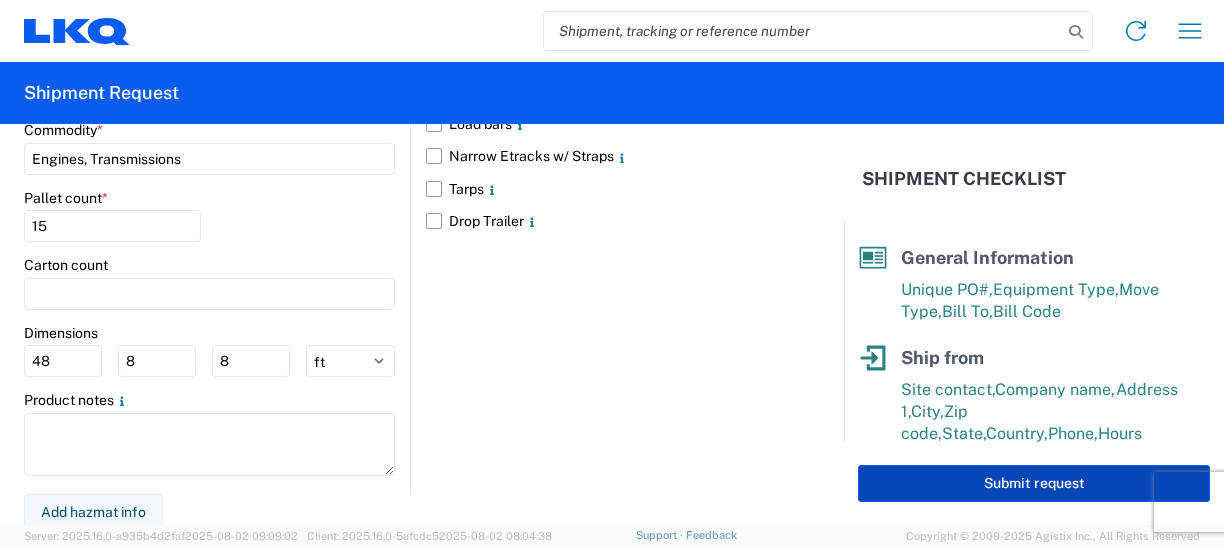 click on "Submit request" 